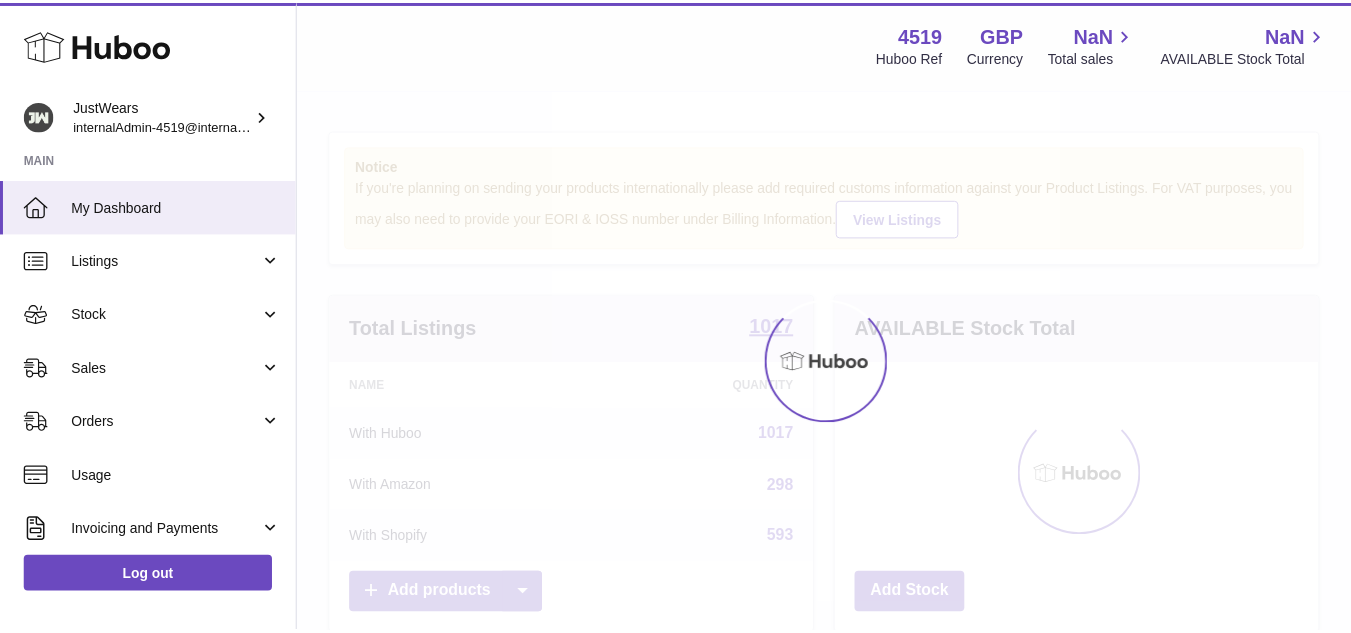 scroll, scrollTop: 0, scrollLeft: 0, axis: both 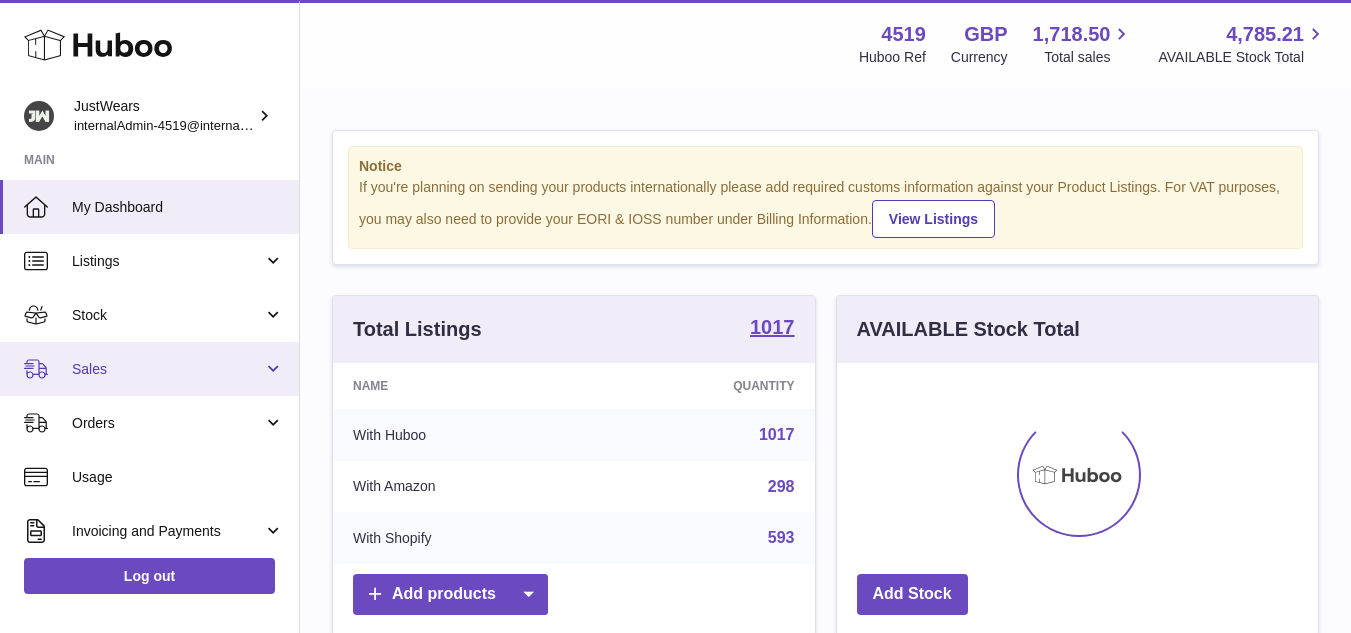 click on "Sales" at bounding box center (167, 369) 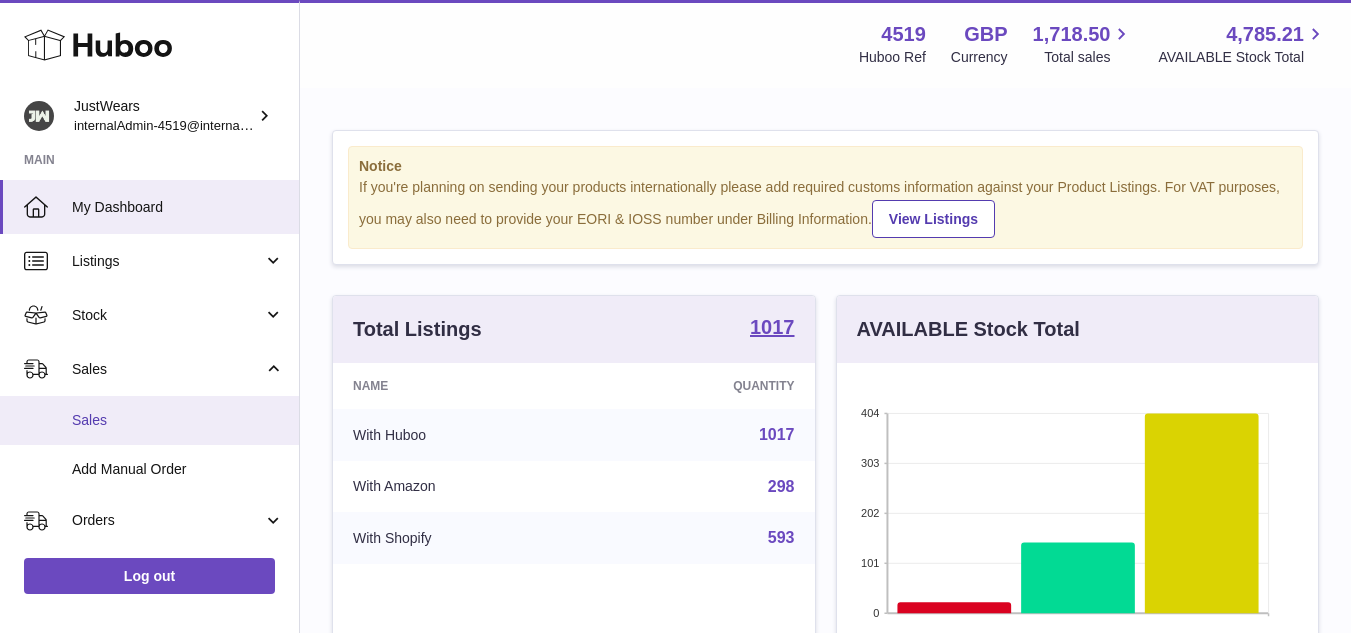 click on "Sales" at bounding box center (178, 420) 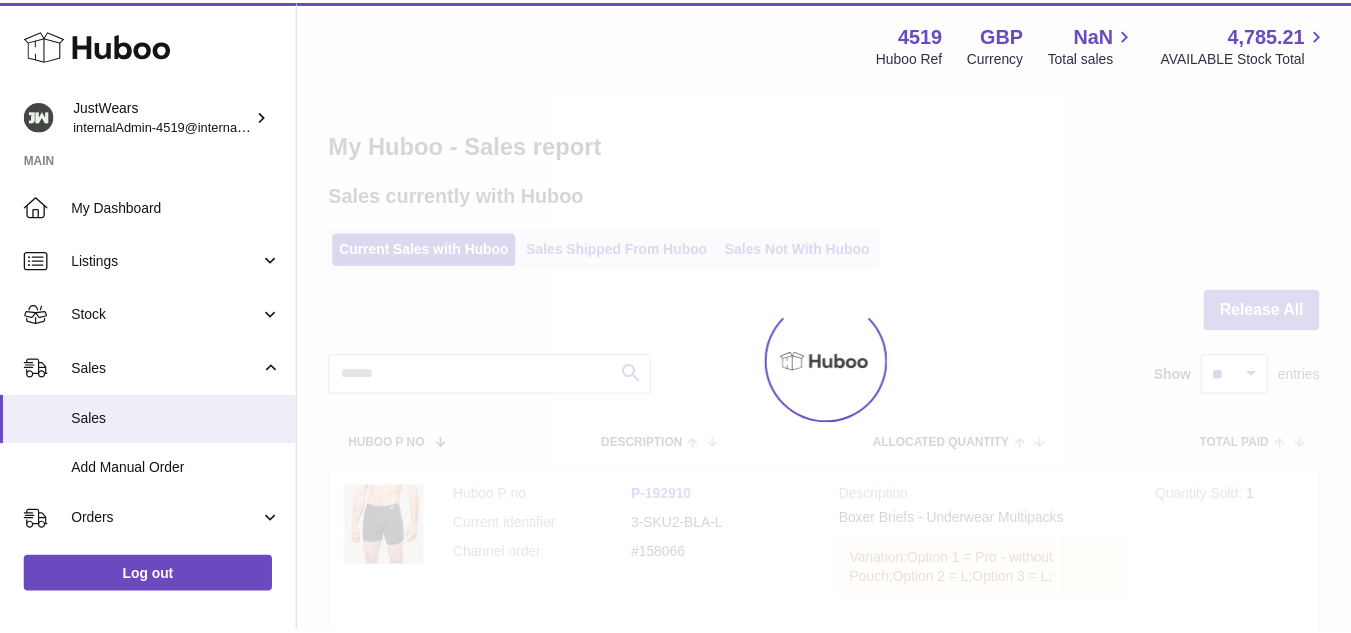 scroll, scrollTop: 0, scrollLeft: 0, axis: both 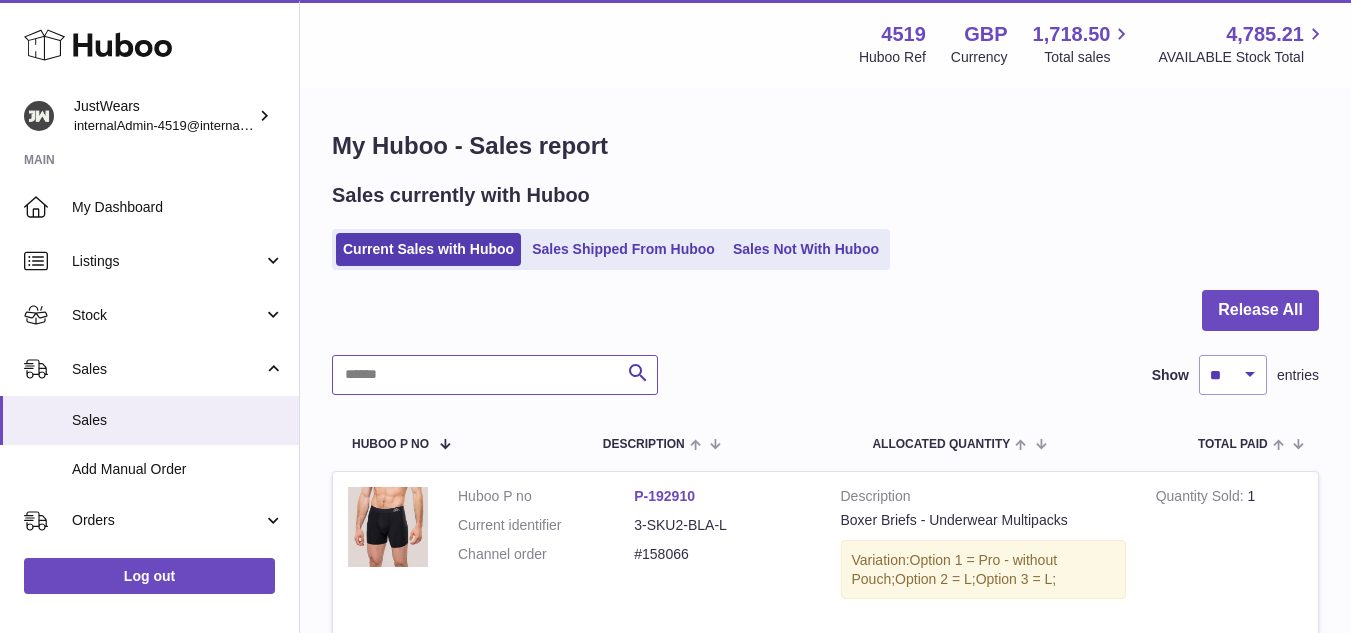 click at bounding box center [495, 375] 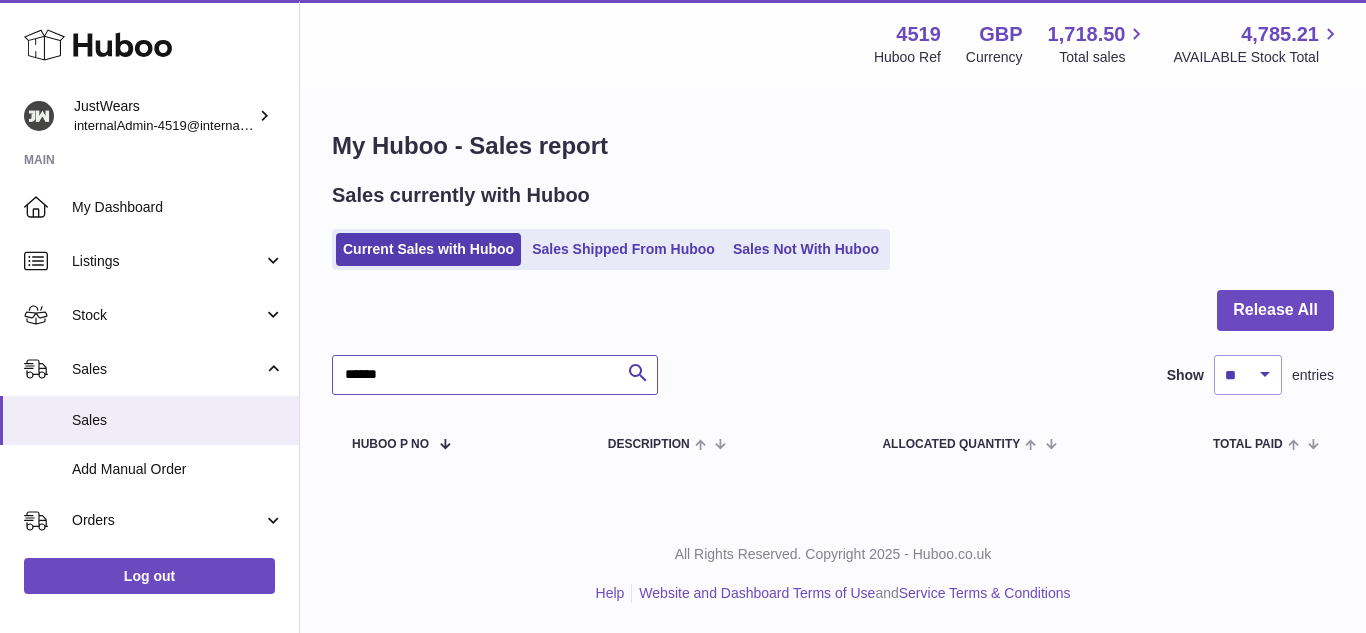 click on "******" at bounding box center (495, 375) 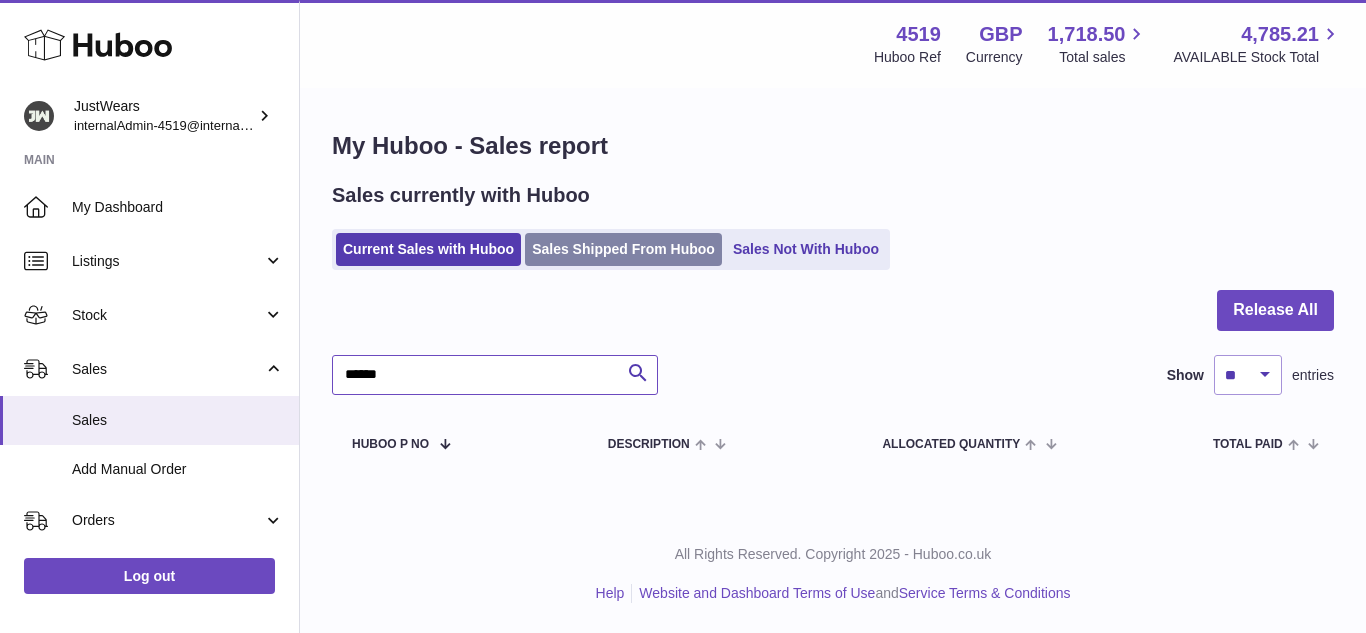 type on "******" 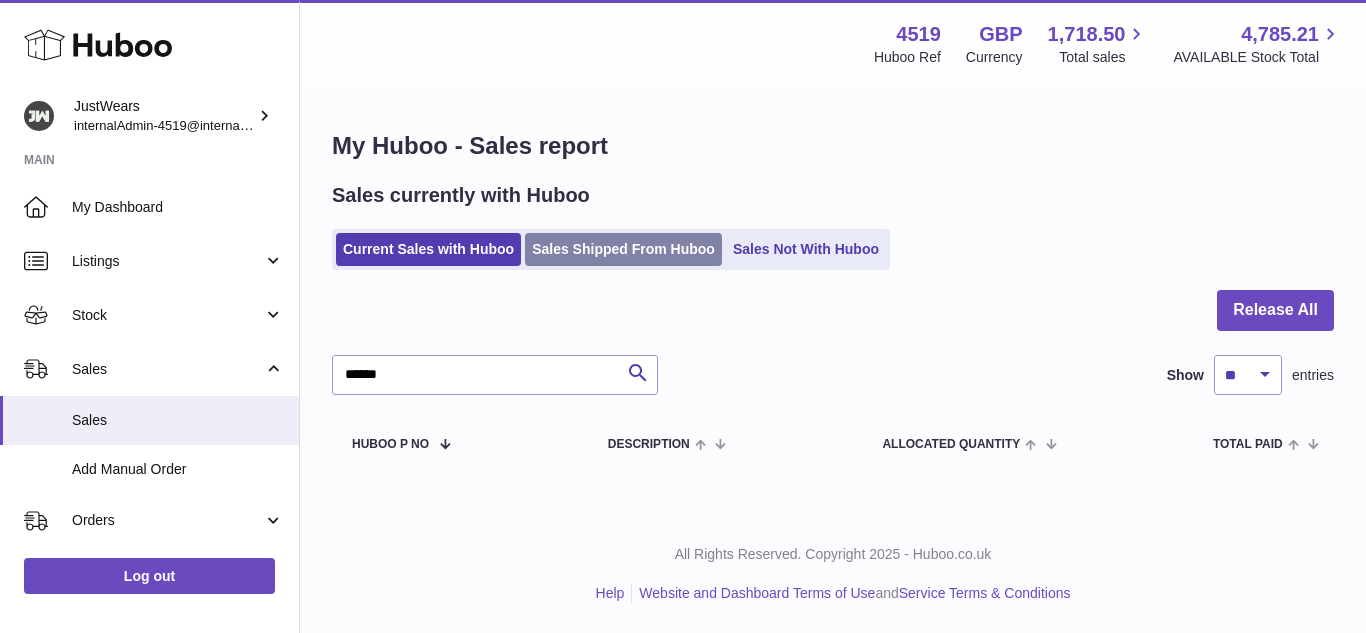 click on "Sales Shipped From Huboo" at bounding box center (623, 249) 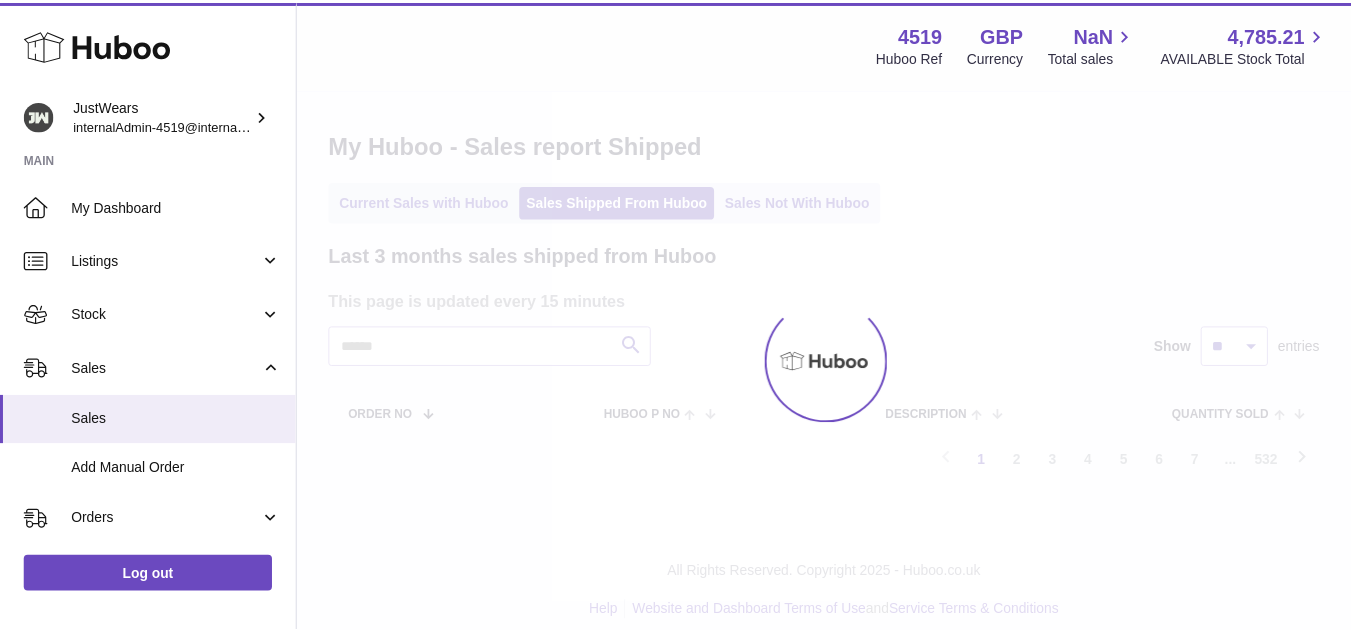 scroll, scrollTop: 0, scrollLeft: 0, axis: both 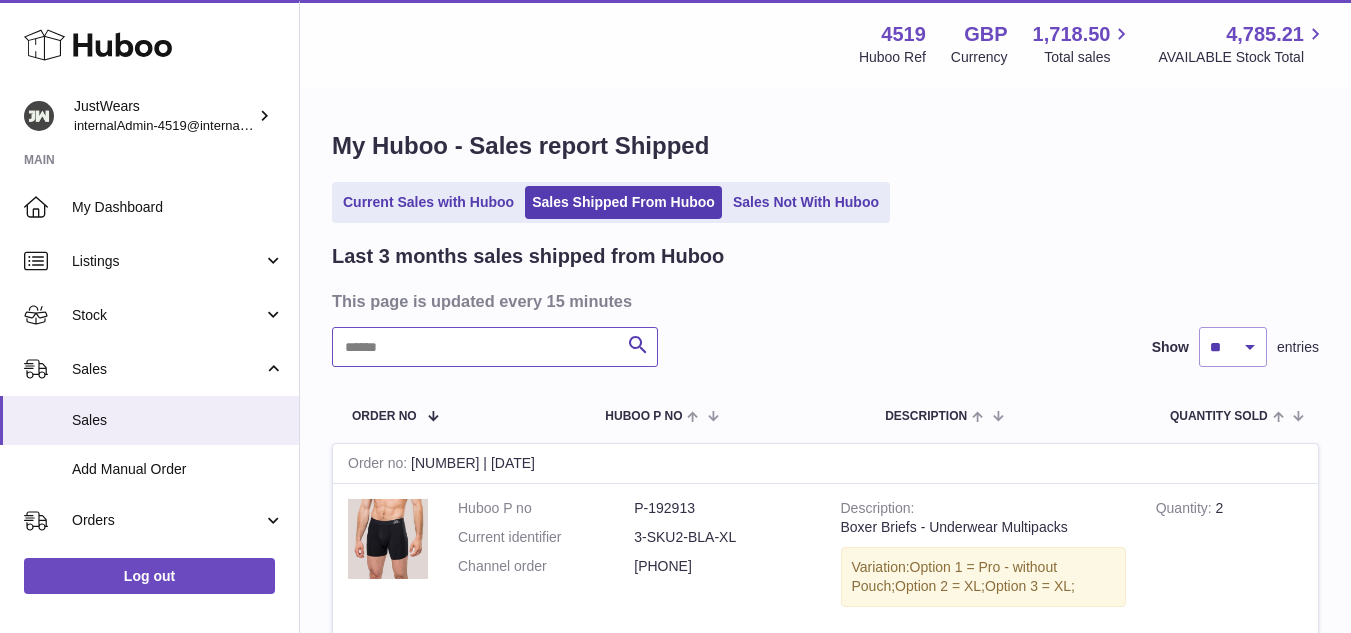 click at bounding box center (495, 347) 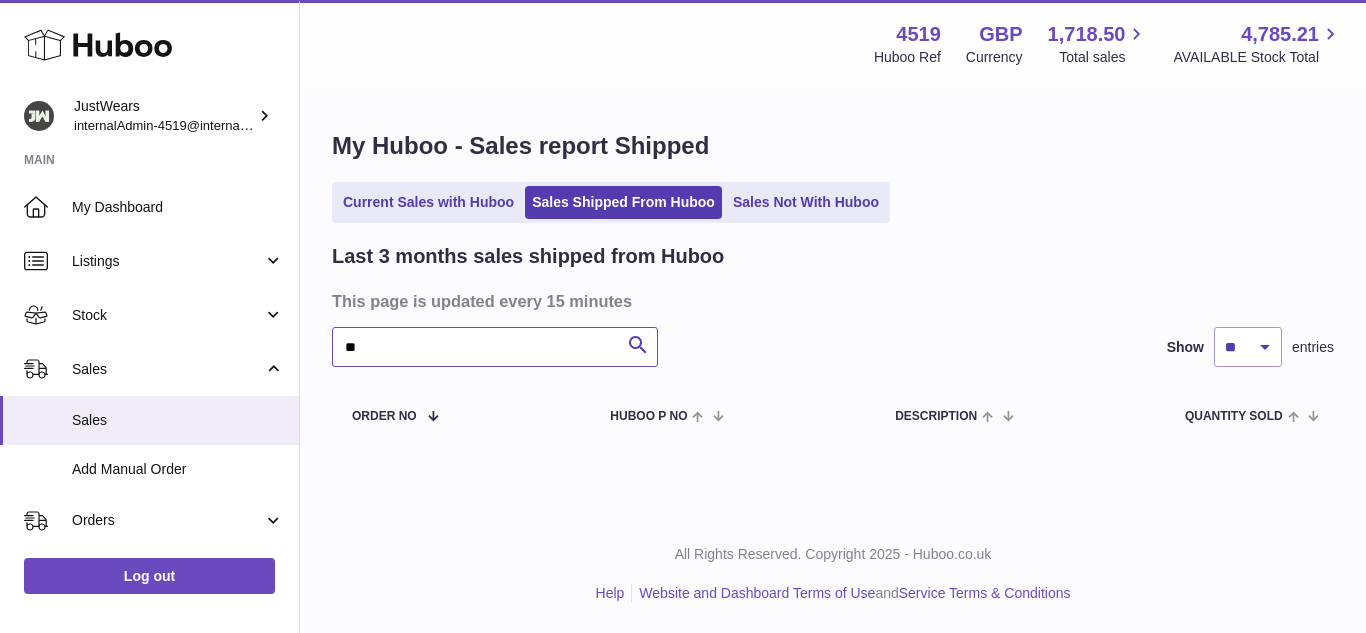 type on "*" 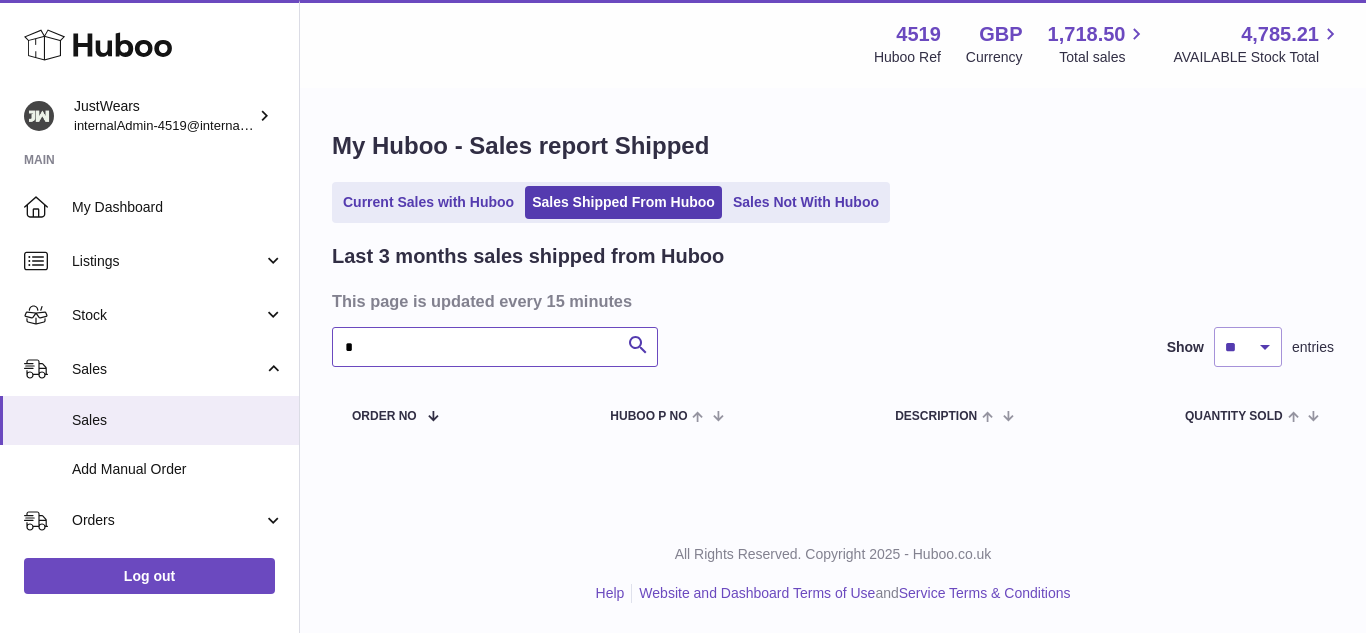 type 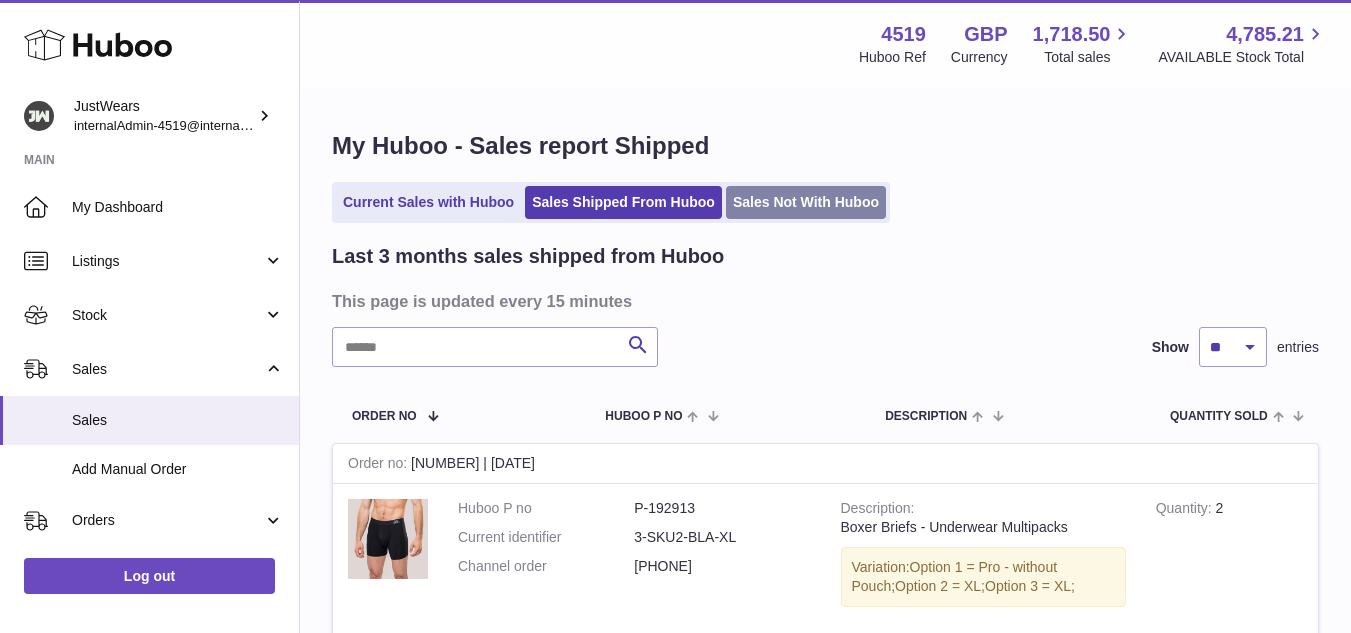 click on "Sales Not With Huboo" at bounding box center (806, 202) 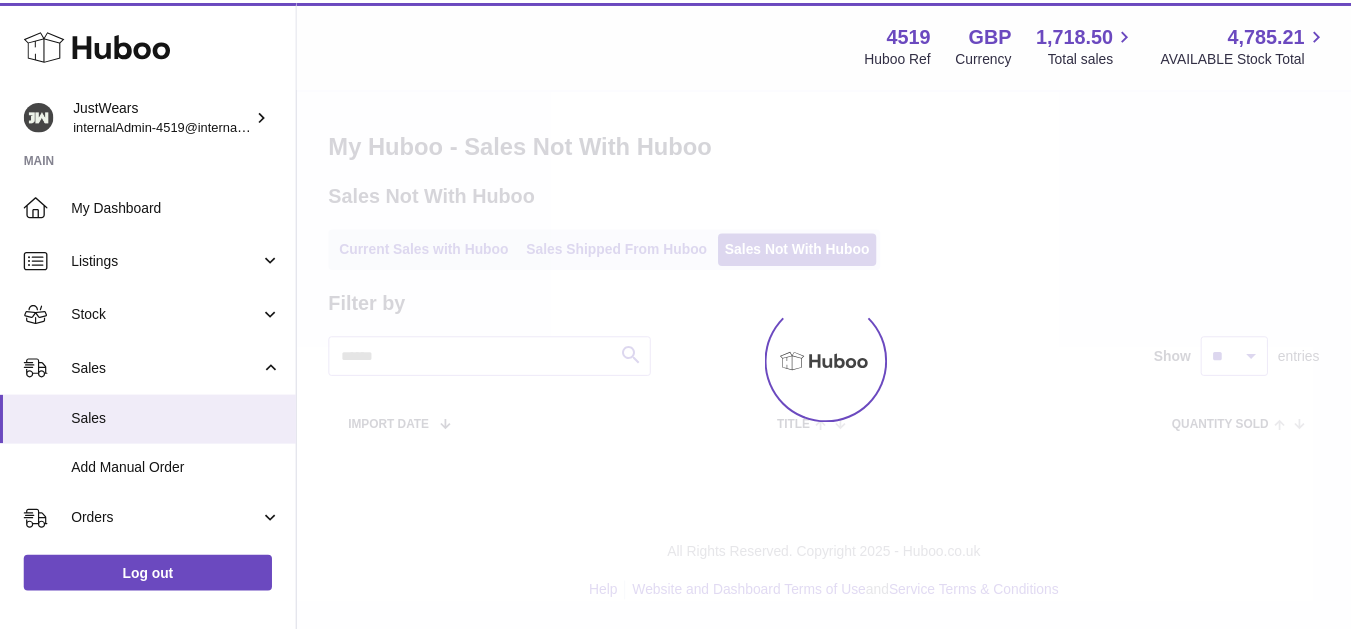 scroll, scrollTop: 0, scrollLeft: 0, axis: both 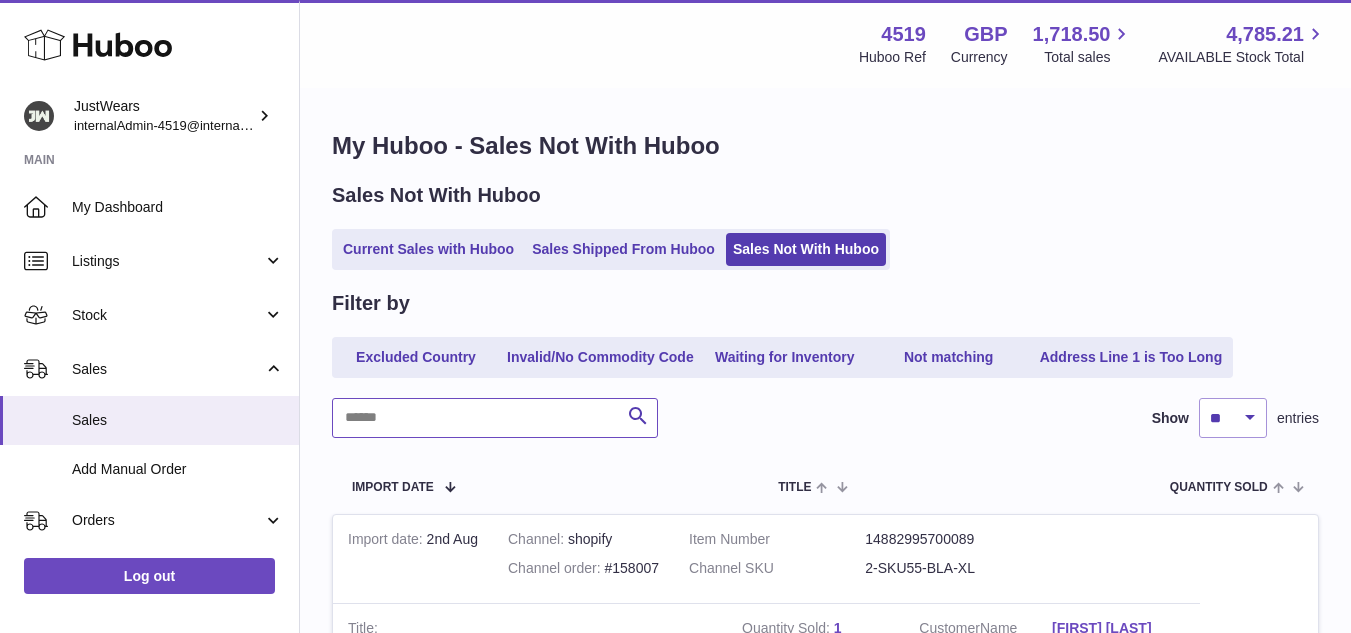 click at bounding box center (495, 418) 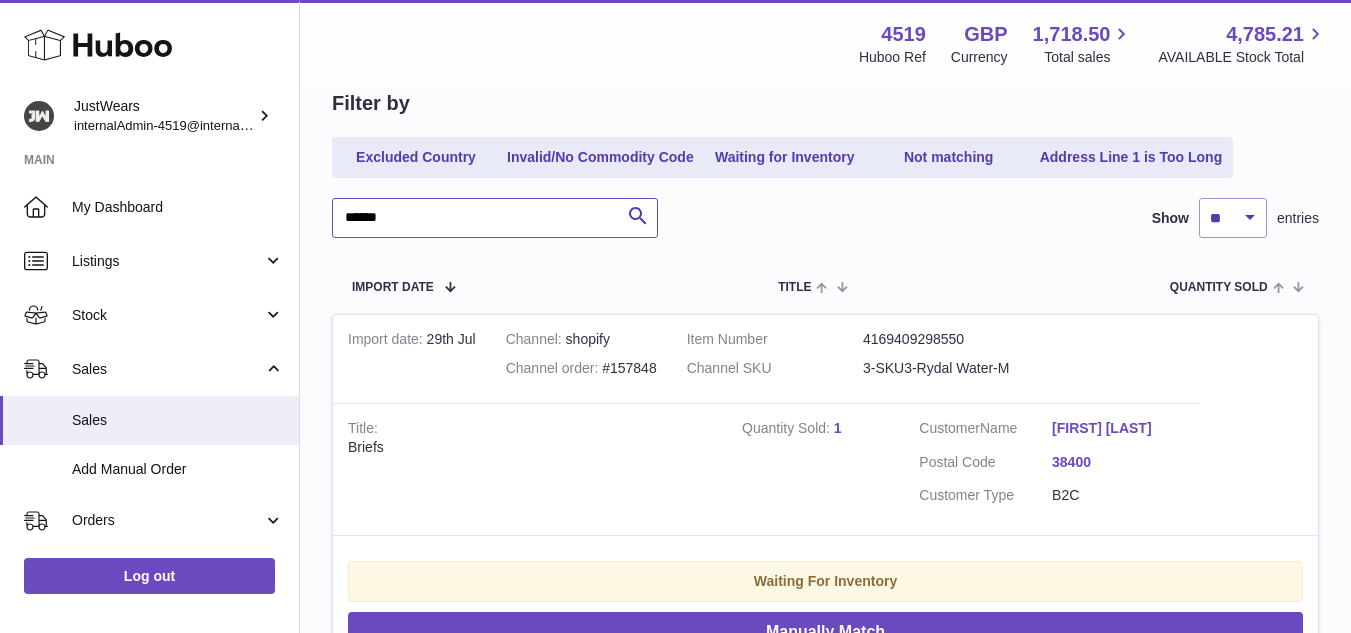 scroll, scrollTop: 300, scrollLeft: 0, axis: vertical 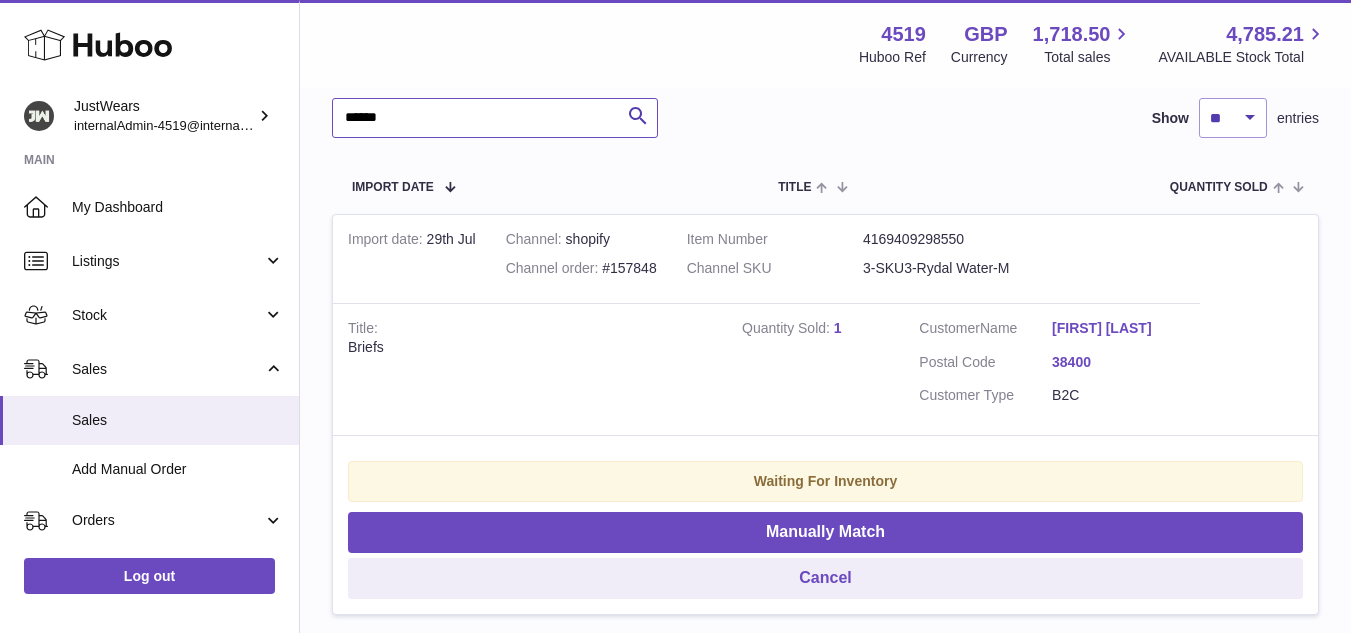 type on "******" 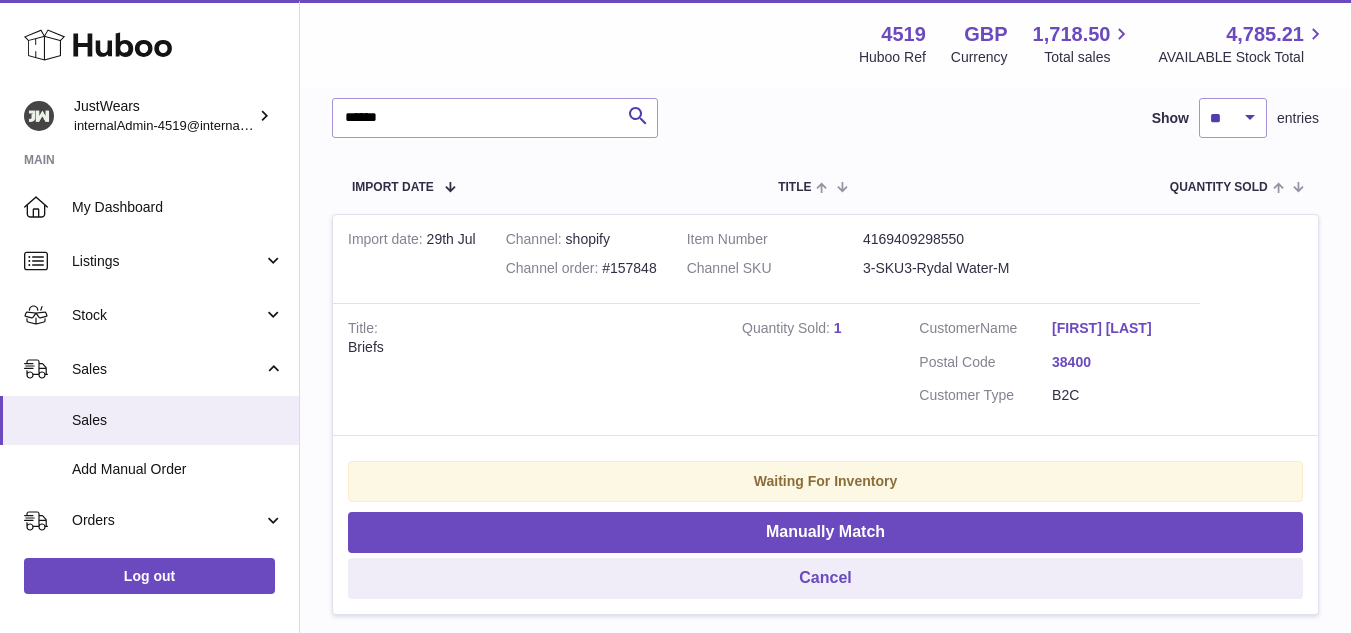 click on "3-SKU3-Rydal Water-M" at bounding box center (951, 268) 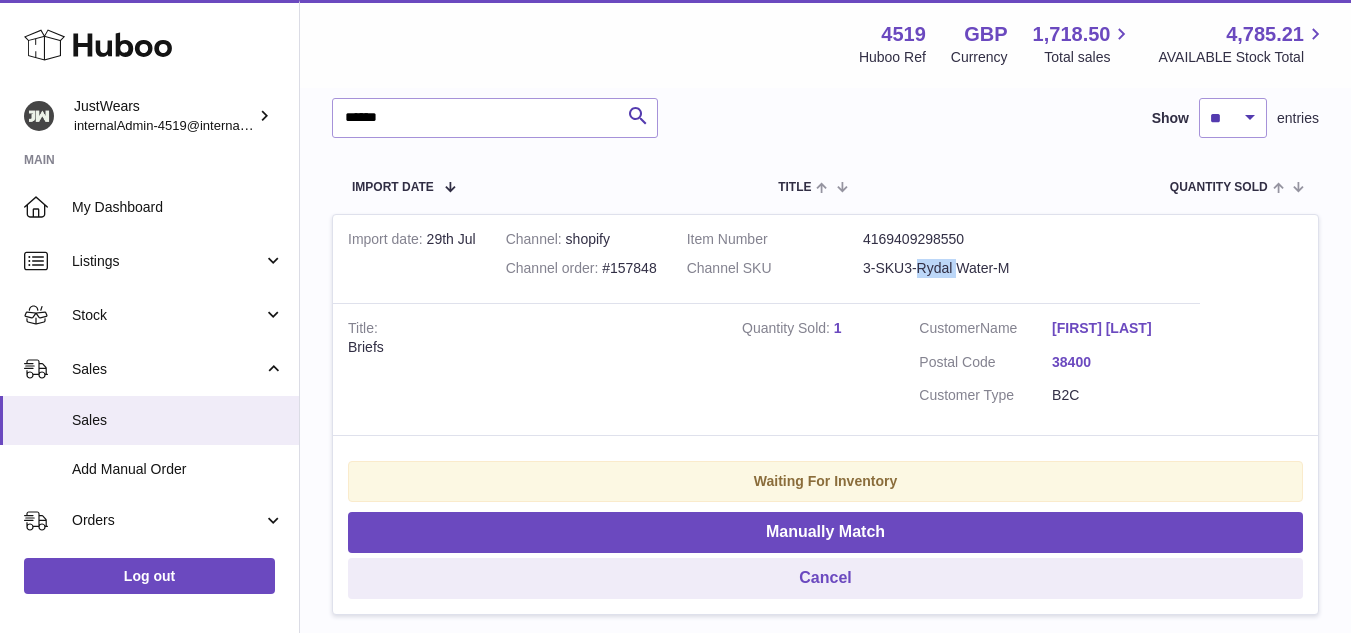 click on "3-SKU3-Rydal Water-M" at bounding box center (951, 268) 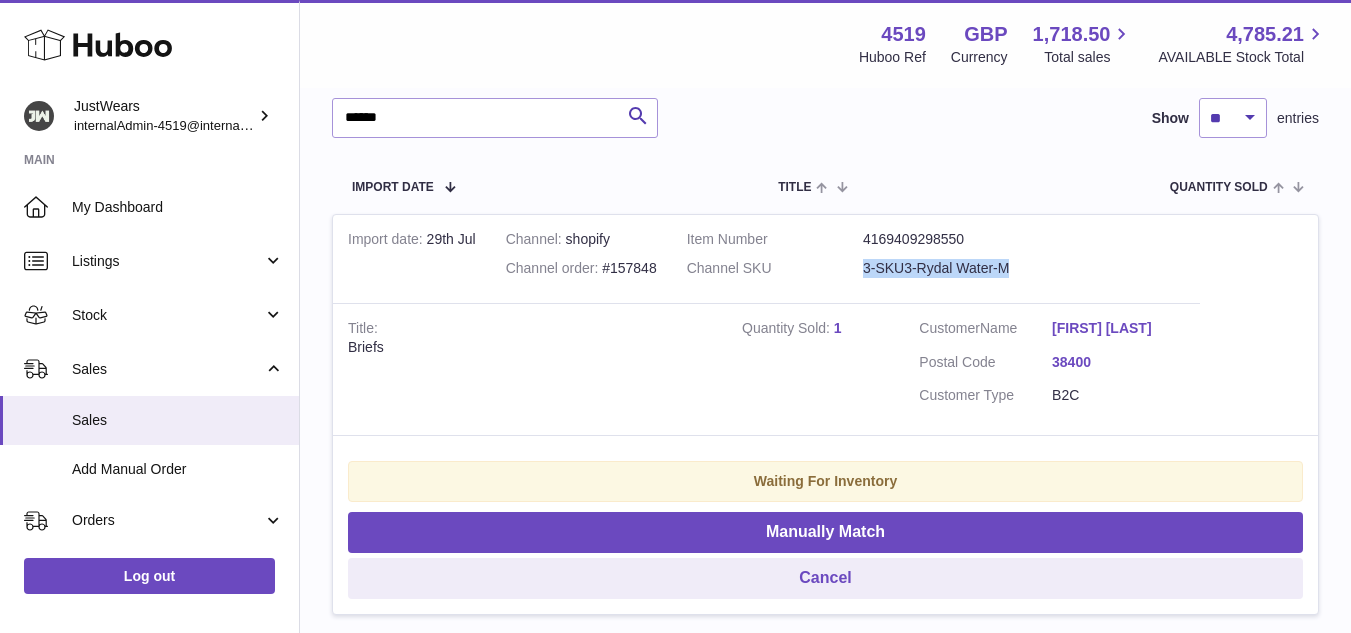 click on "3-SKU3-Rydal Water-M" at bounding box center [951, 268] 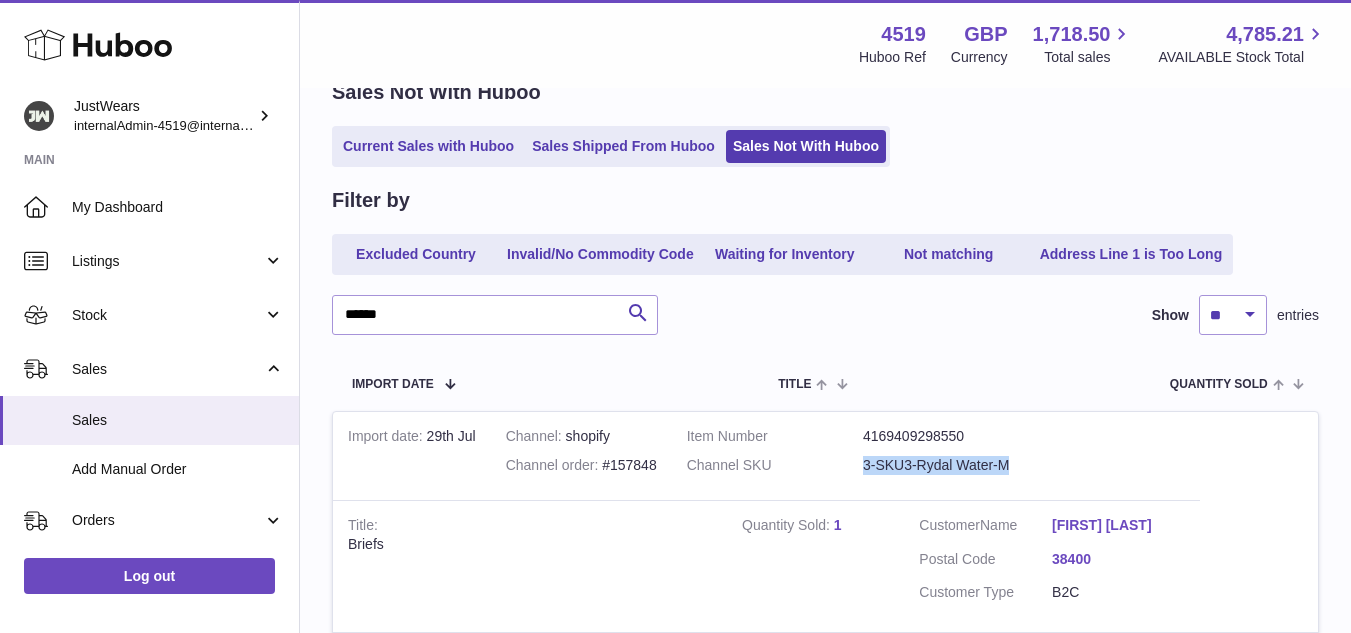 scroll, scrollTop: 200, scrollLeft: 0, axis: vertical 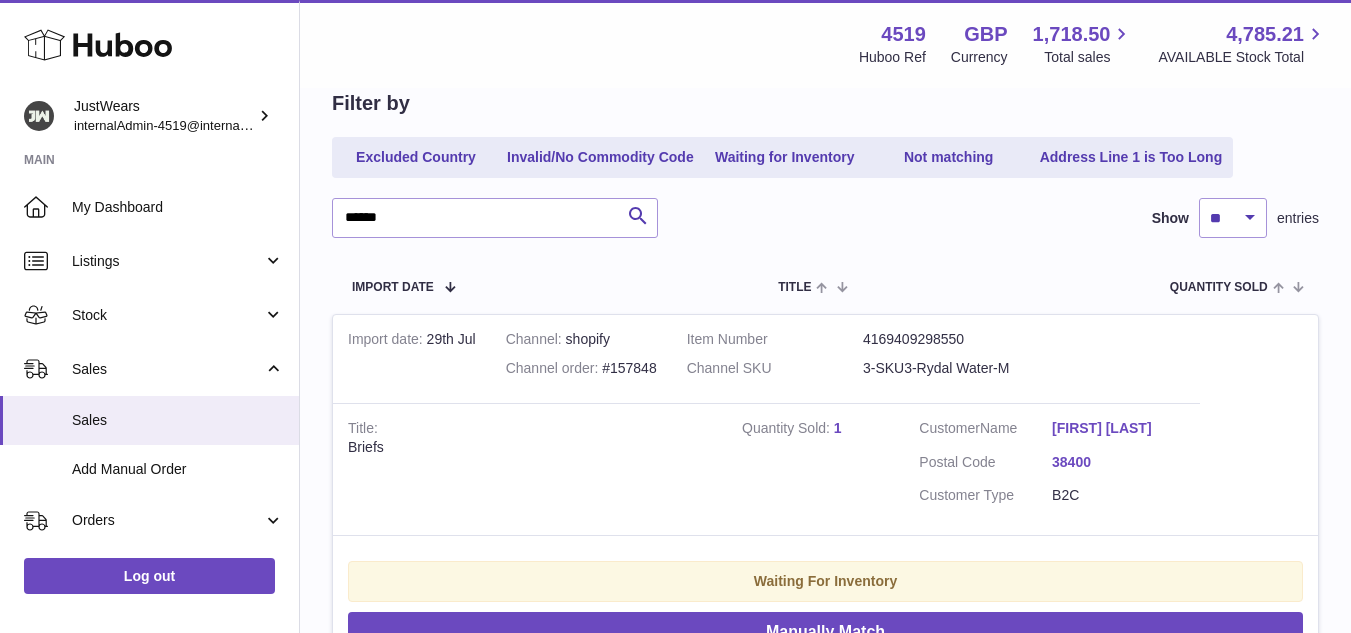click on "Channel order #157848" at bounding box center [581, 368] 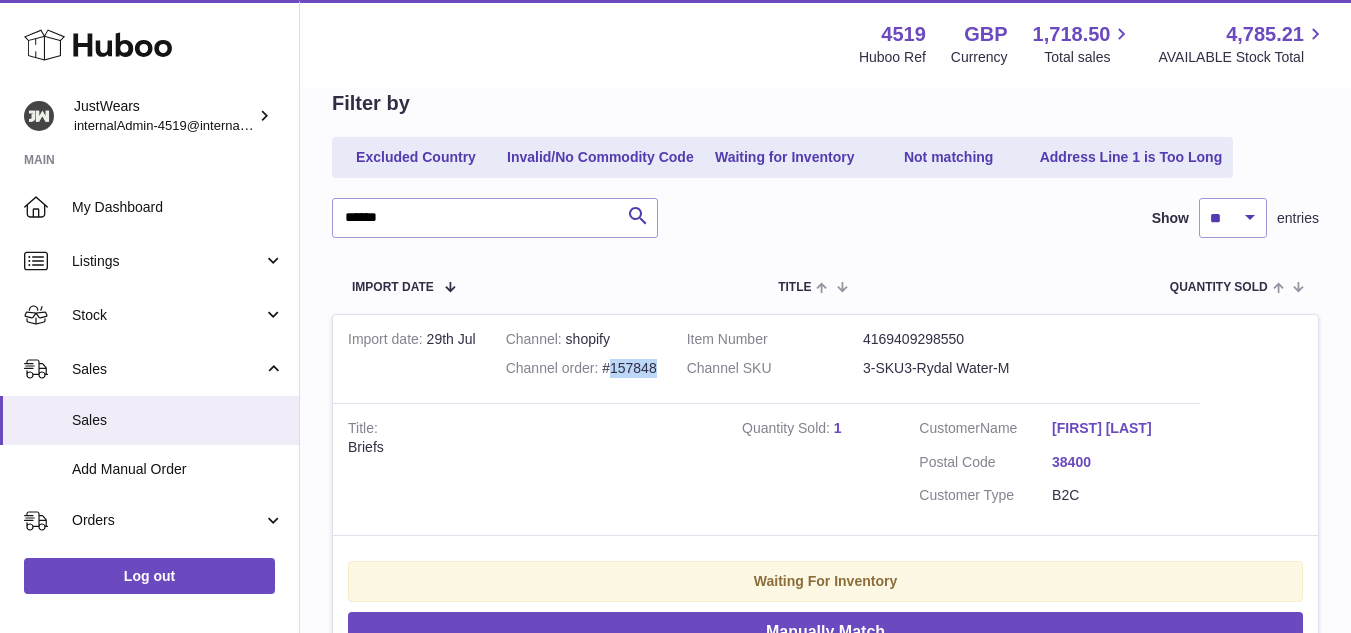 click on "Channel order #157848" at bounding box center (581, 368) 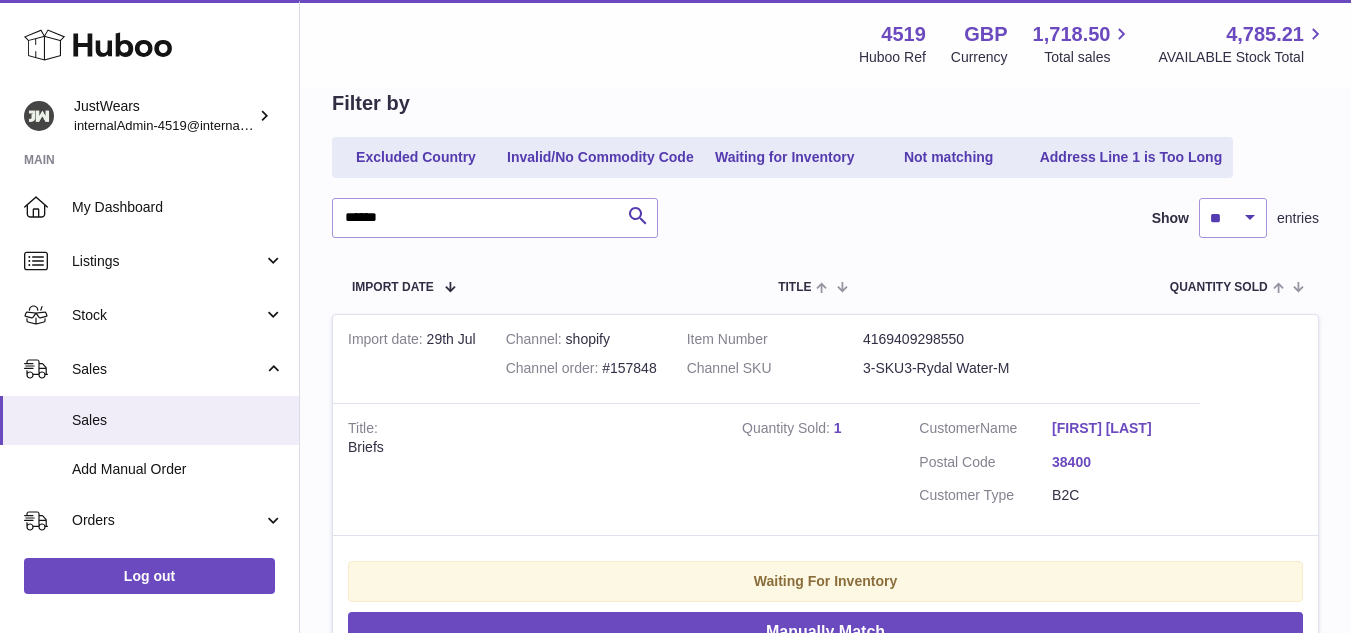 click on "Channel order #157848" at bounding box center [581, 368] 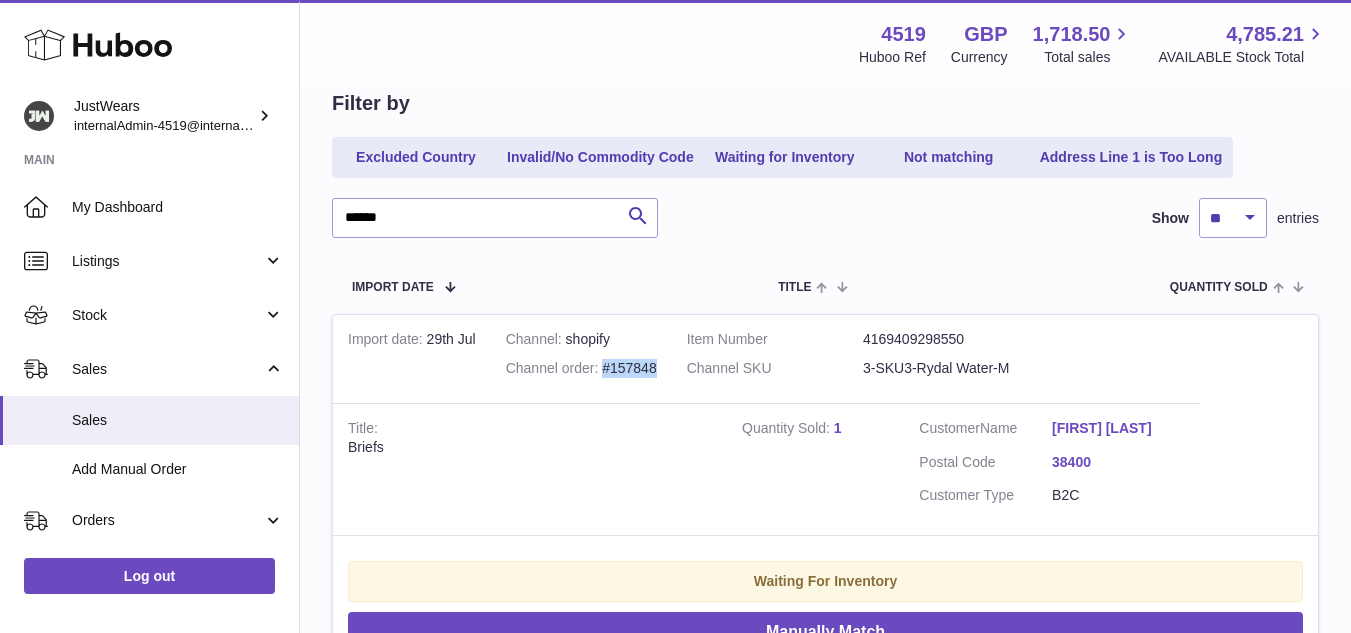 drag, startPoint x: 630, startPoint y: 373, endPoint x: 664, endPoint y: 375, distance: 34.058773 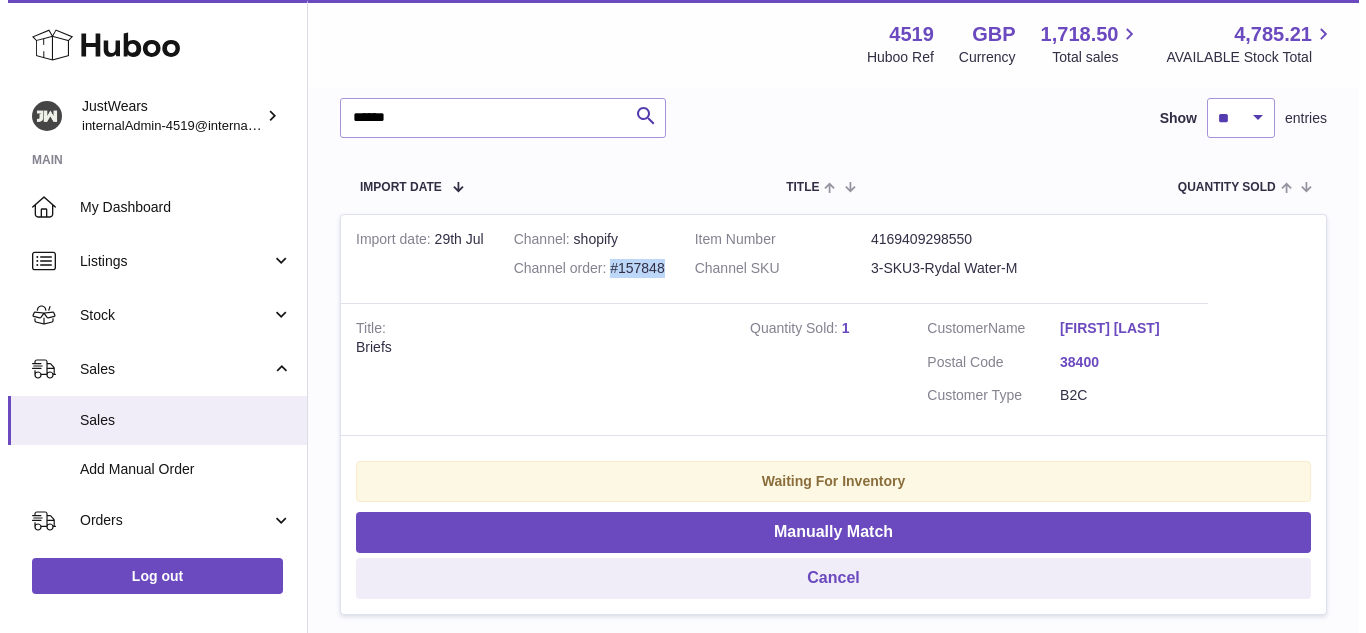 scroll, scrollTop: 400, scrollLeft: 0, axis: vertical 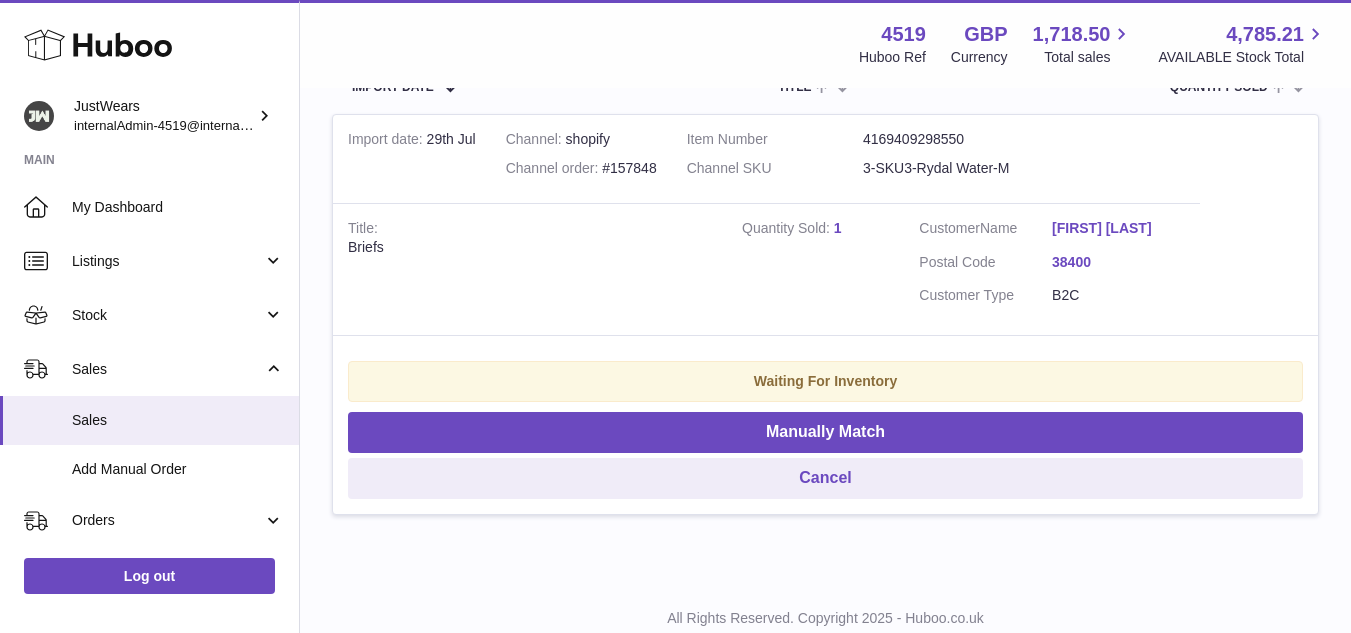click on "Waiting For Inventory" at bounding box center [825, 381] 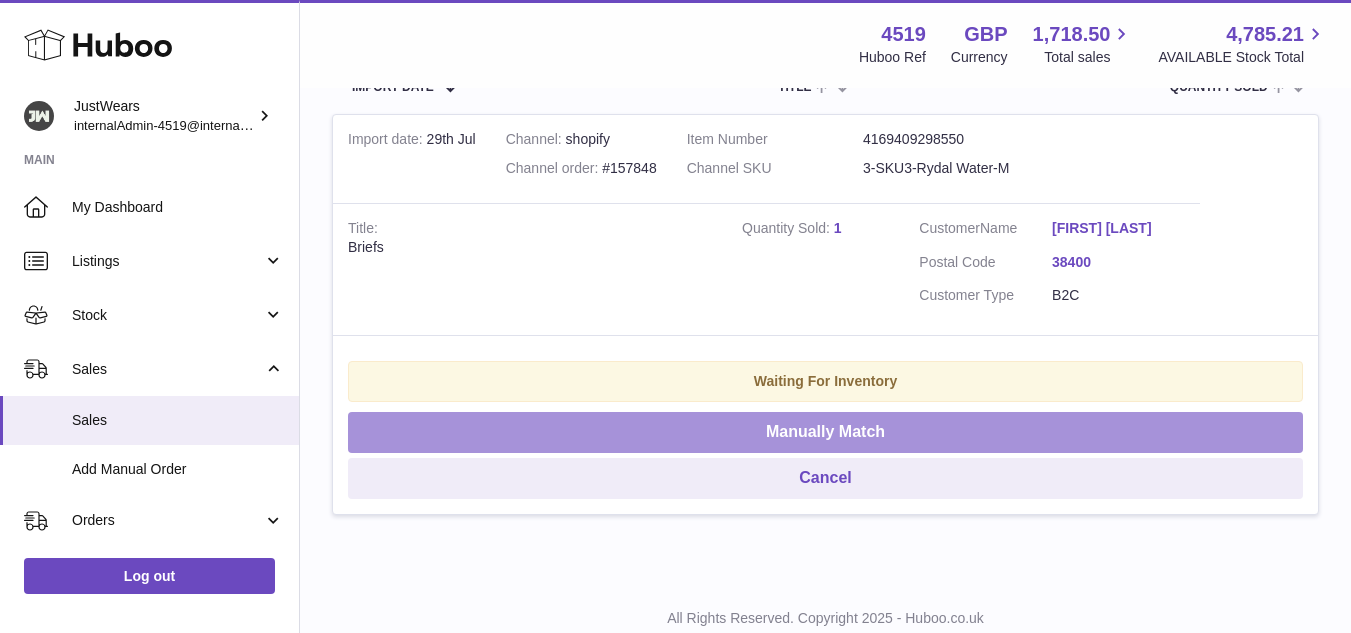 click on "Manually Match" at bounding box center [825, 432] 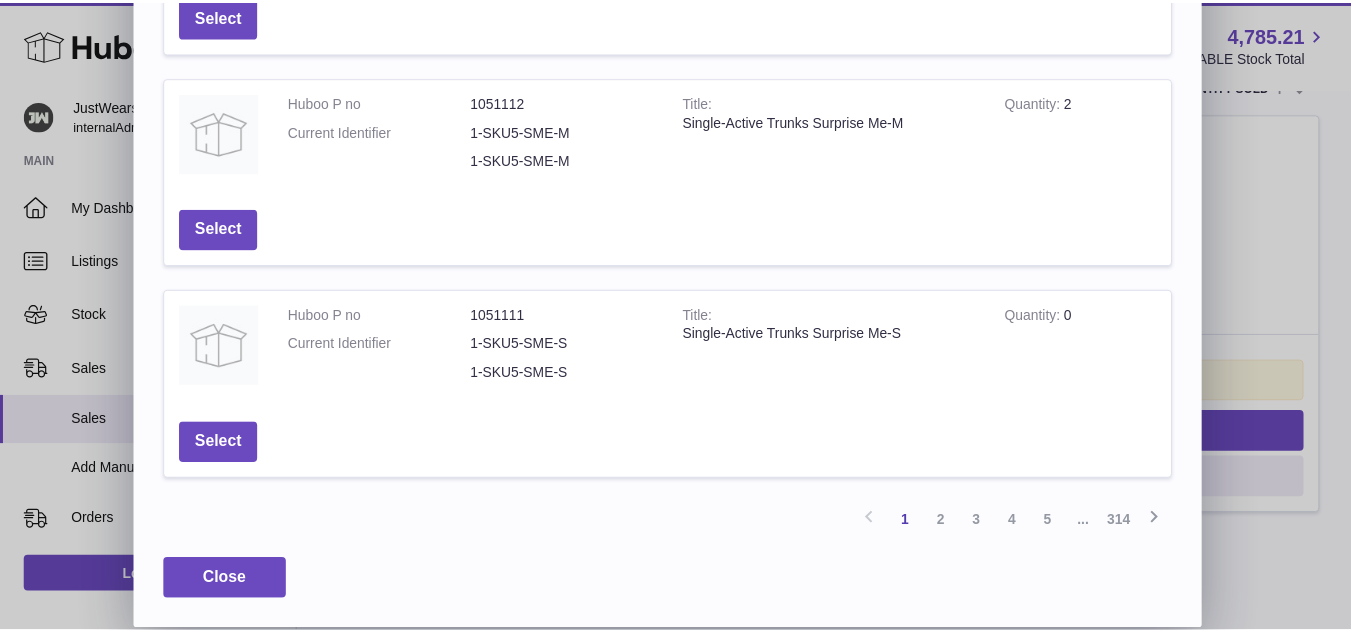 scroll, scrollTop: 0, scrollLeft: 0, axis: both 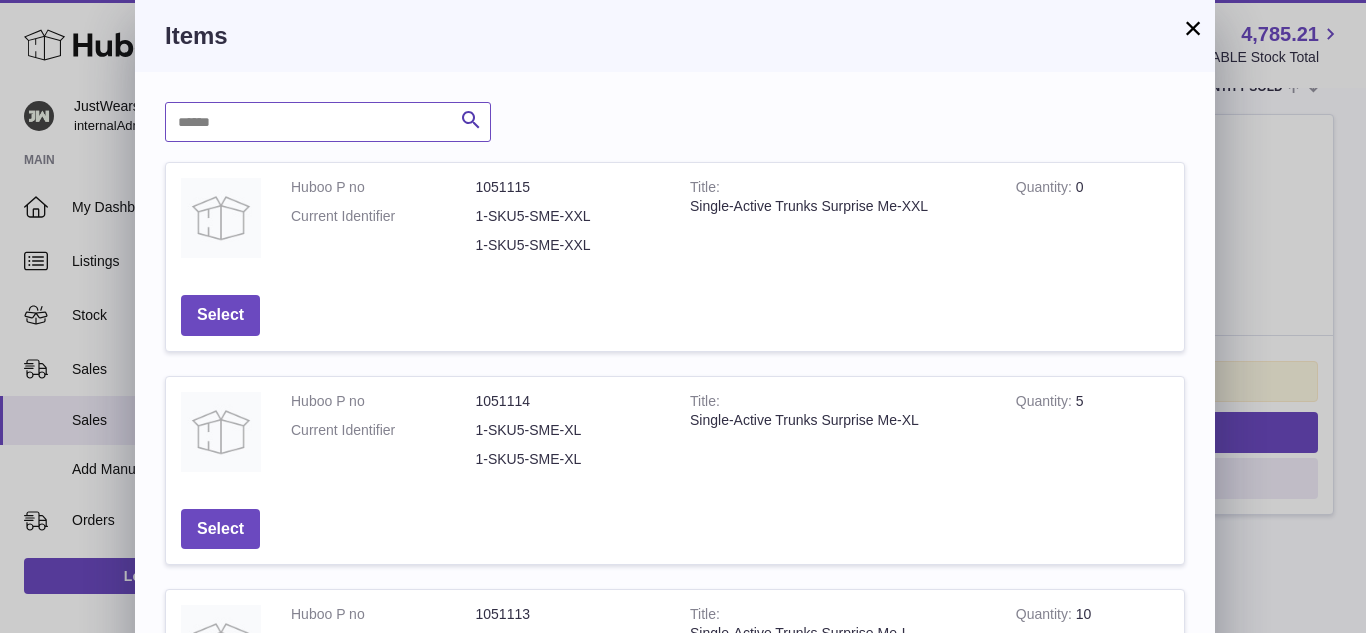 click at bounding box center (328, 122) 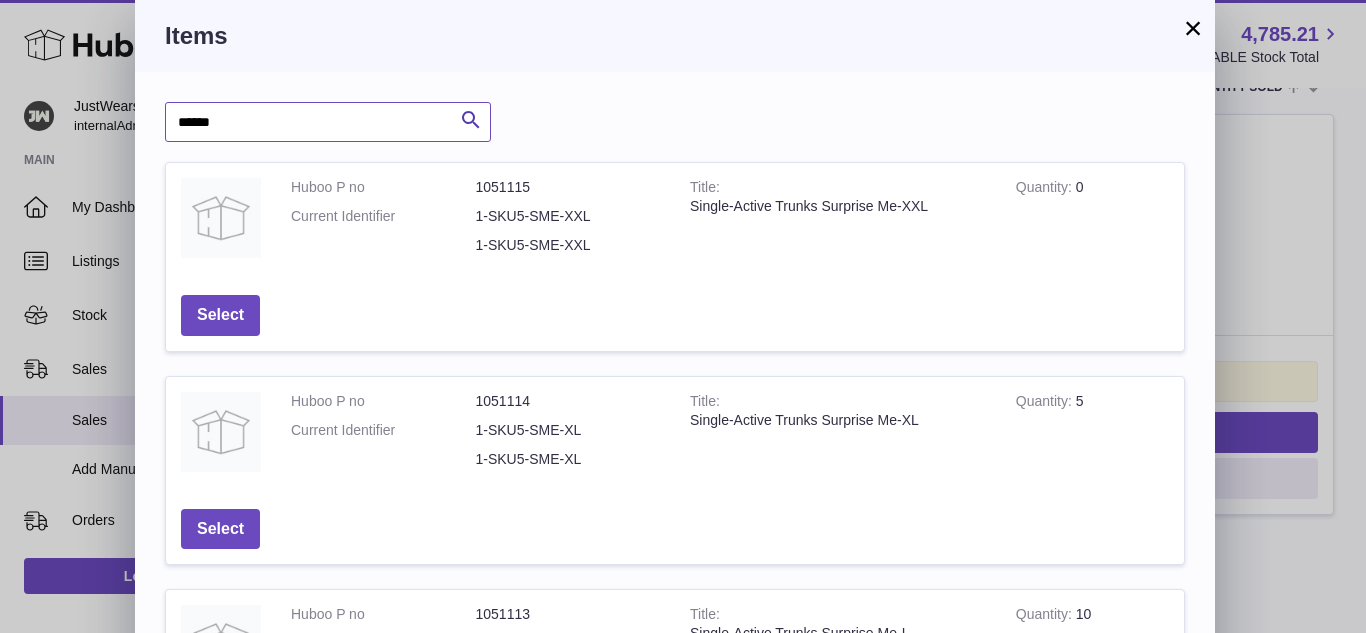type on "******" 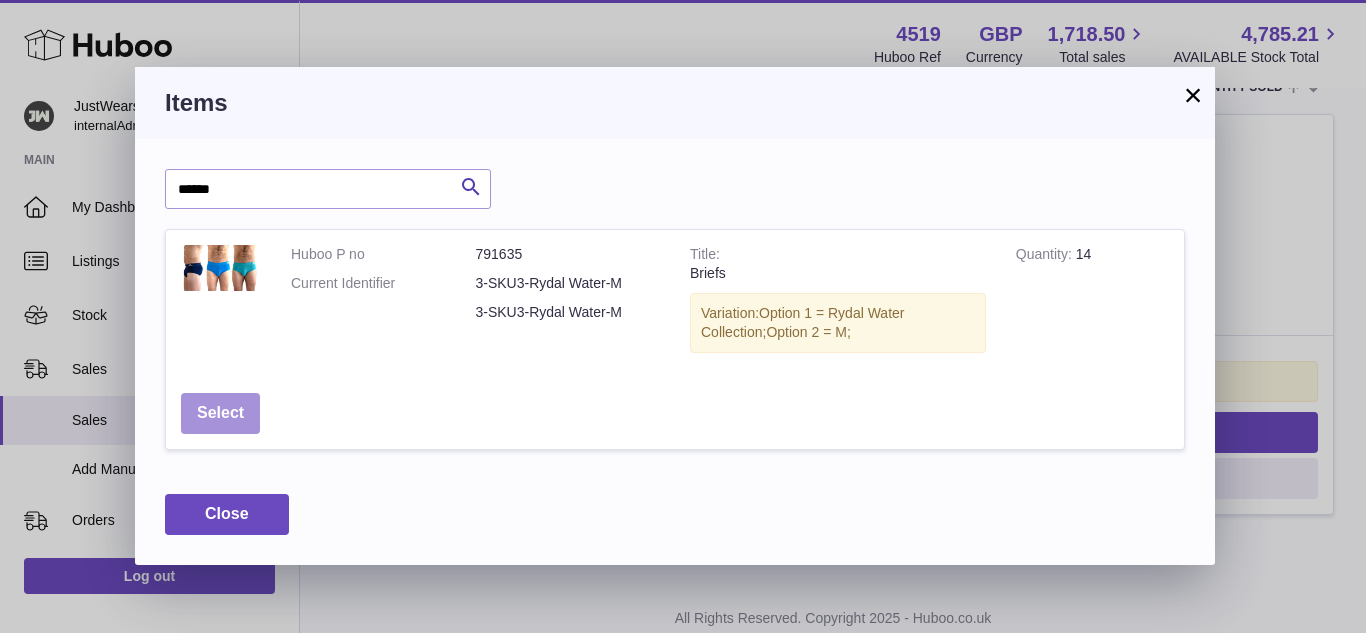 click on "Select" at bounding box center (220, 413) 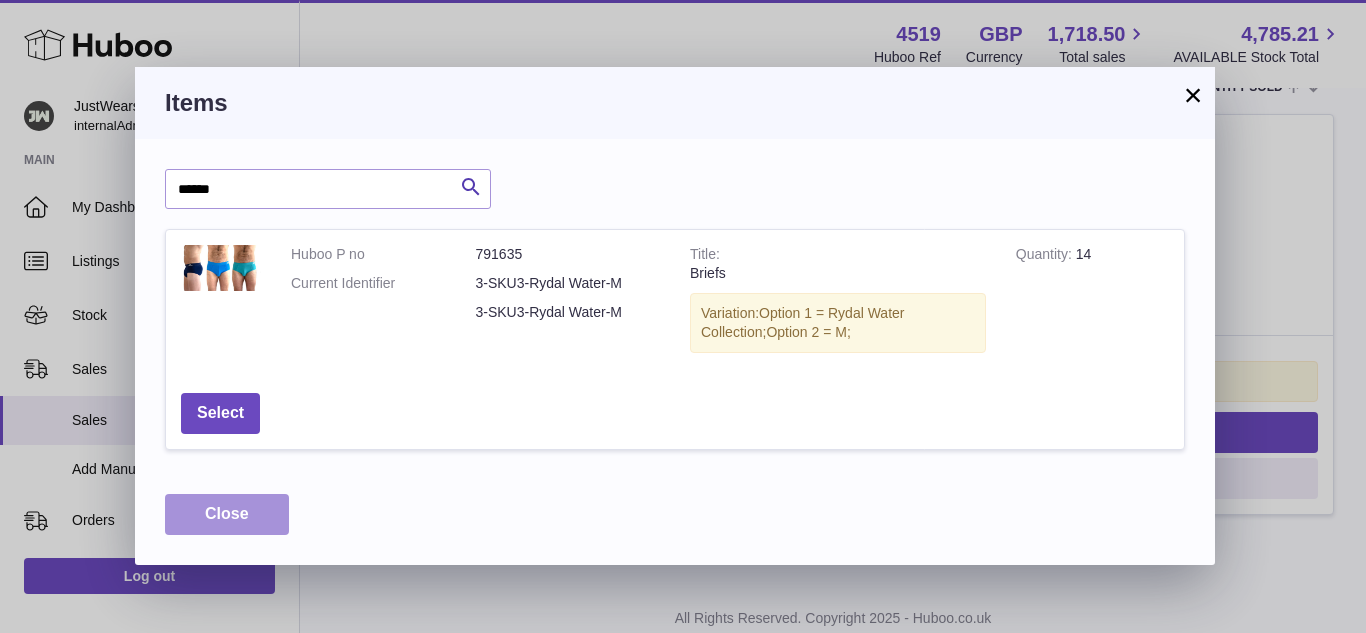 click on "Close" at bounding box center (227, 513) 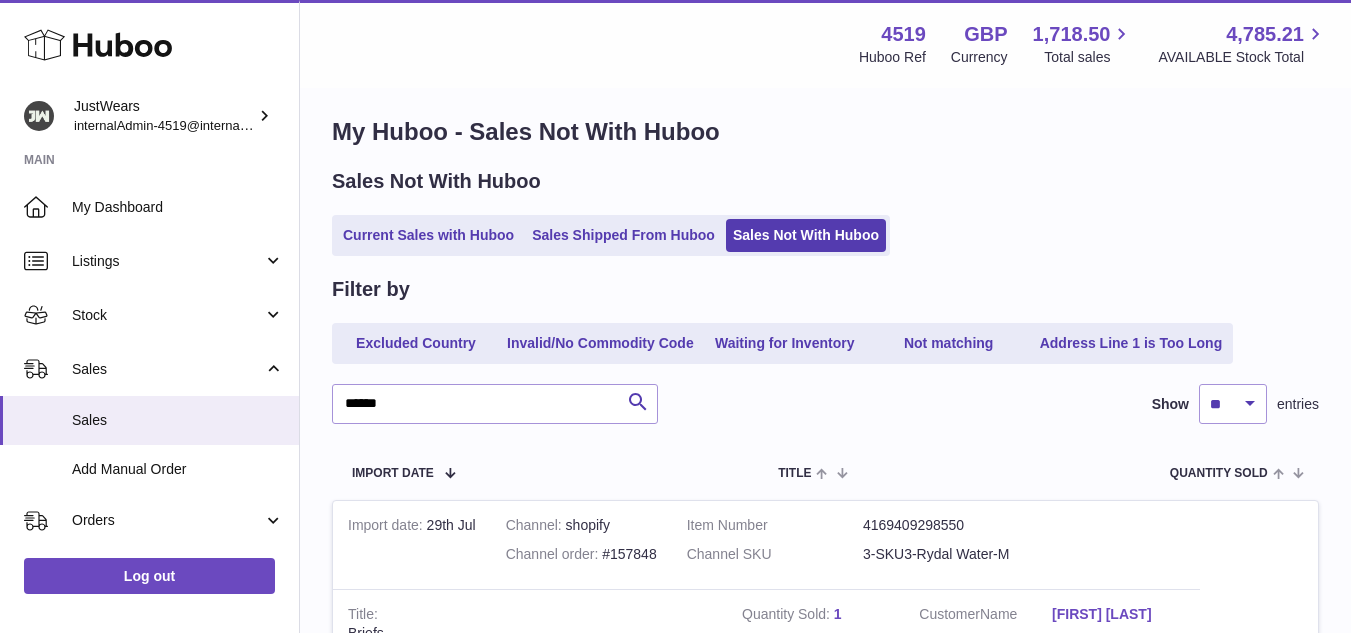 scroll, scrollTop: 0, scrollLeft: 0, axis: both 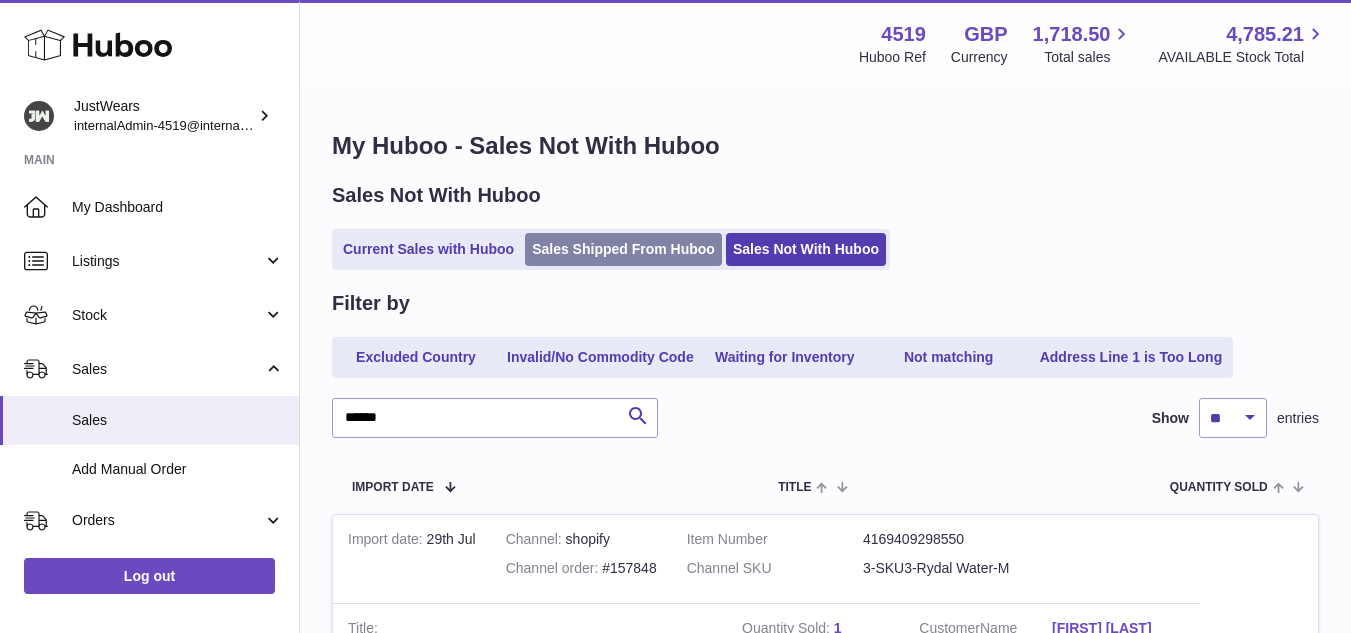 click on "Sales Shipped From Huboo" at bounding box center (623, 249) 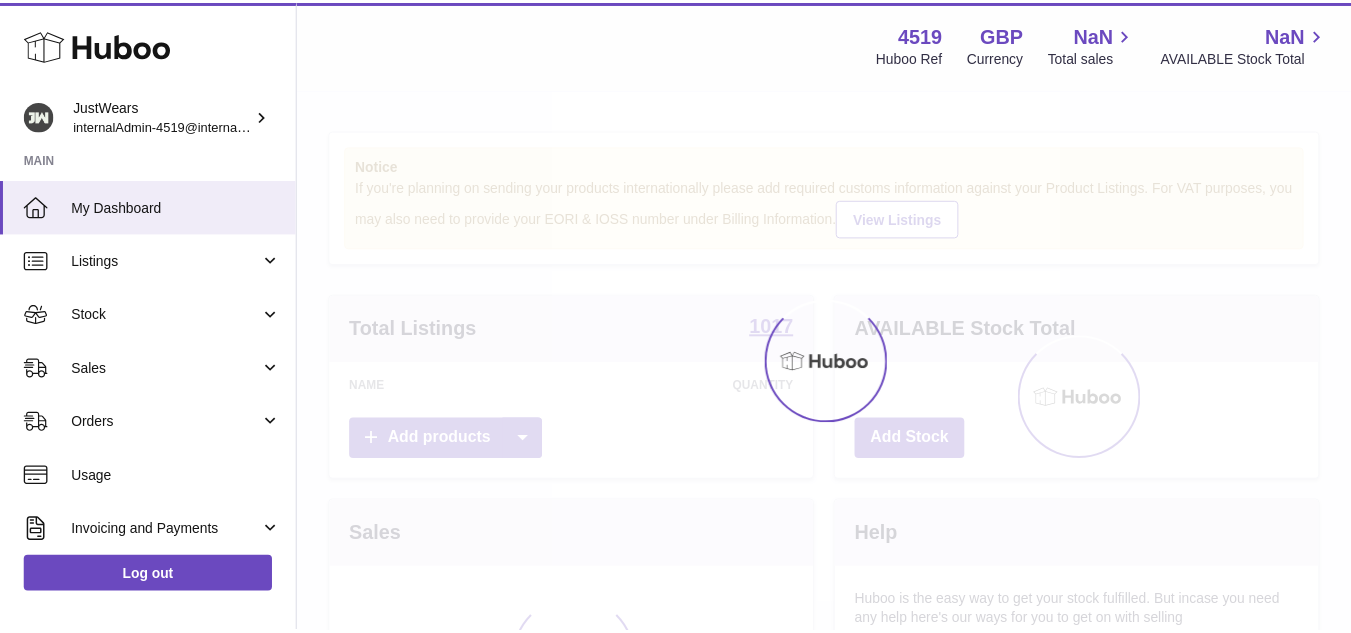 scroll, scrollTop: 0, scrollLeft: 0, axis: both 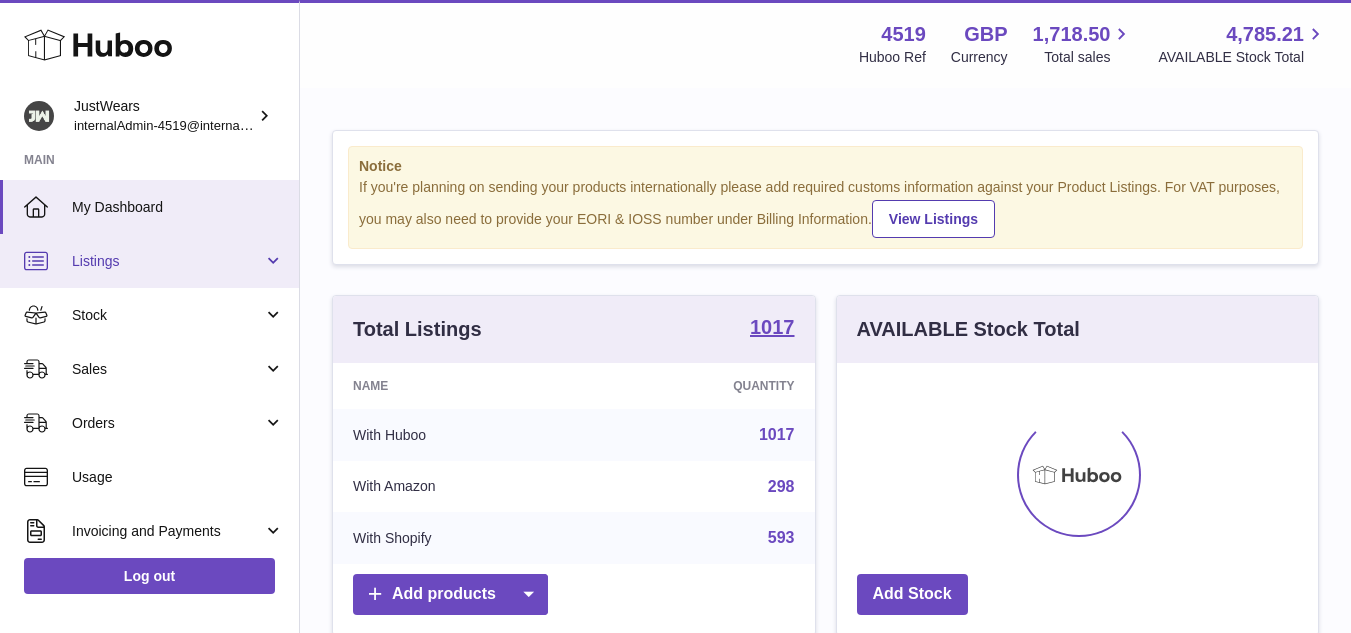 click on "Listings" at bounding box center (167, 261) 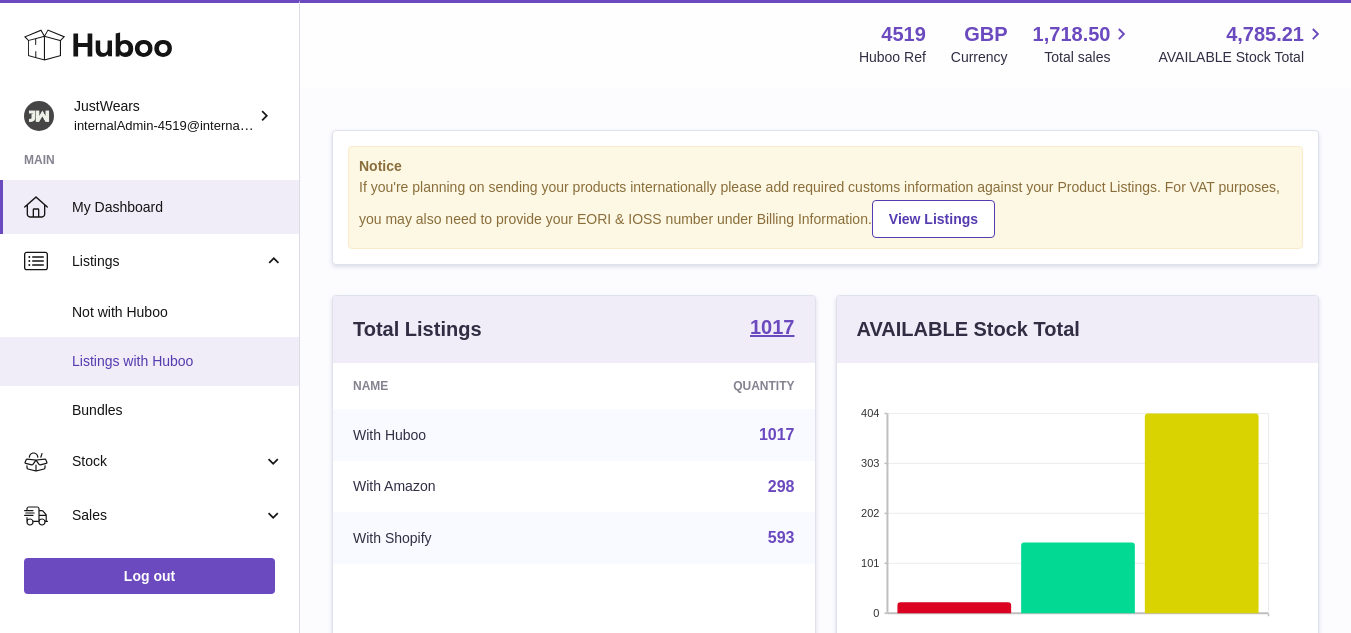 click on "Listings with Huboo" at bounding box center (149, 361) 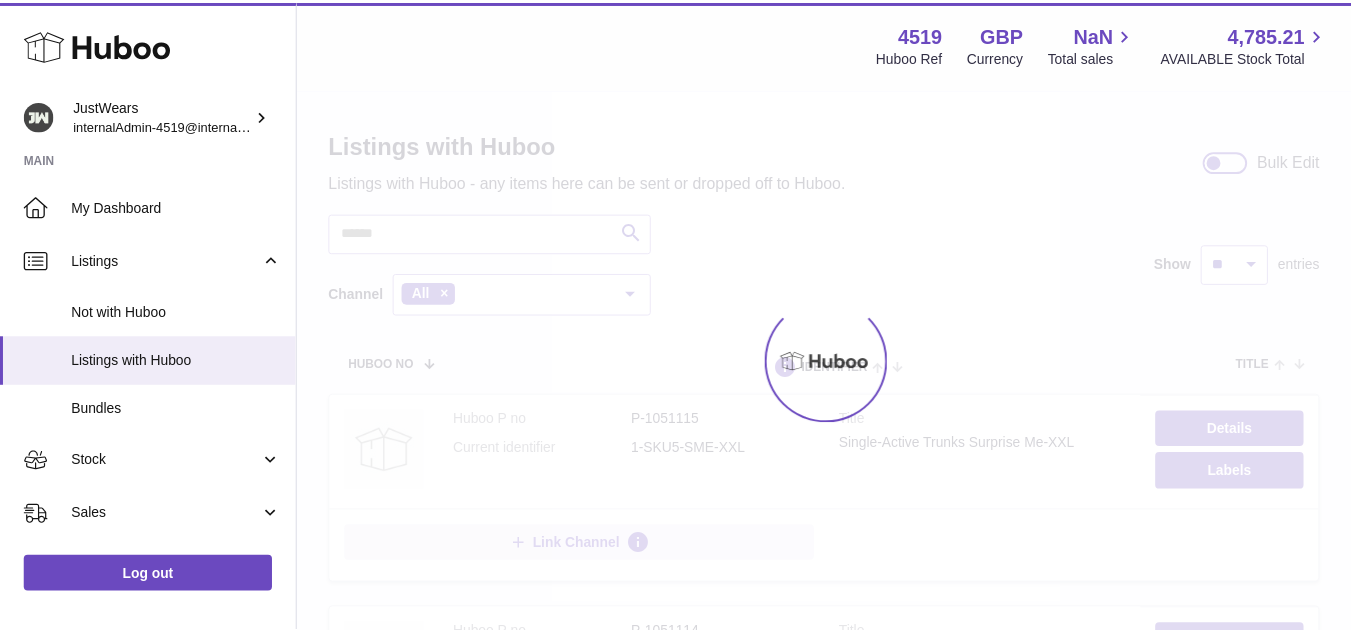 scroll, scrollTop: 0, scrollLeft: 0, axis: both 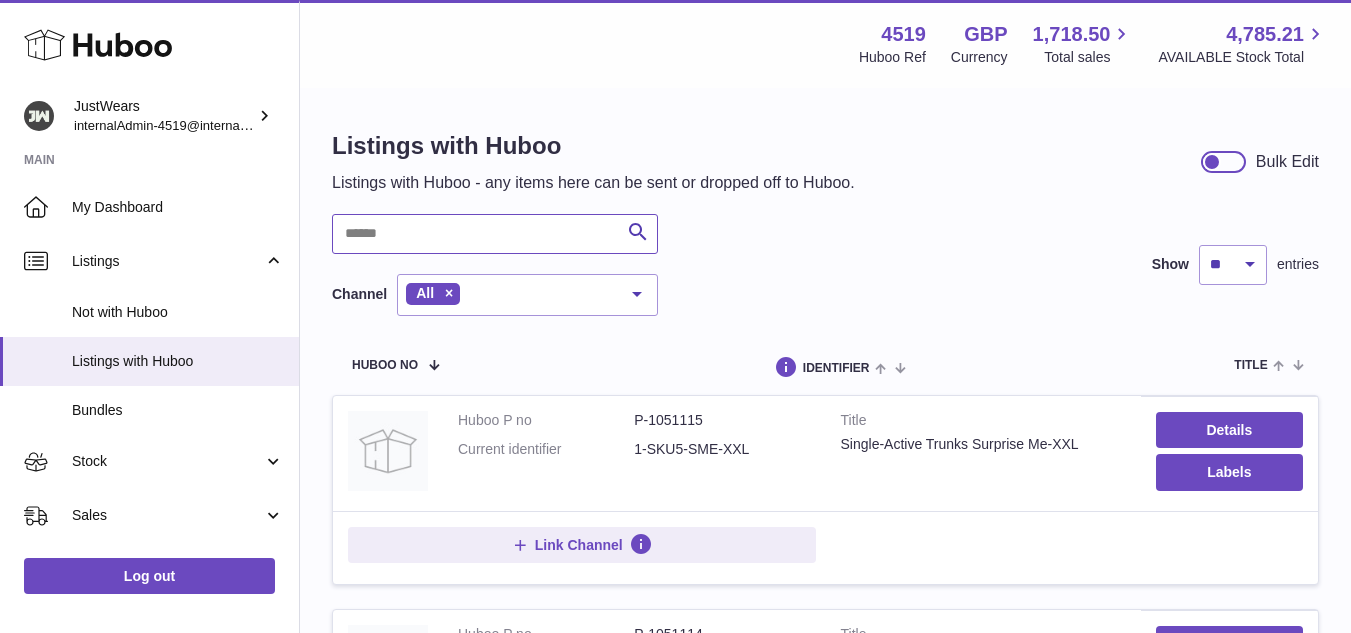 click at bounding box center [495, 234] 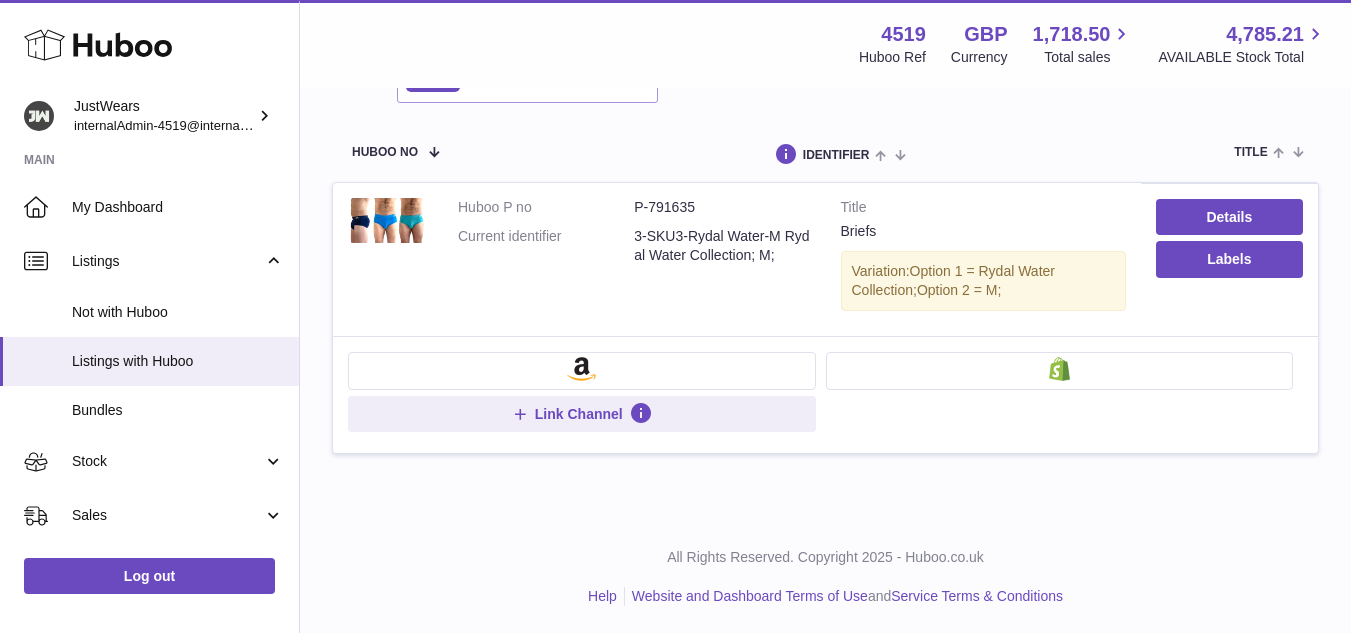 scroll, scrollTop: 216, scrollLeft: 0, axis: vertical 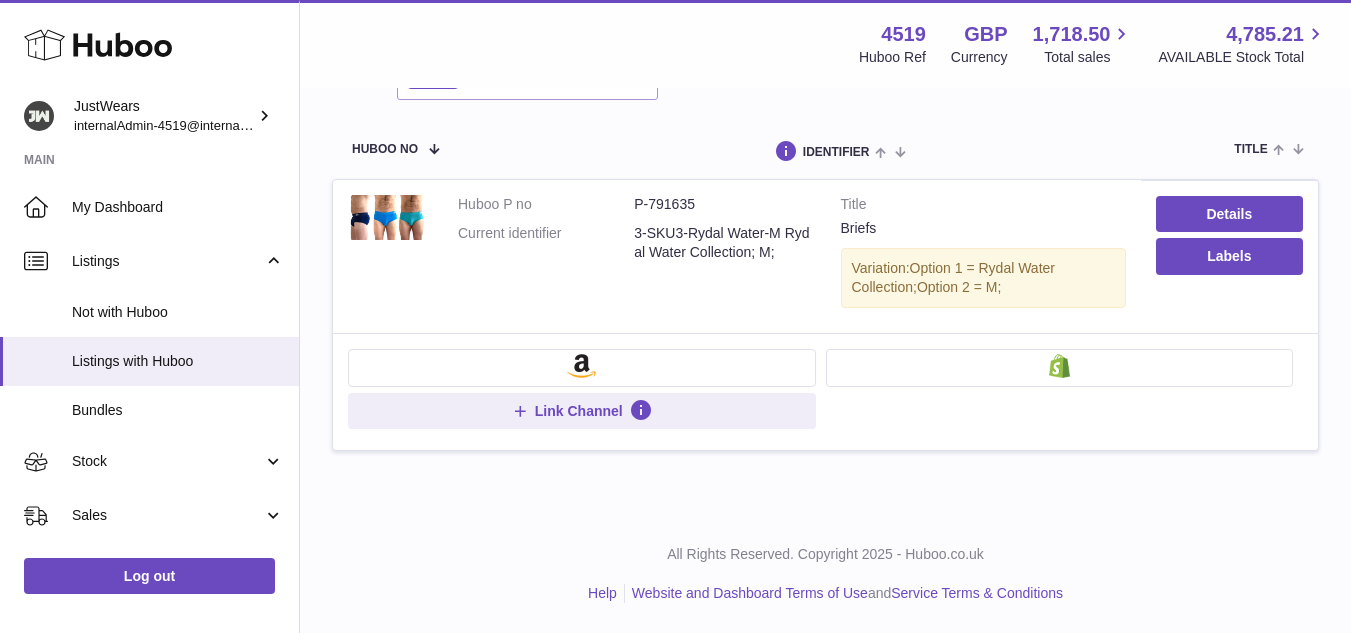 type on "**********" 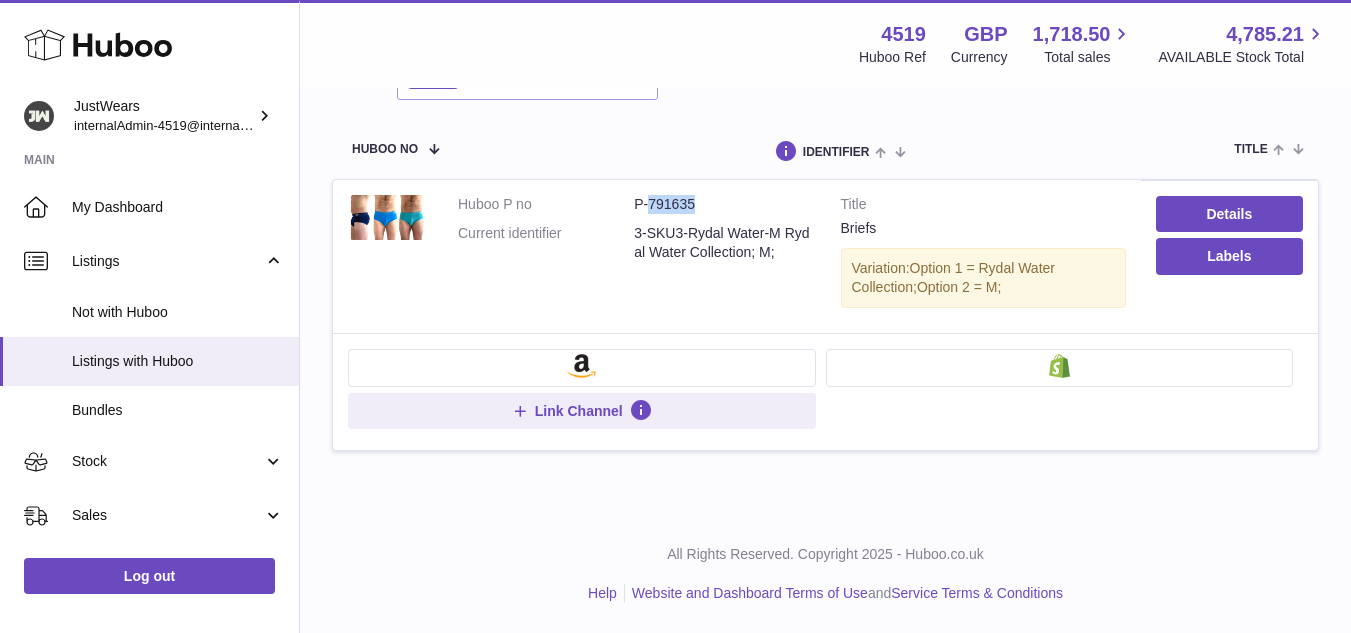 click on "P-791635" at bounding box center (722, 204) 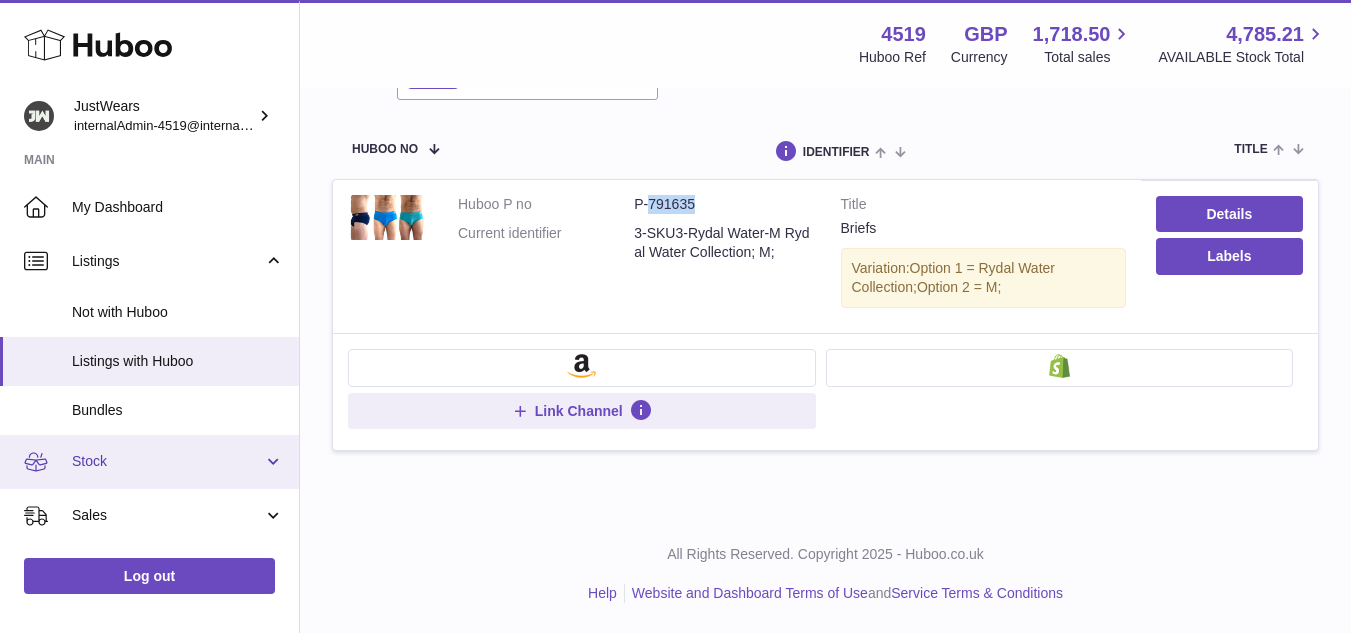 click on "Stock" at bounding box center (167, 461) 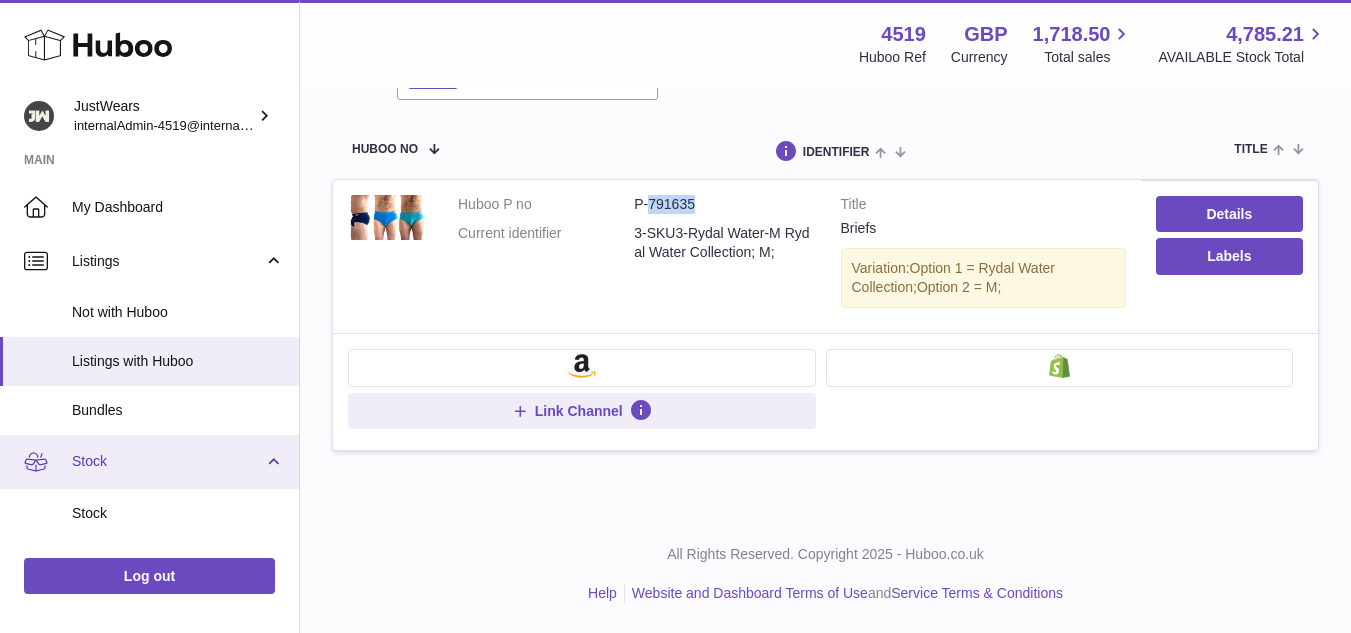 scroll, scrollTop: 100, scrollLeft: 0, axis: vertical 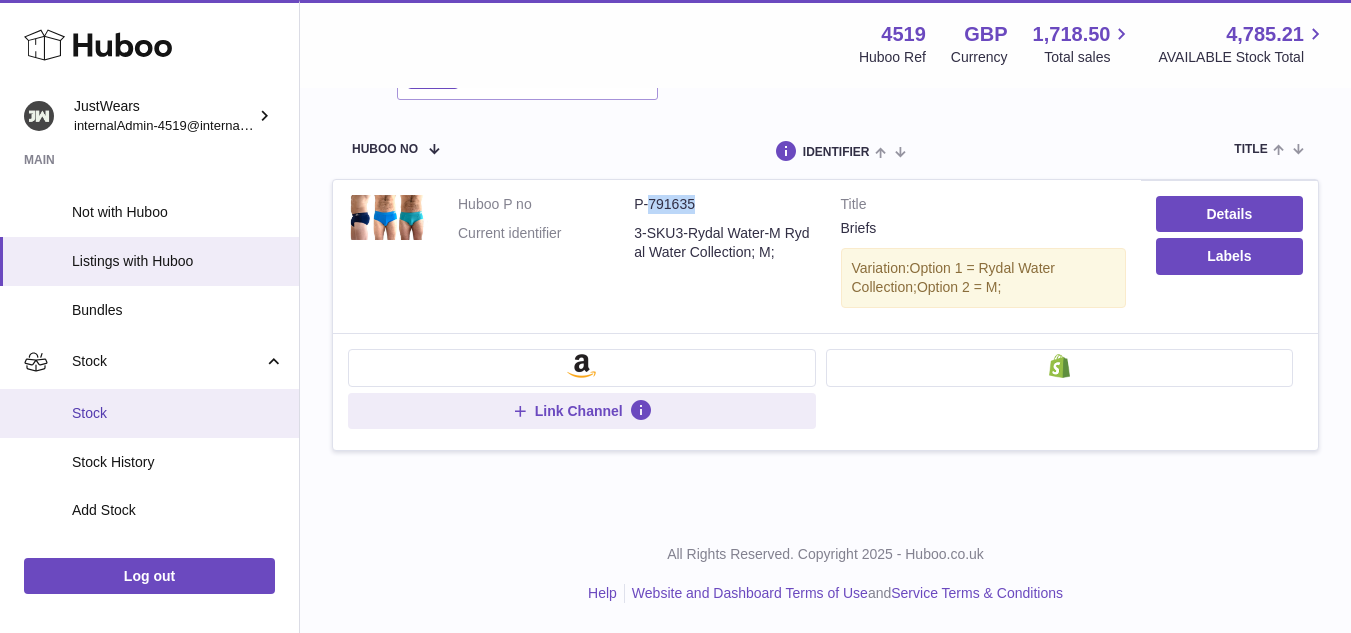 click on "Stock" at bounding box center (178, 413) 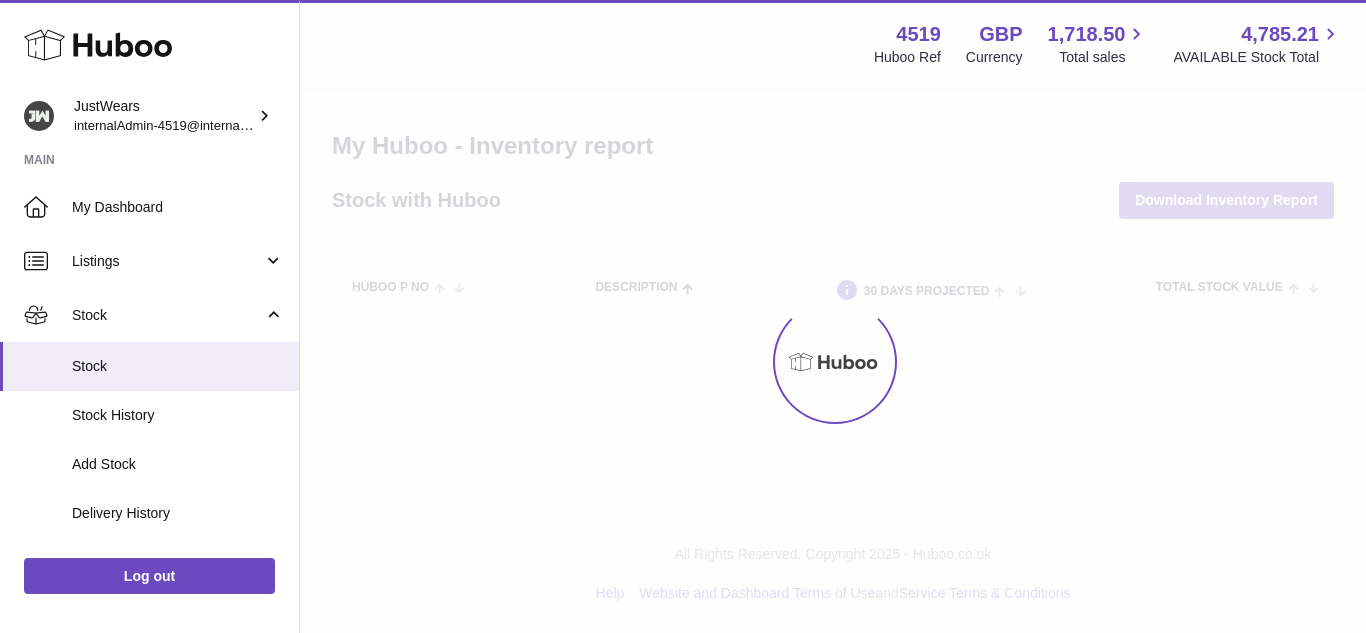 scroll, scrollTop: 0, scrollLeft: 0, axis: both 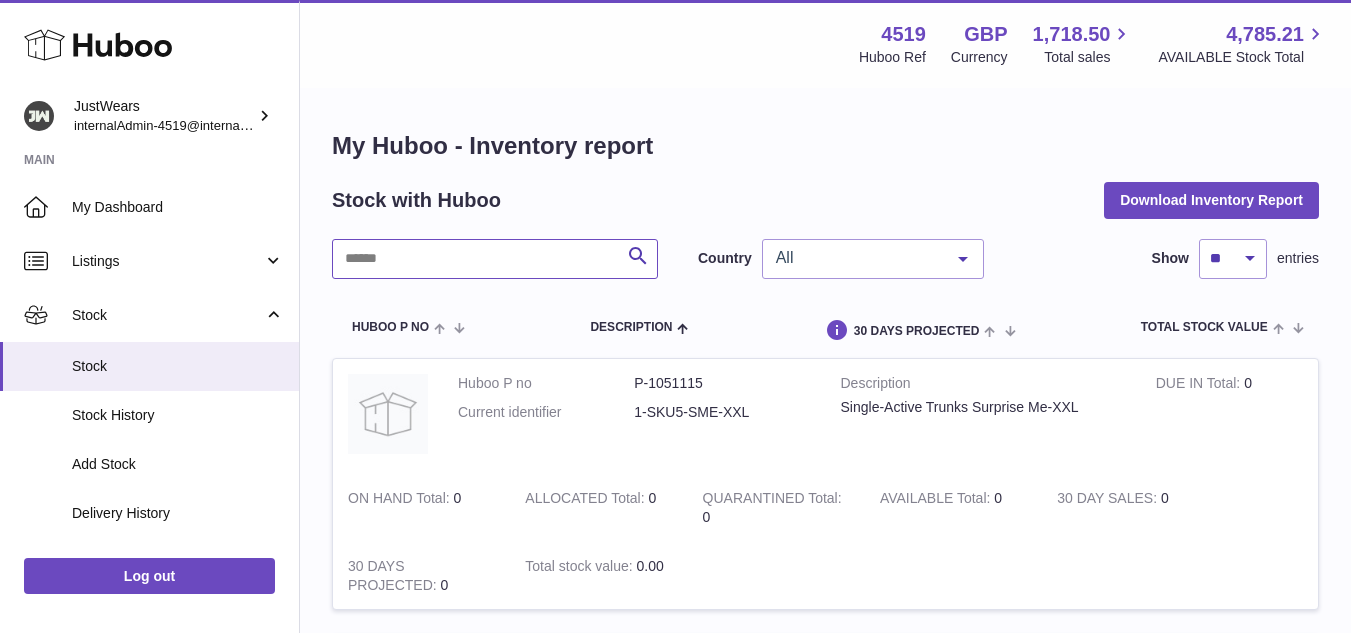 click at bounding box center (495, 259) 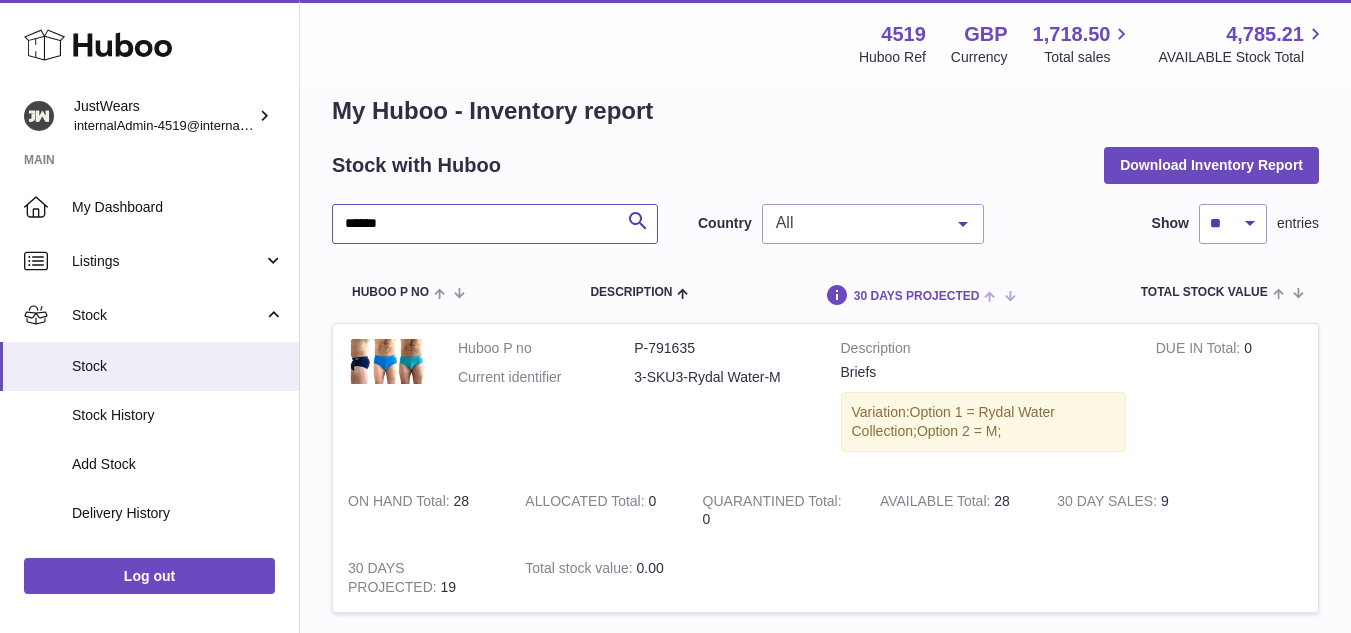 scroll, scrollTop: 0, scrollLeft: 0, axis: both 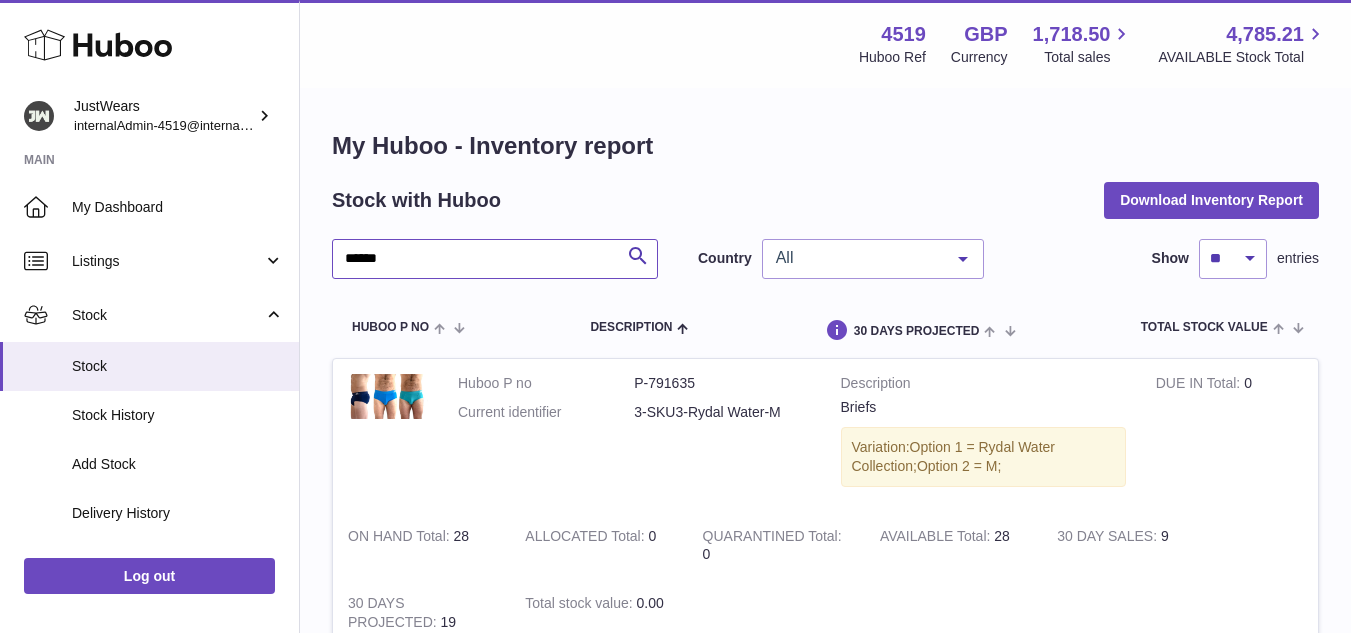 type on "******" 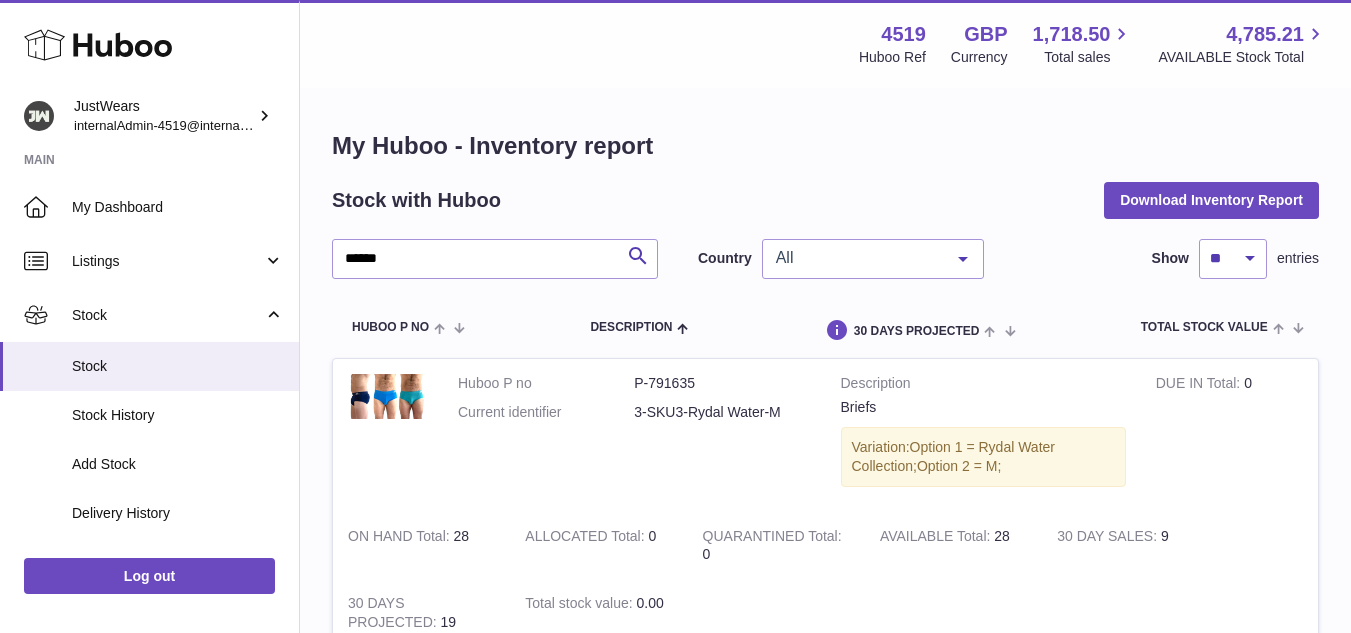 click at bounding box center (963, 259) 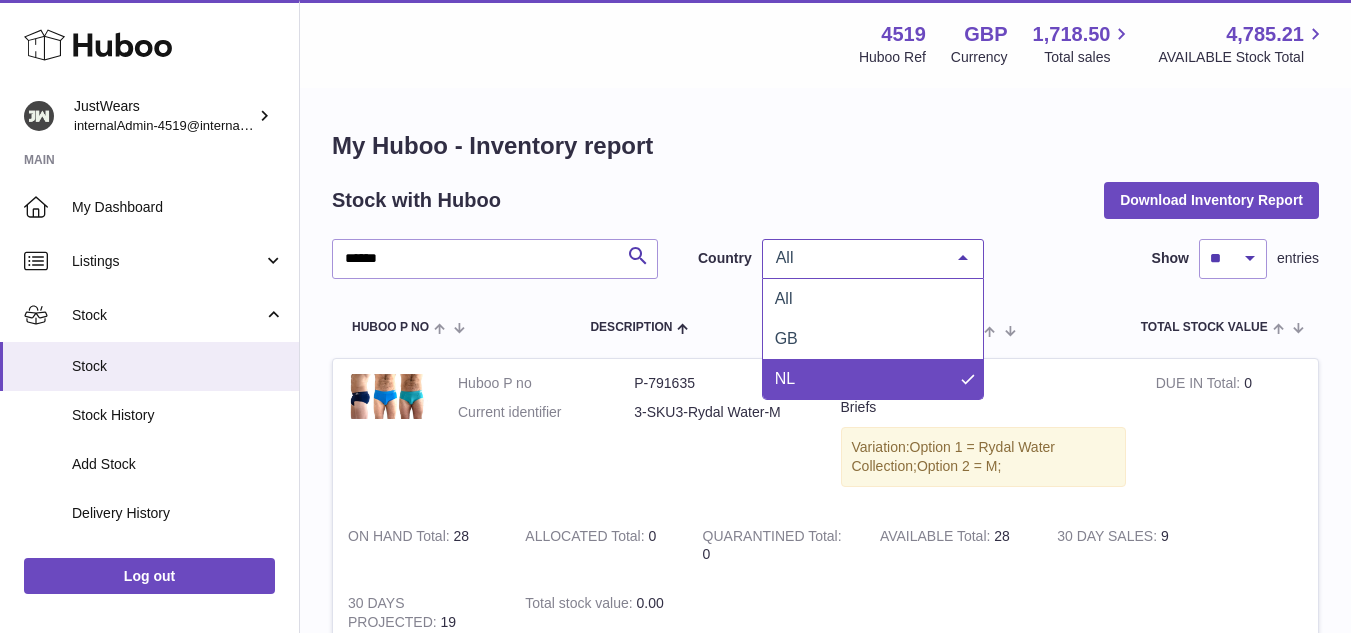 click on "NL" at bounding box center (873, 379) 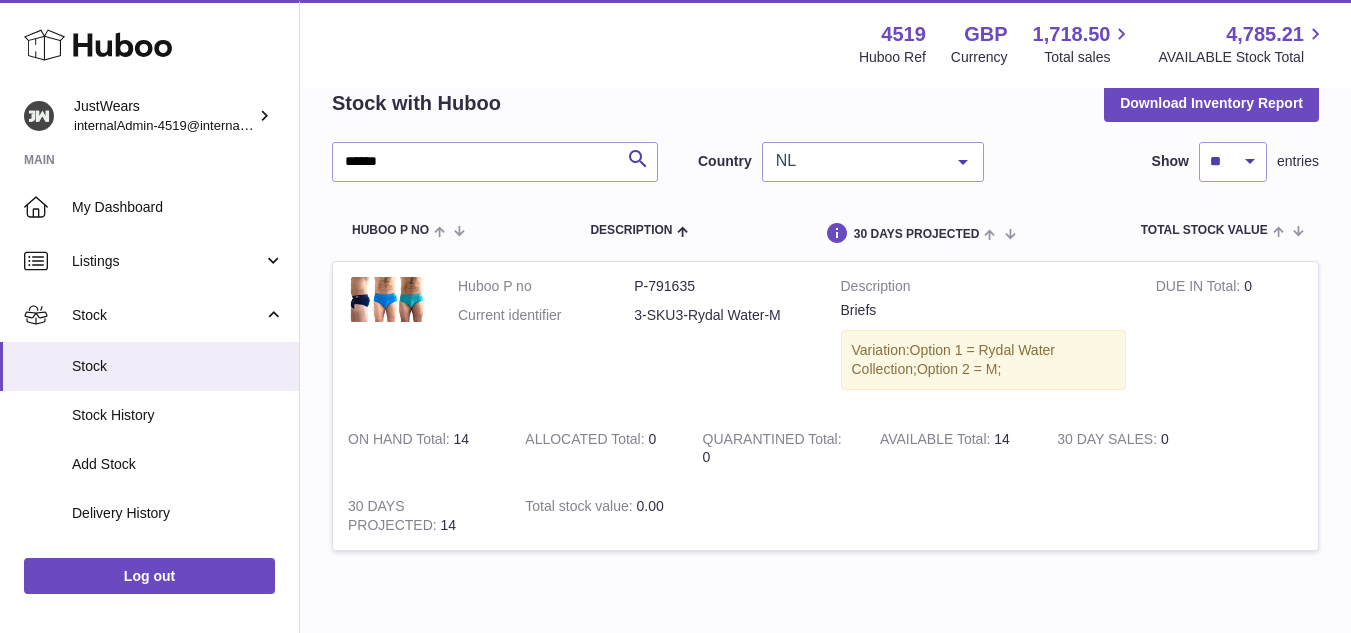 scroll, scrollTop: 0, scrollLeft: 0, axis: both 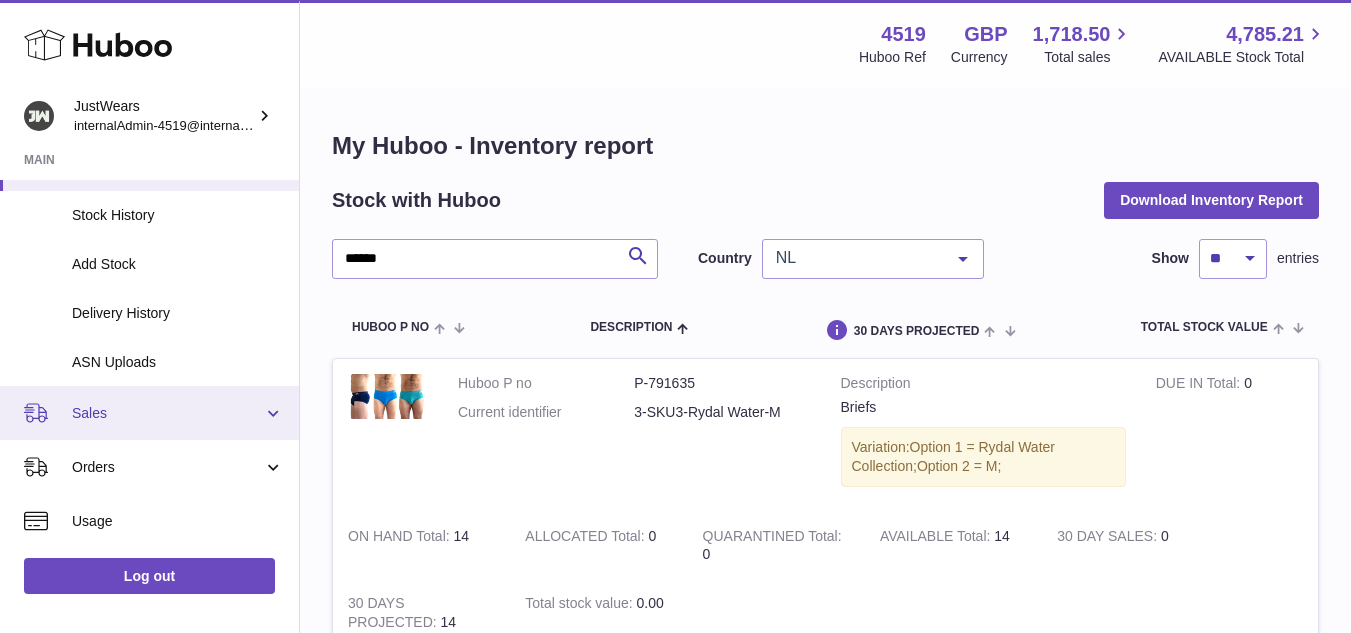 click on "Sales" at bounding box center [167, 413] 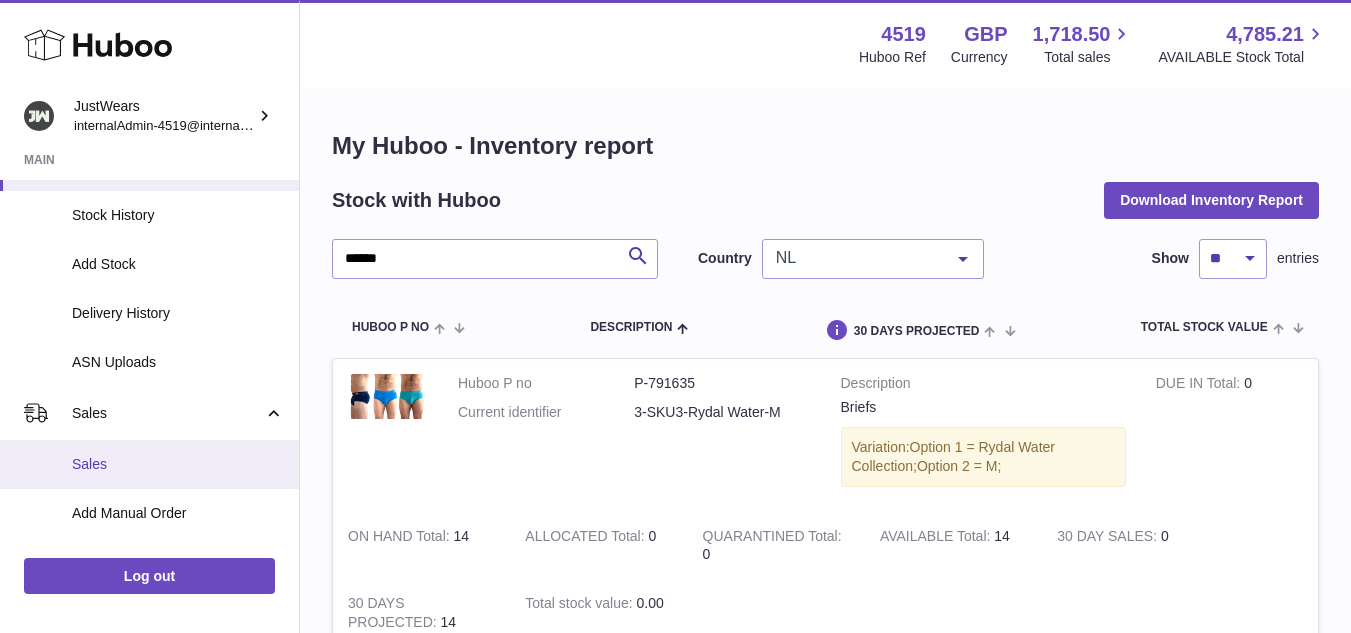 click on "Sales" at bounding box center (178, 464) 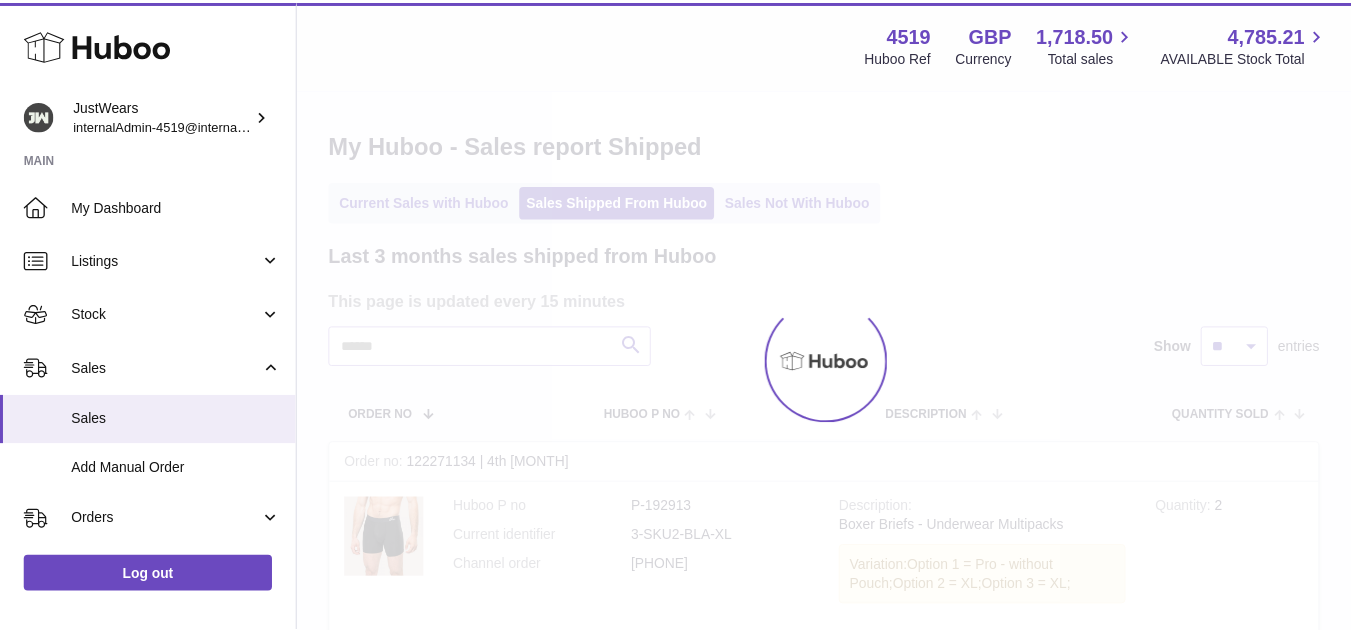 scroll, scrollTop: 0, scrollLeft: 0, axis: both 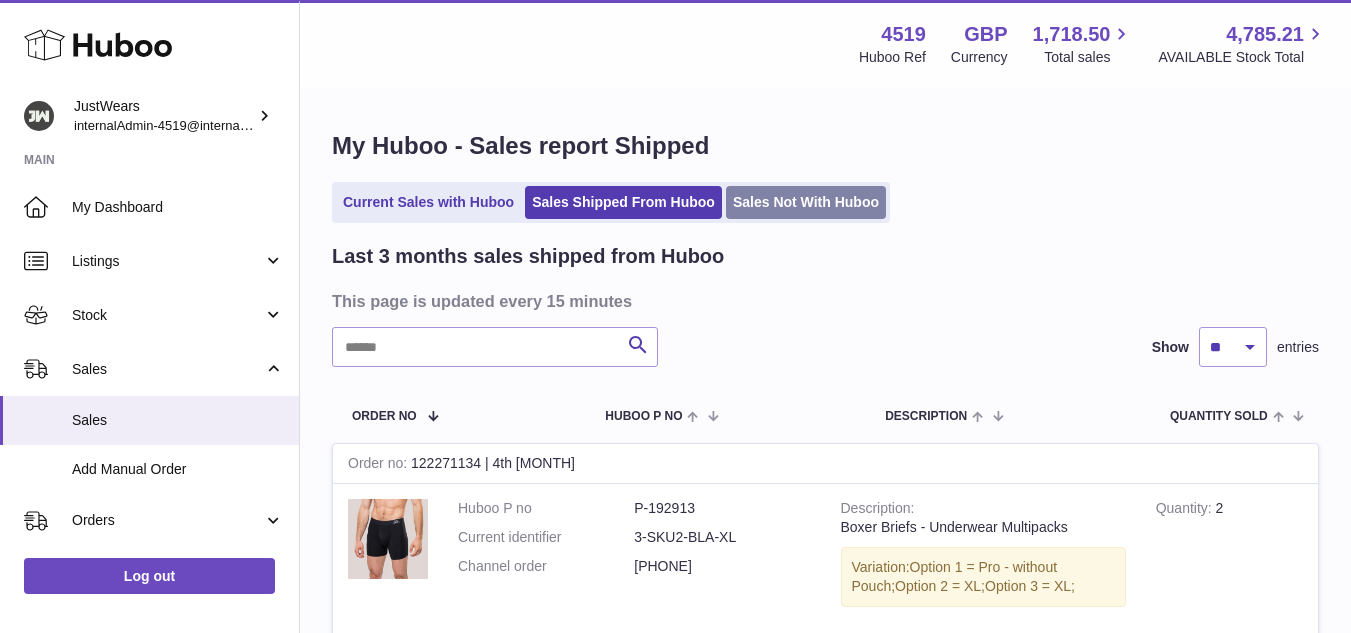 click on "Sales Not With Huboo" at bounding box center [806, 202] 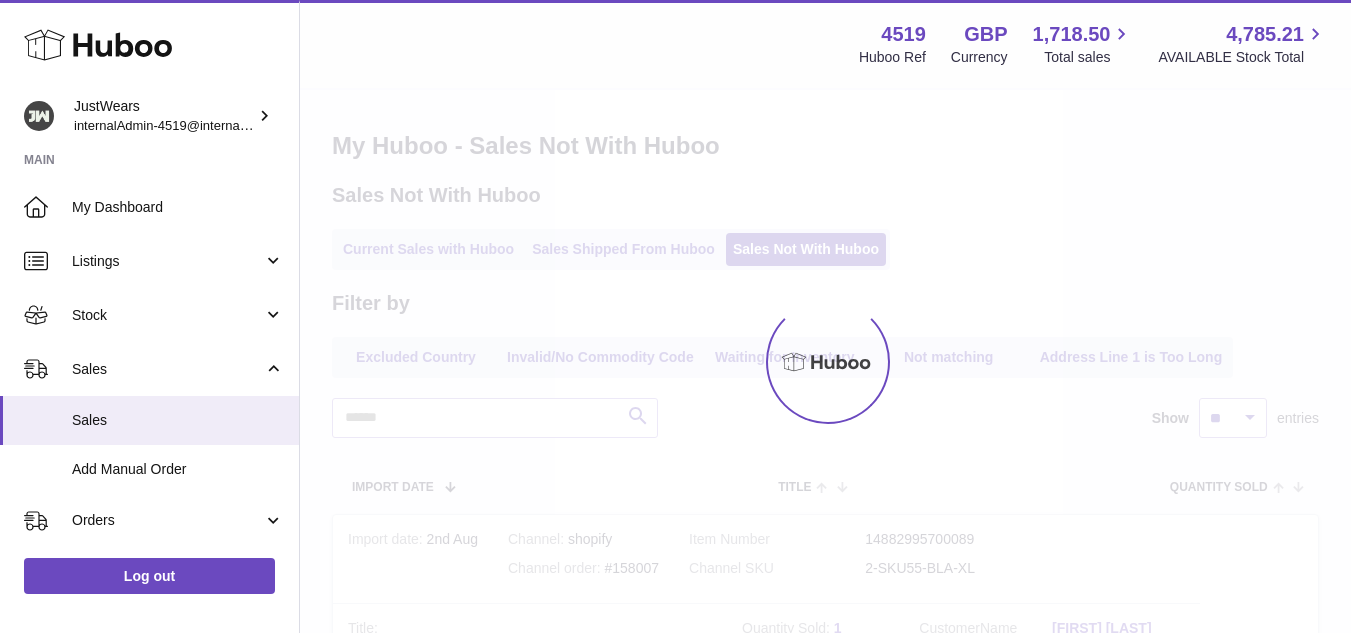 scroll, scrollTop: 0, scrollLeft: 0, axis: both 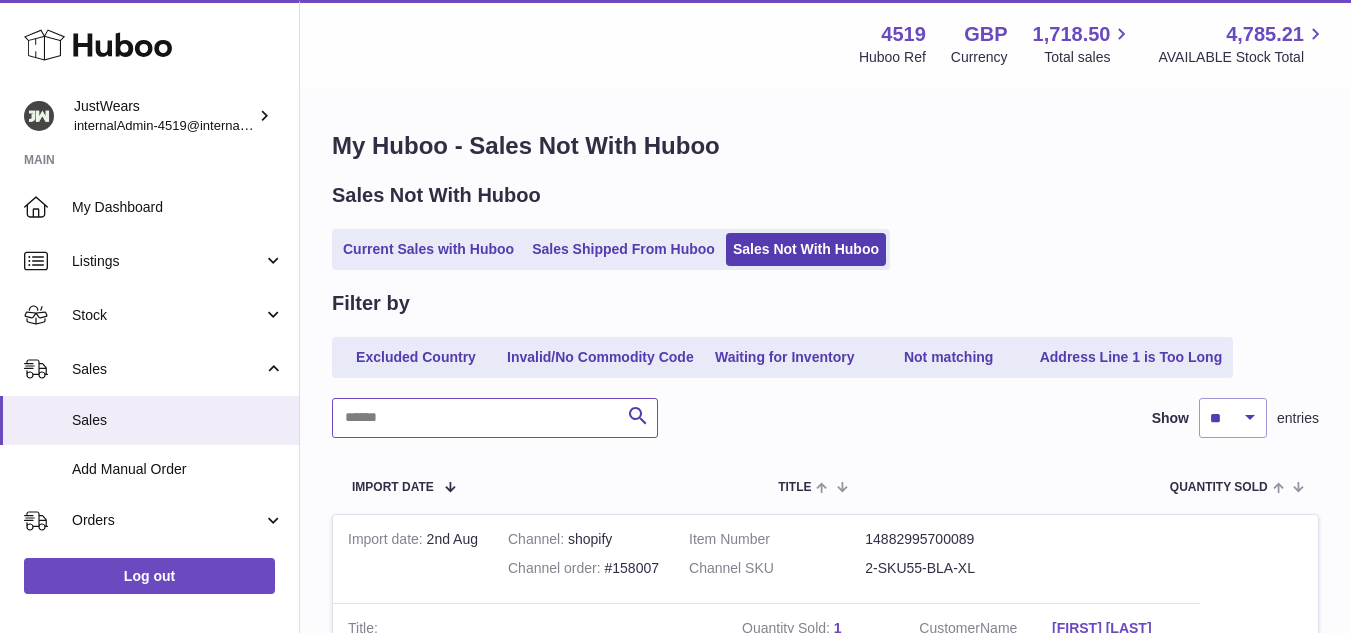 click at bounding box center (495, 418) 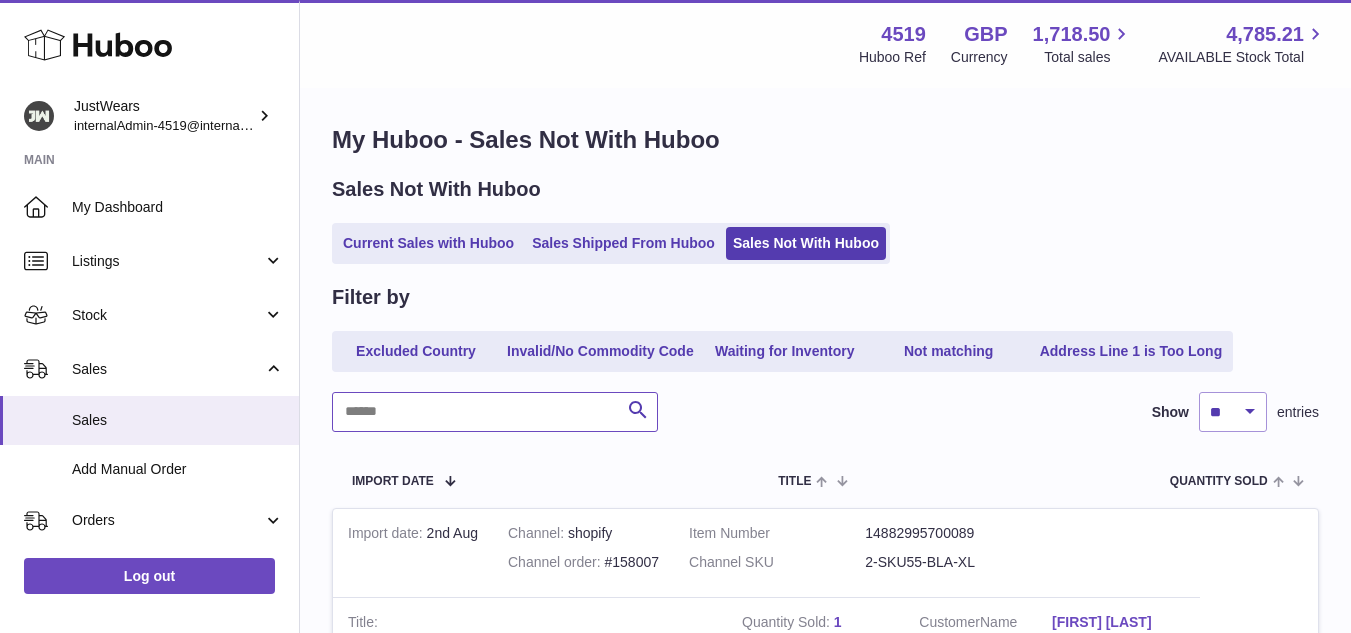 scroll, scrollTop: 0, scrollLeft: 0, axis: both 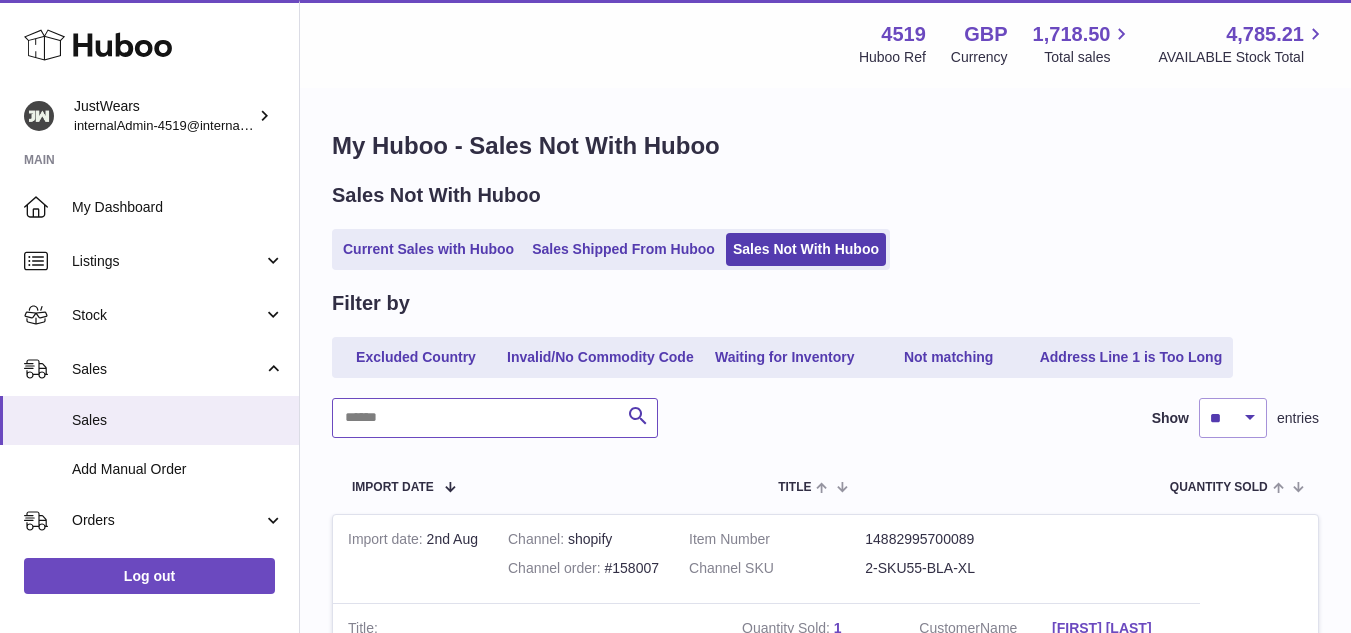 click at bounding box center [495, 418] 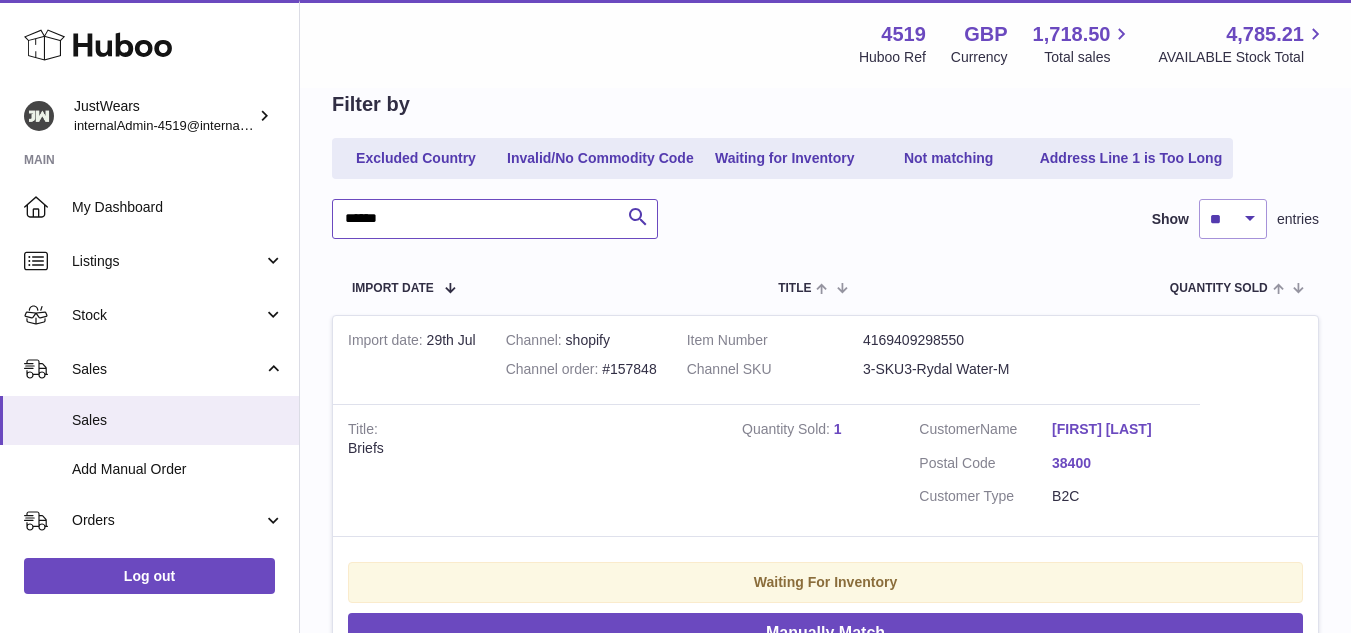 scroll, scrollTop: 200, scrollLeft: 0, axis: vertical 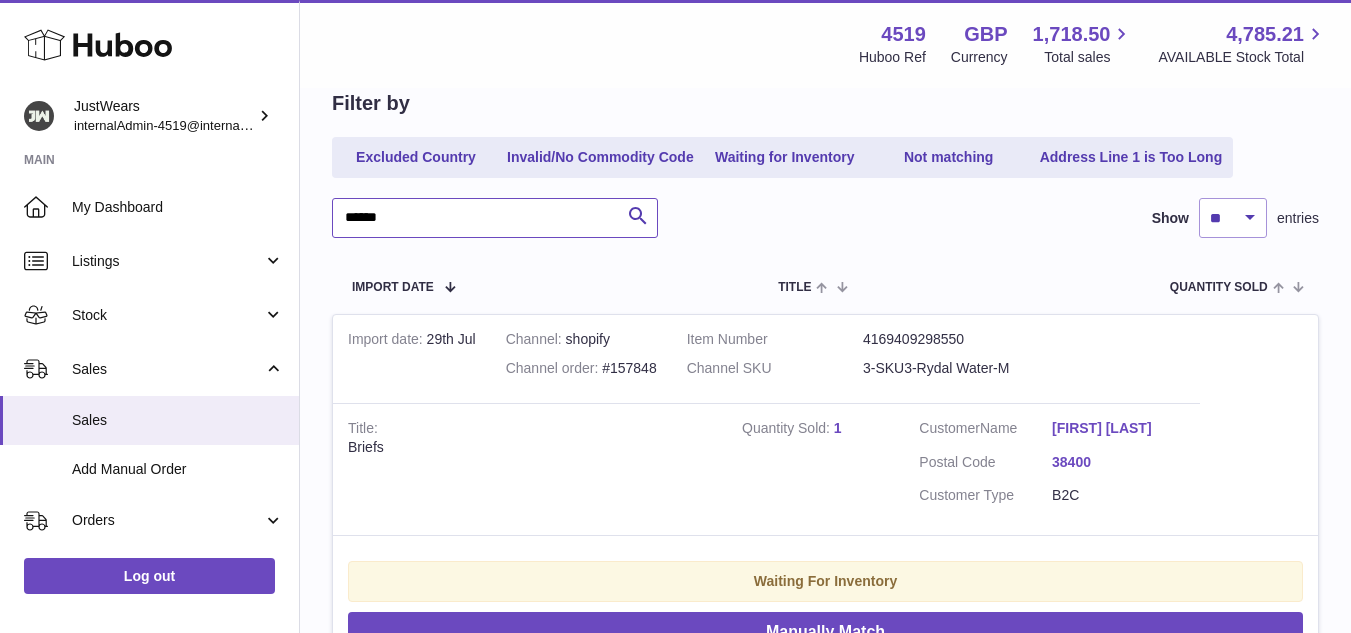 type on "******" 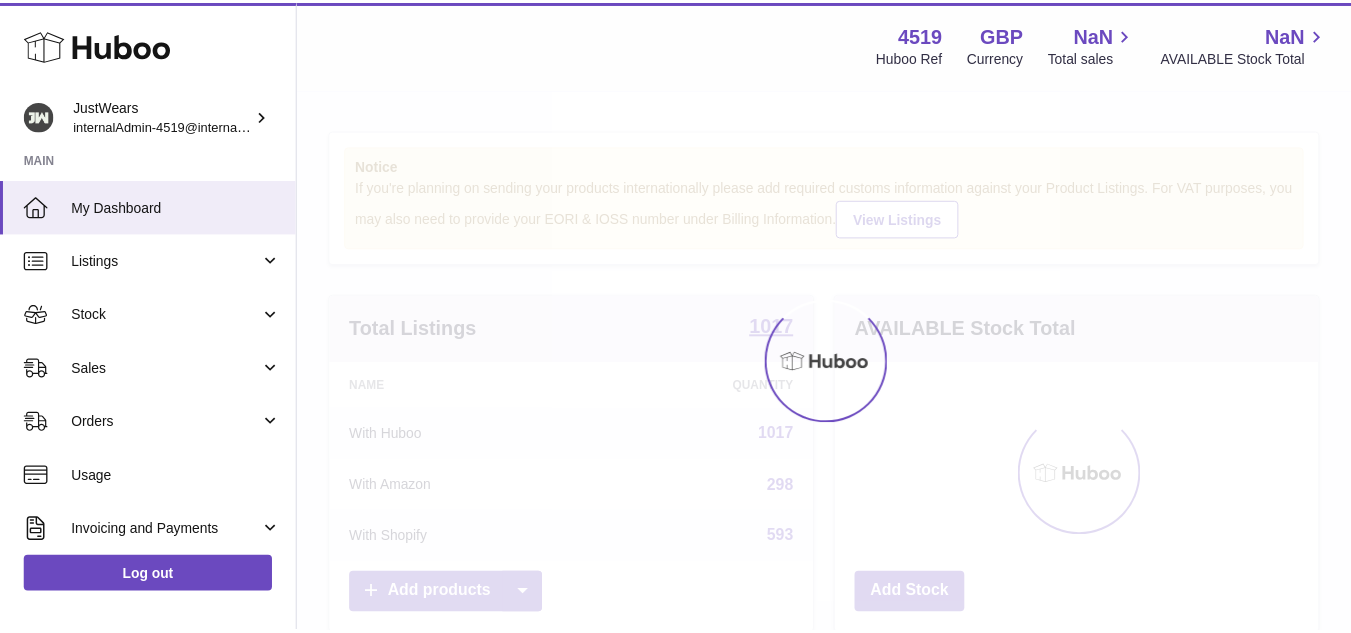 scroll, scrollTop: 0, scrollLeft: 0, axis: both 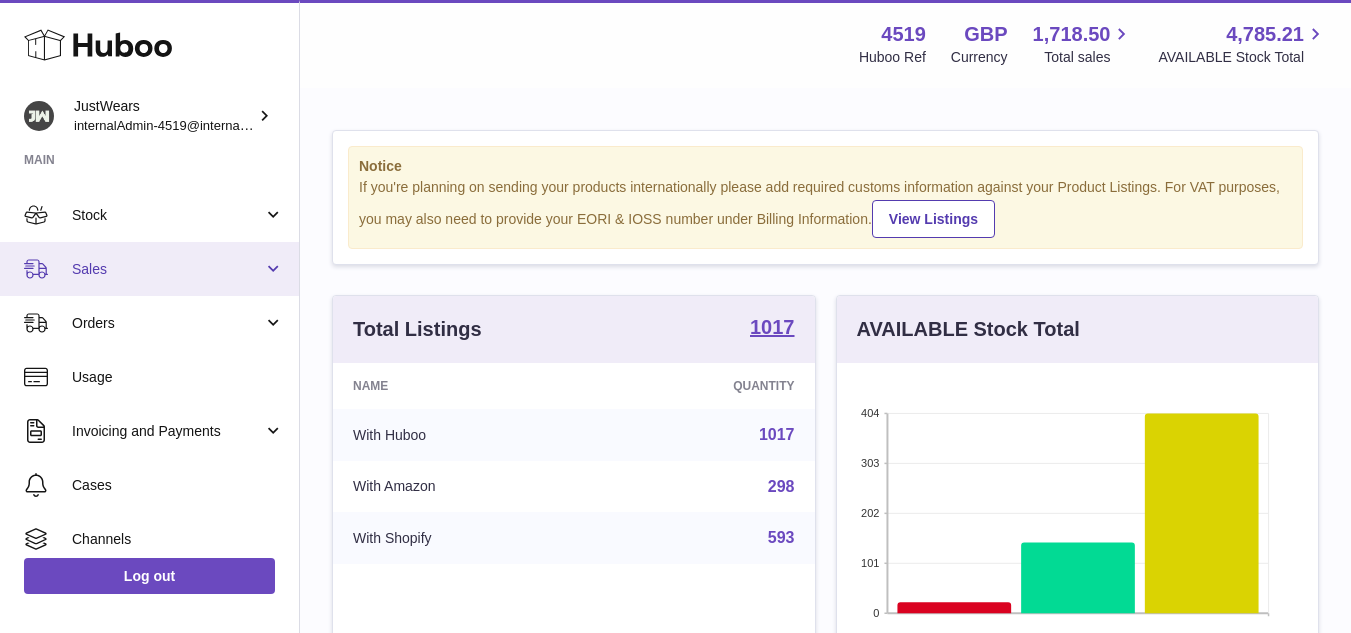 click on "Sales" at bounding box center (167, 269) 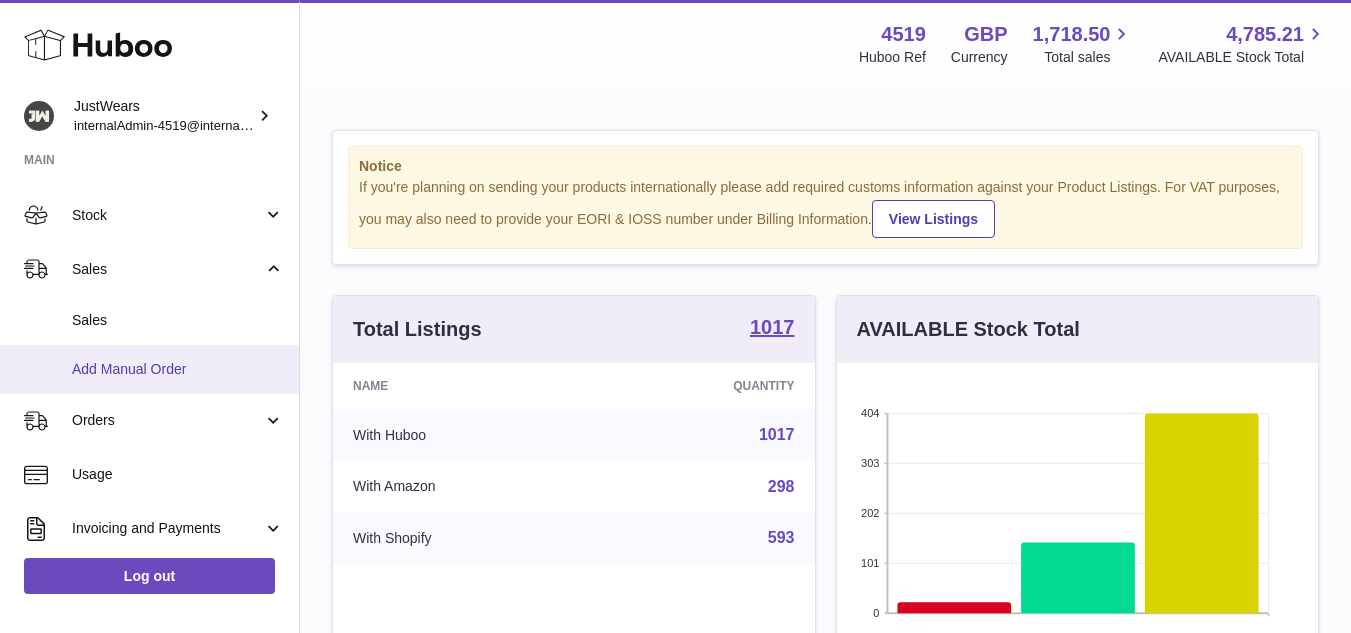click on "Add Manual Order" at bounding box center (178, 369) 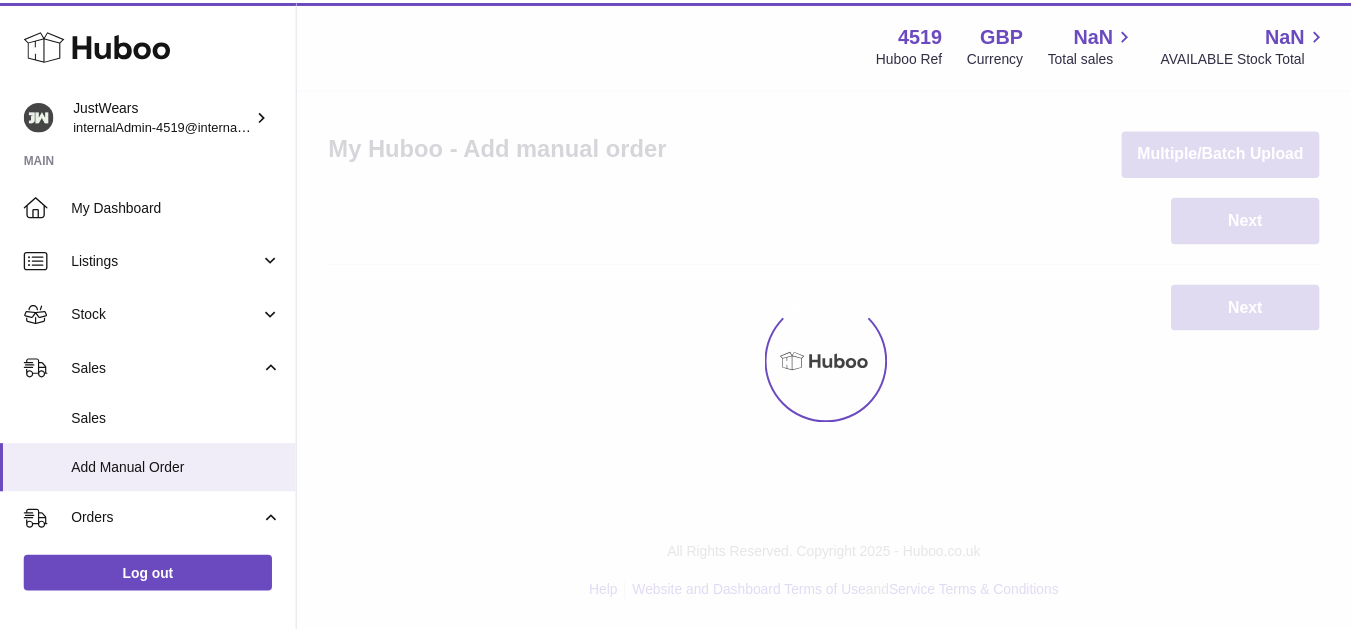 scroll, scrollTop: 0, scrollLeft: 0, axis: both 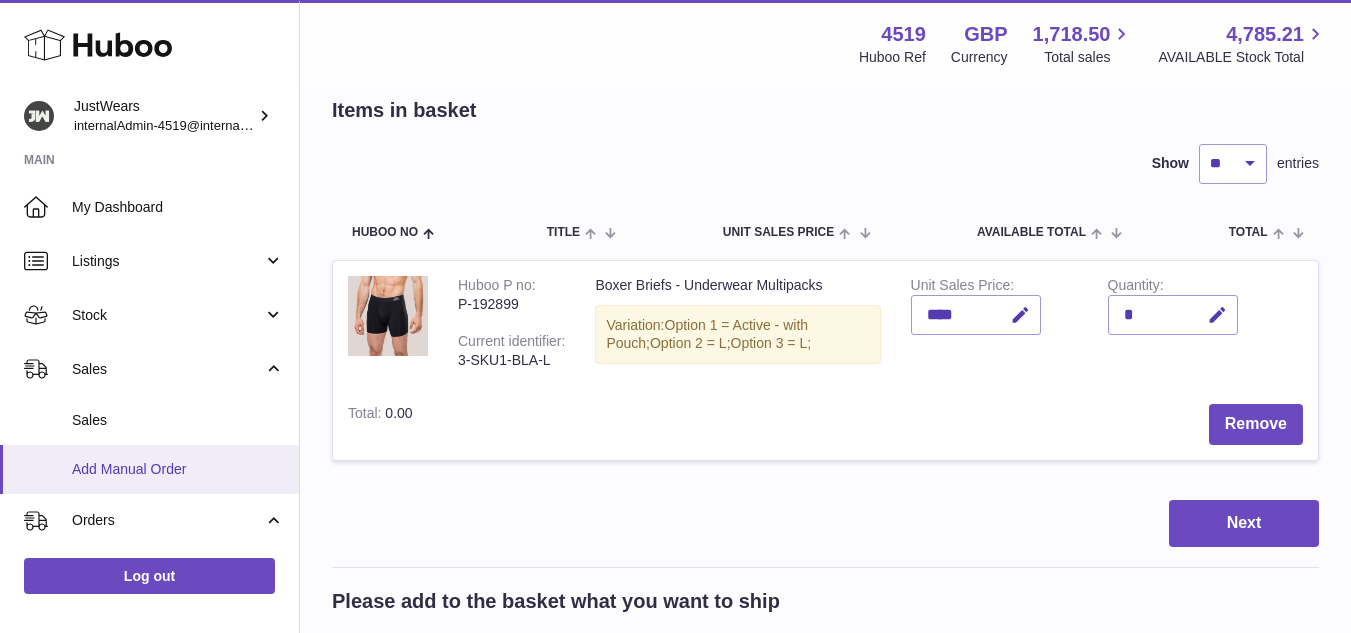 click on "Add Manual Order" at bounding box center (178, 469) 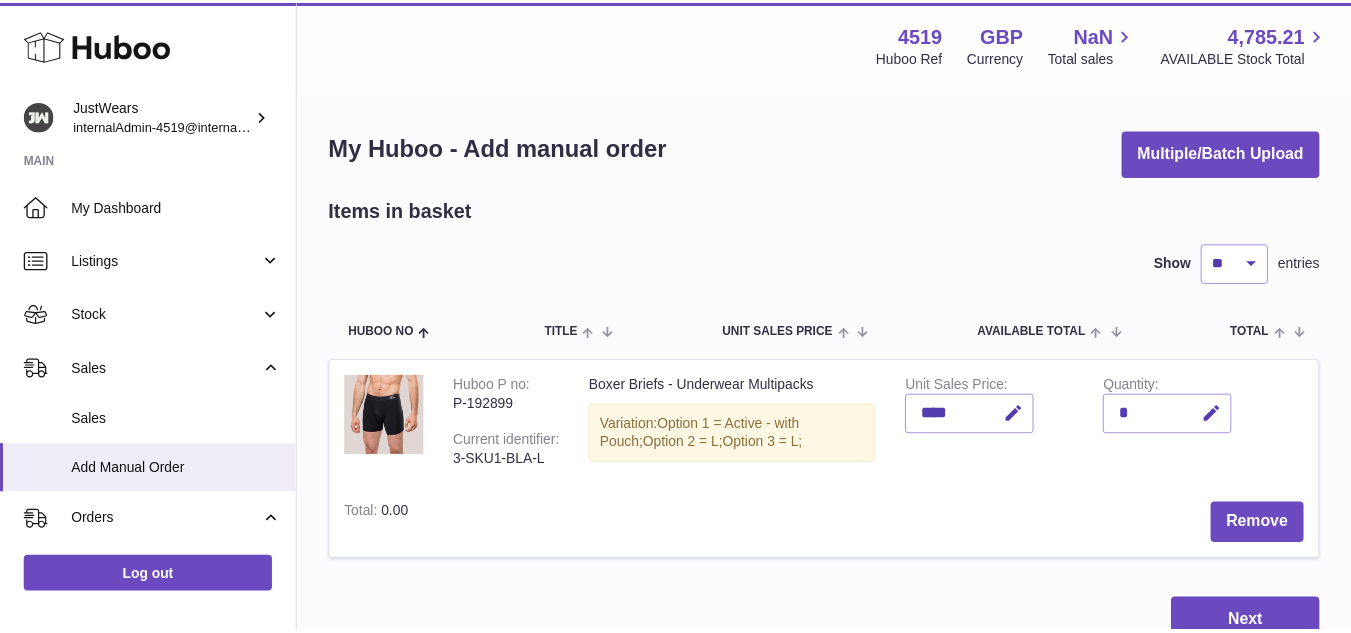 scroll, scrollTop: 0, scrollLeft: 0, axis: both 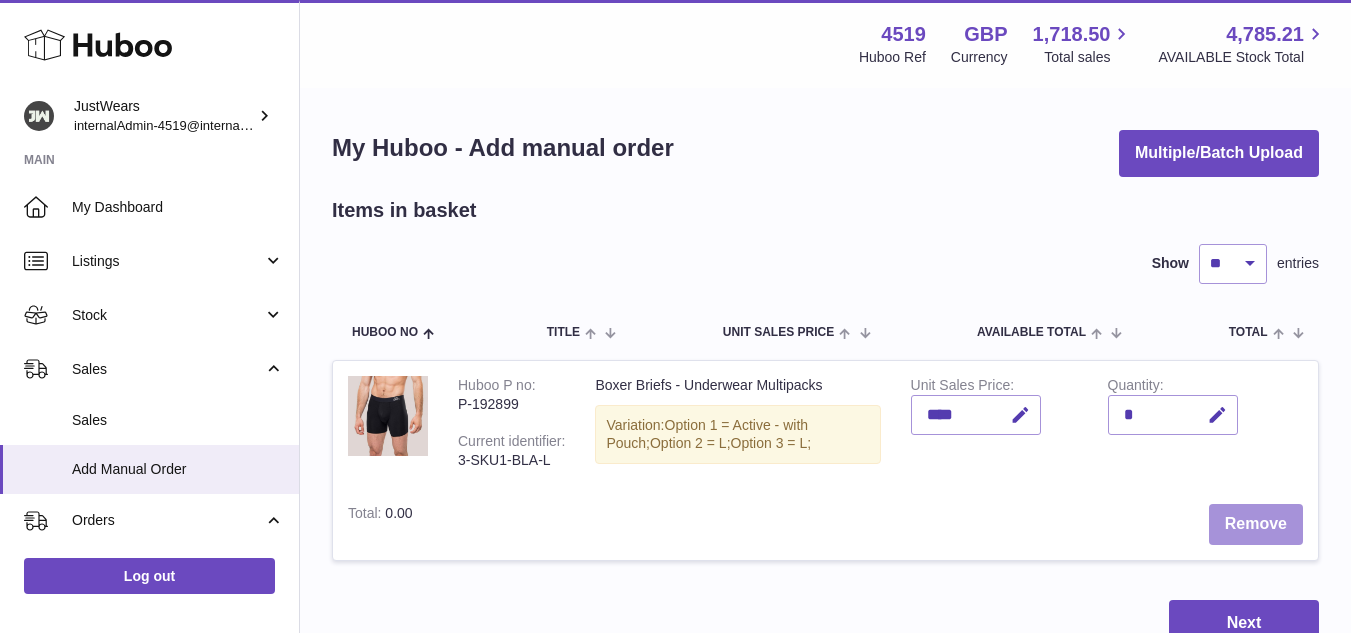 click on "Remove" at bounding box center [1256, 524] 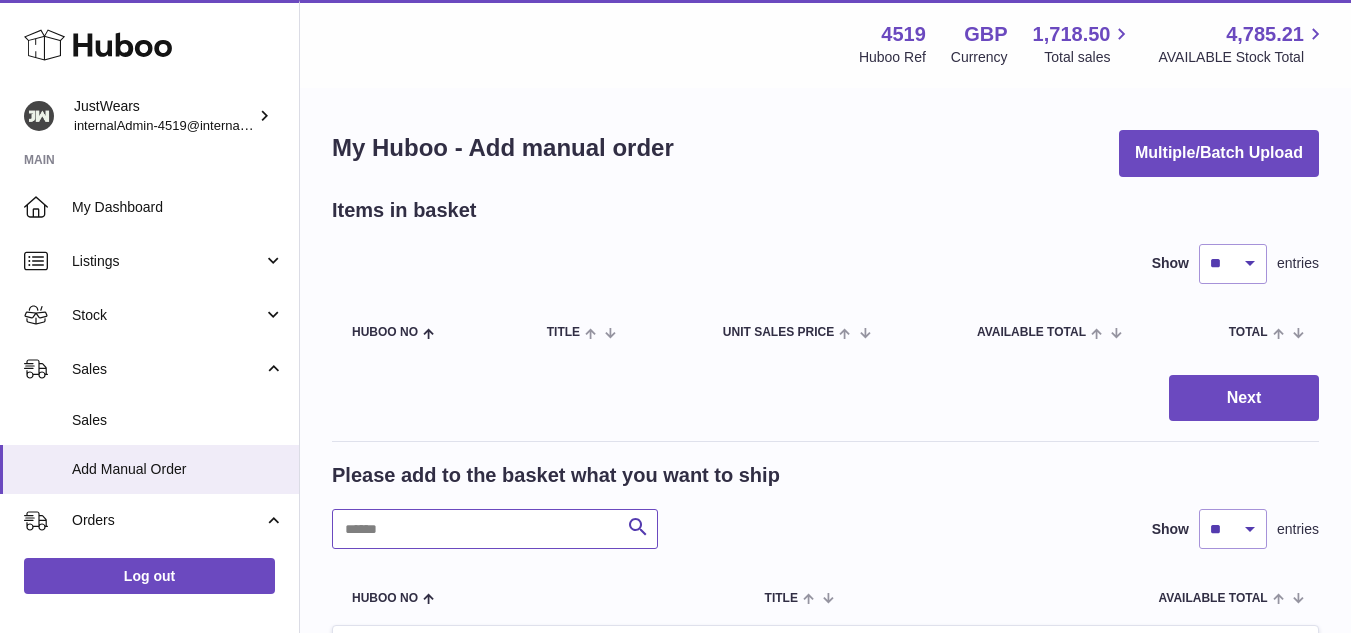 click at bounding box center [495, 529] 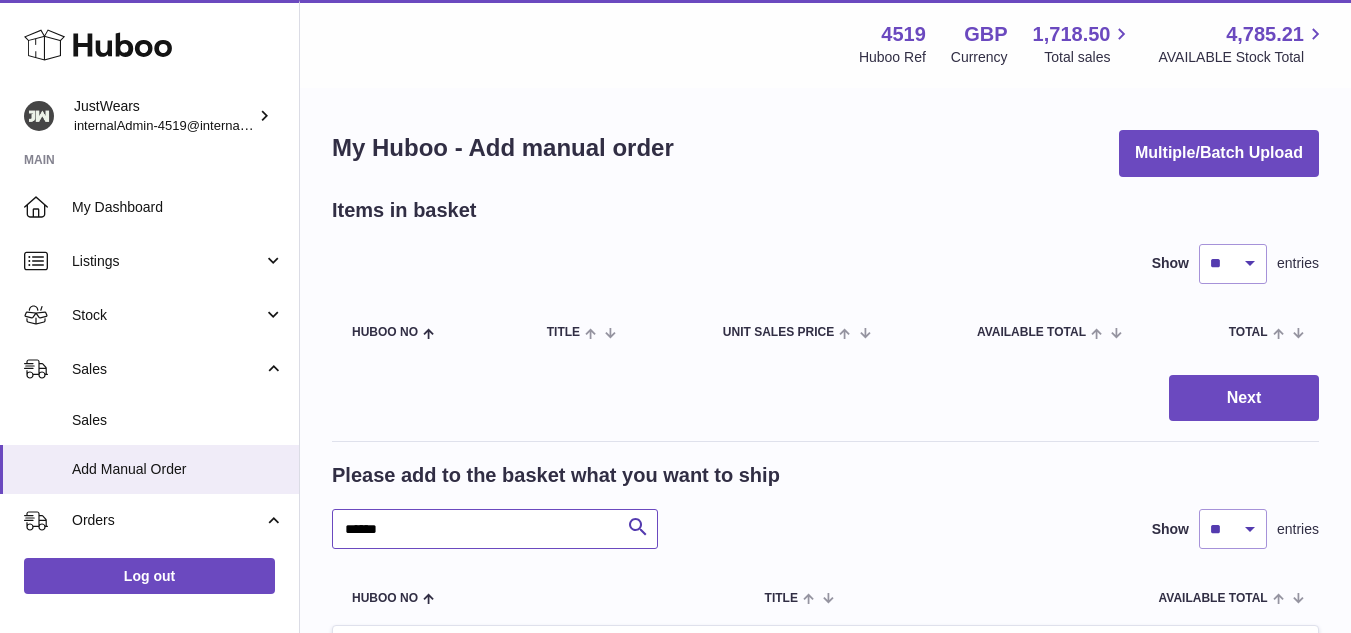 type on "******" 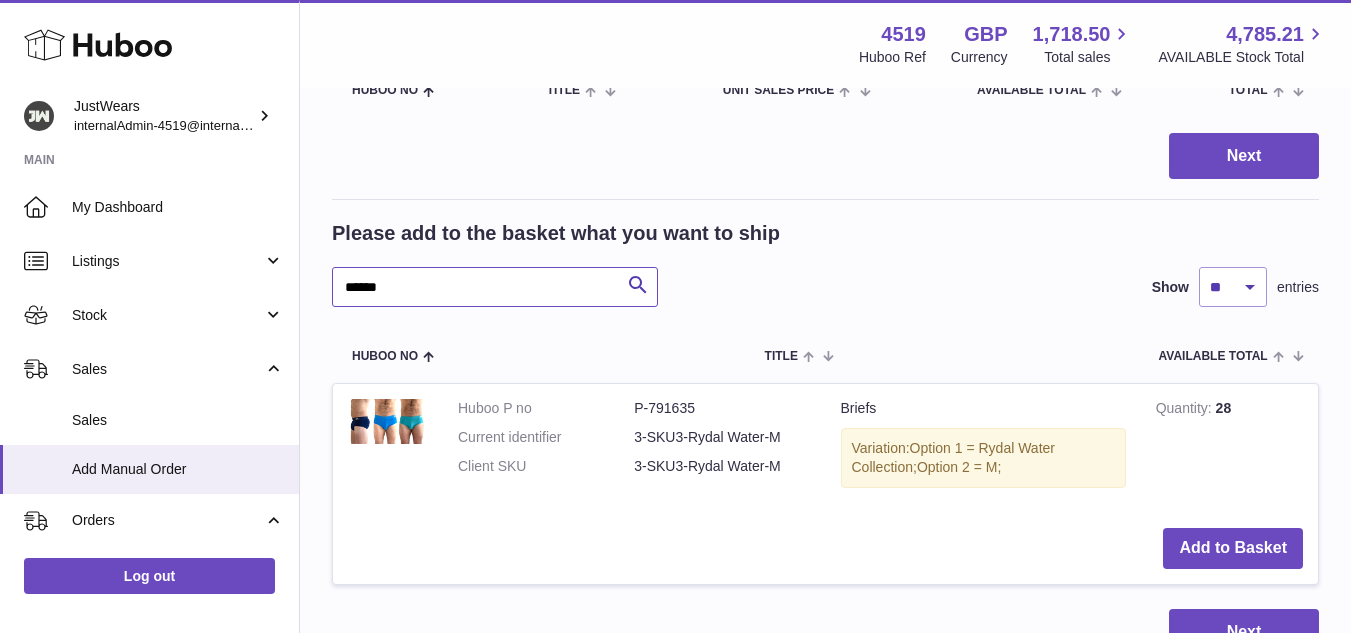 scroll, scrollTop: 300, scrollLeft: 0, axis: vertical 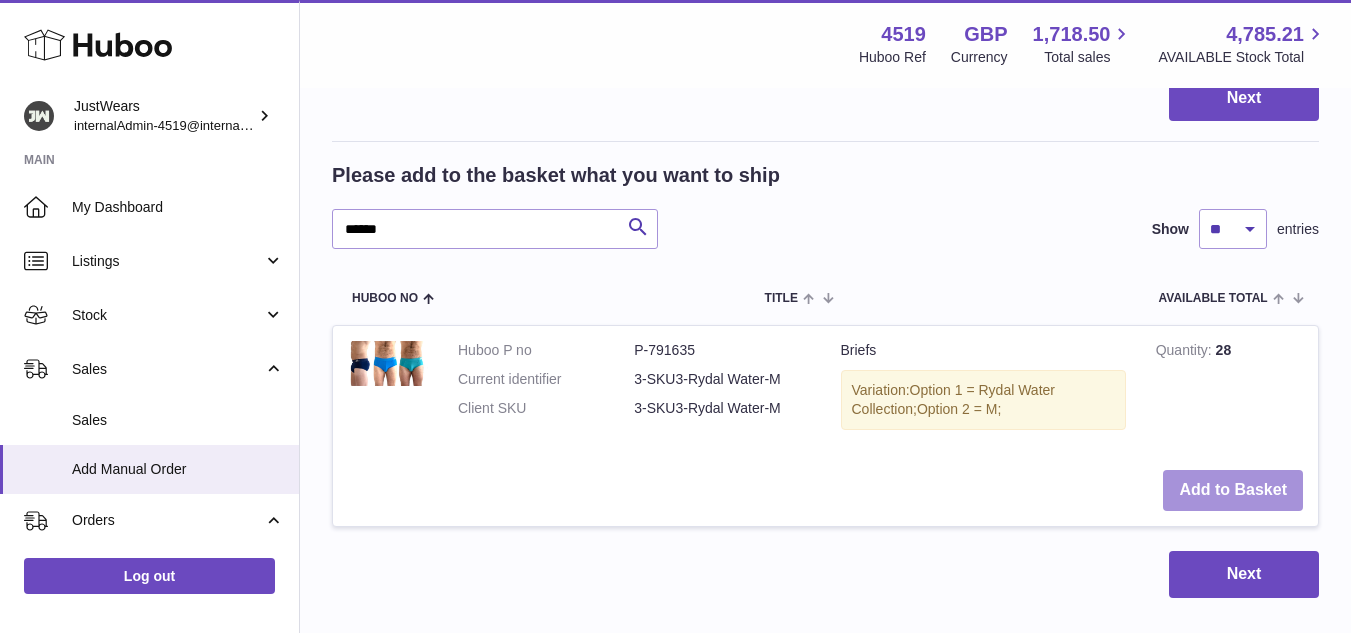 click on "Add to Basket" at bounding box center (1233, 490) 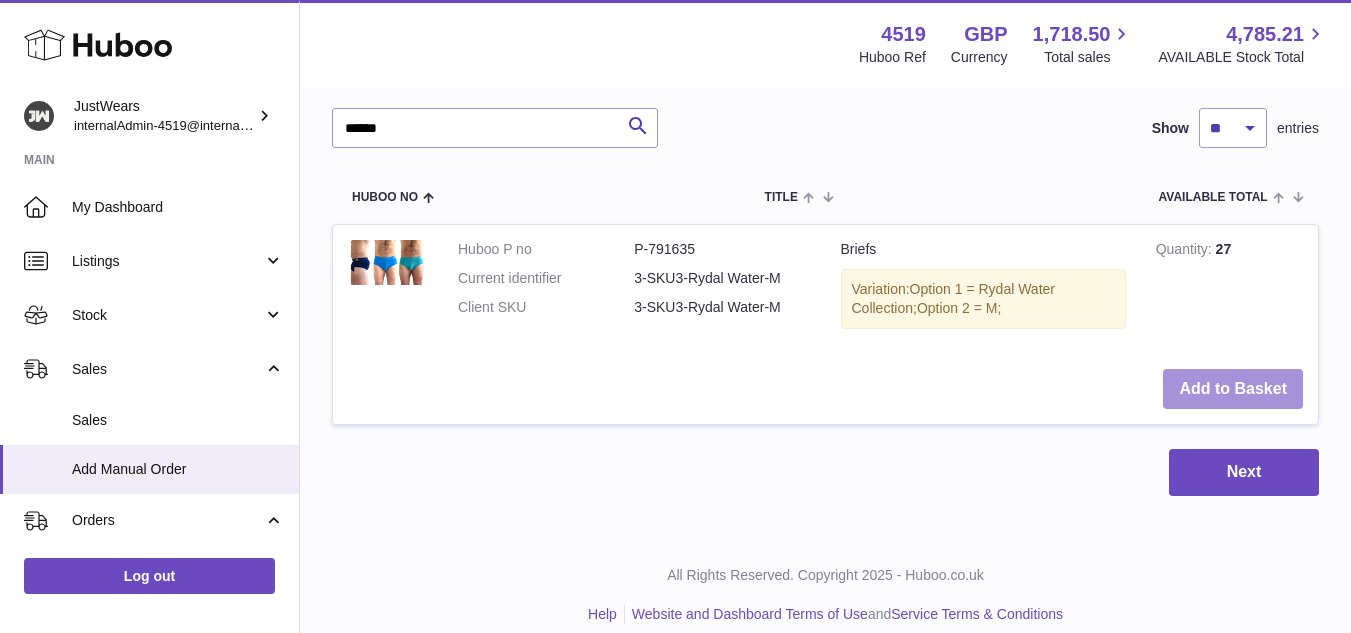 scroll, scrollTop: 670, scrollLeft: 0, axis: vertical 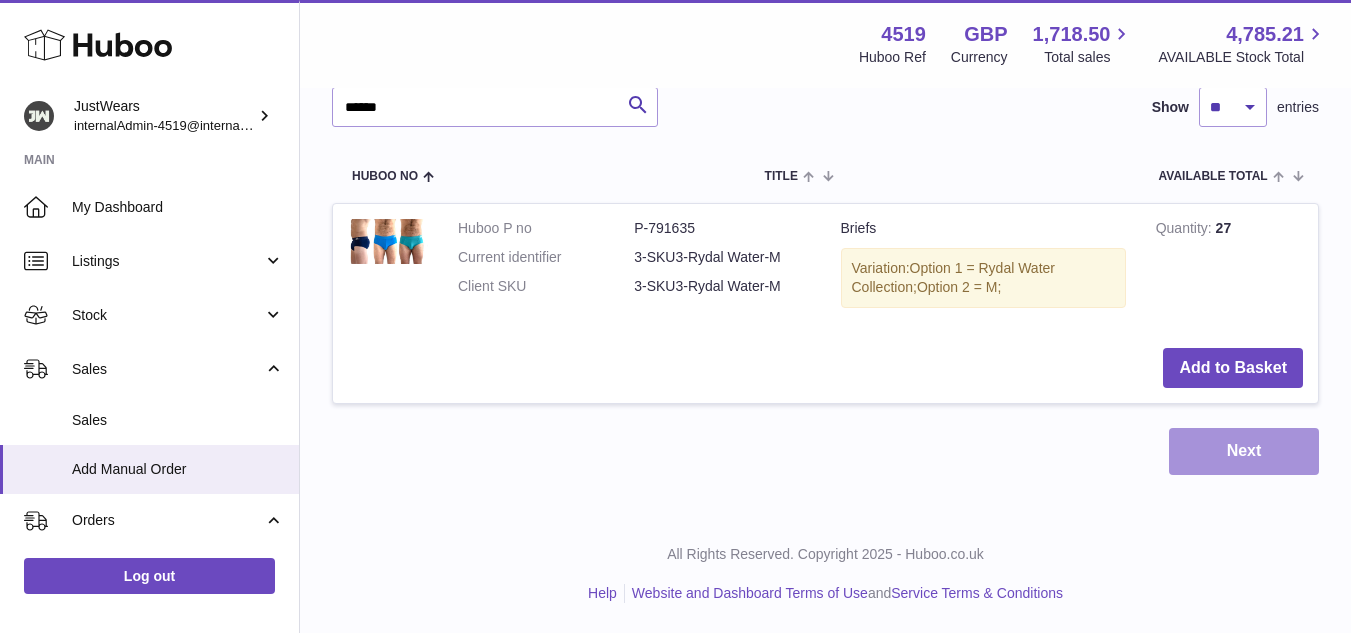 click on "Next" at bounding box center [1244, 451] 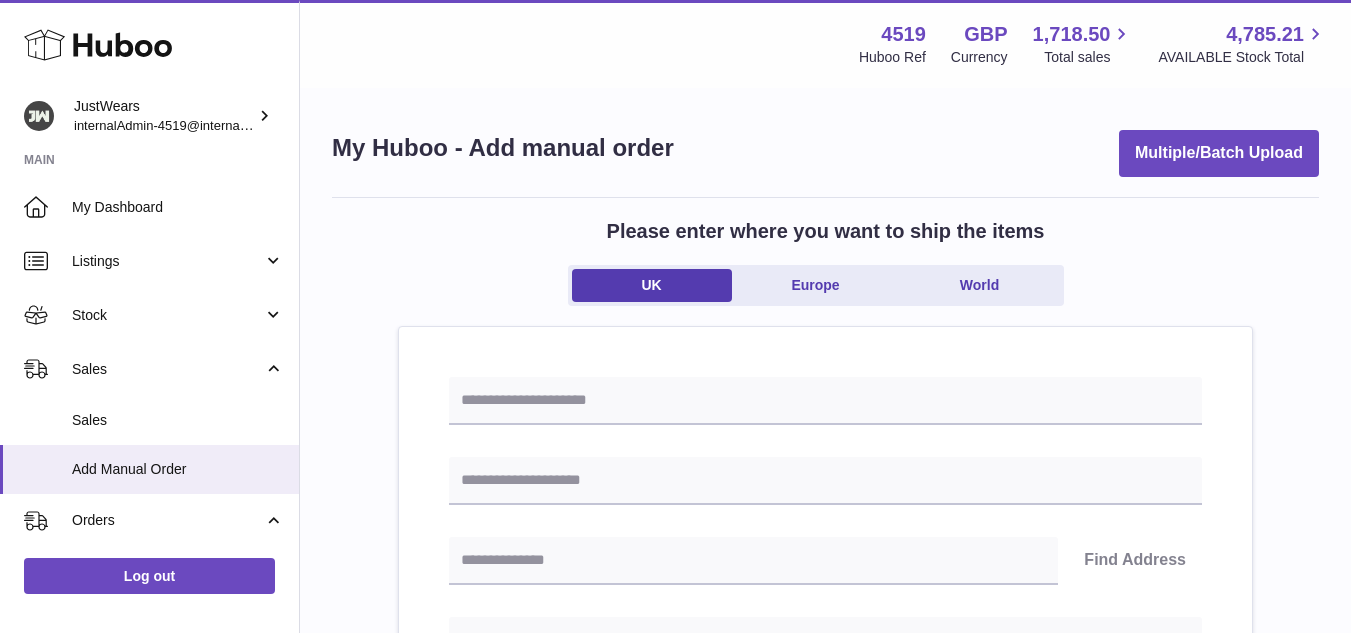 scroll, scrollTop: 100, scrollLeft: 0, axis: vertical 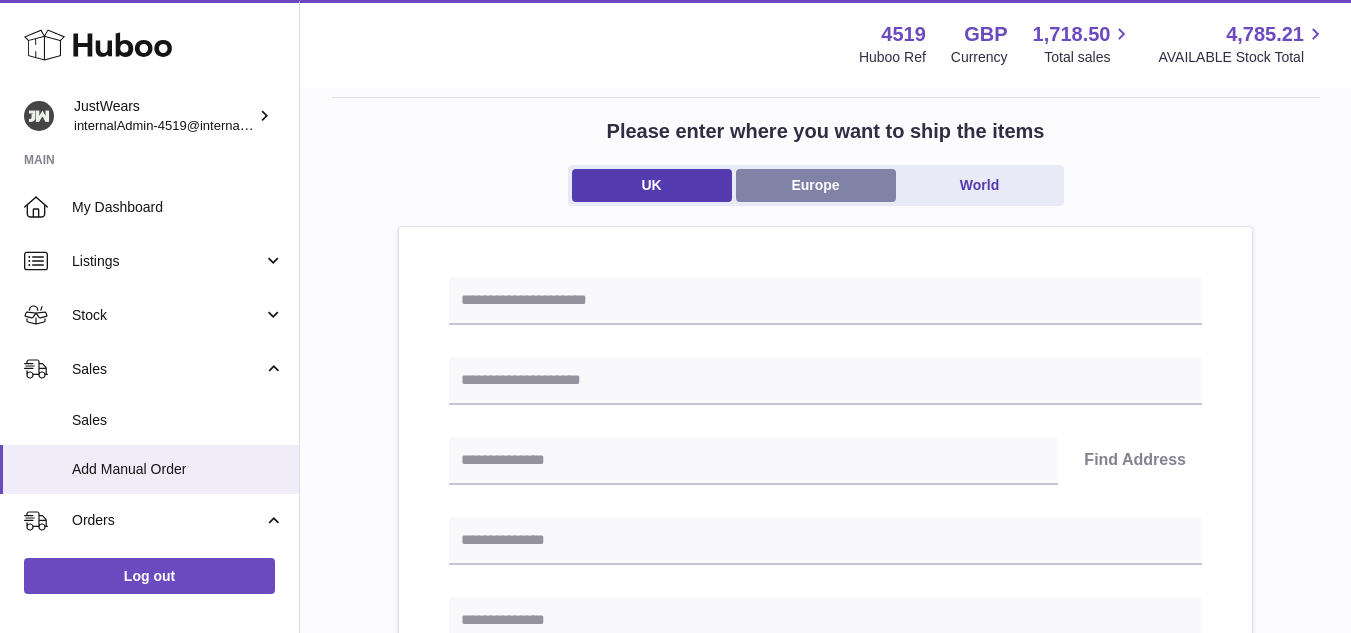 click on "Europe" at bounding box center (816, 185) 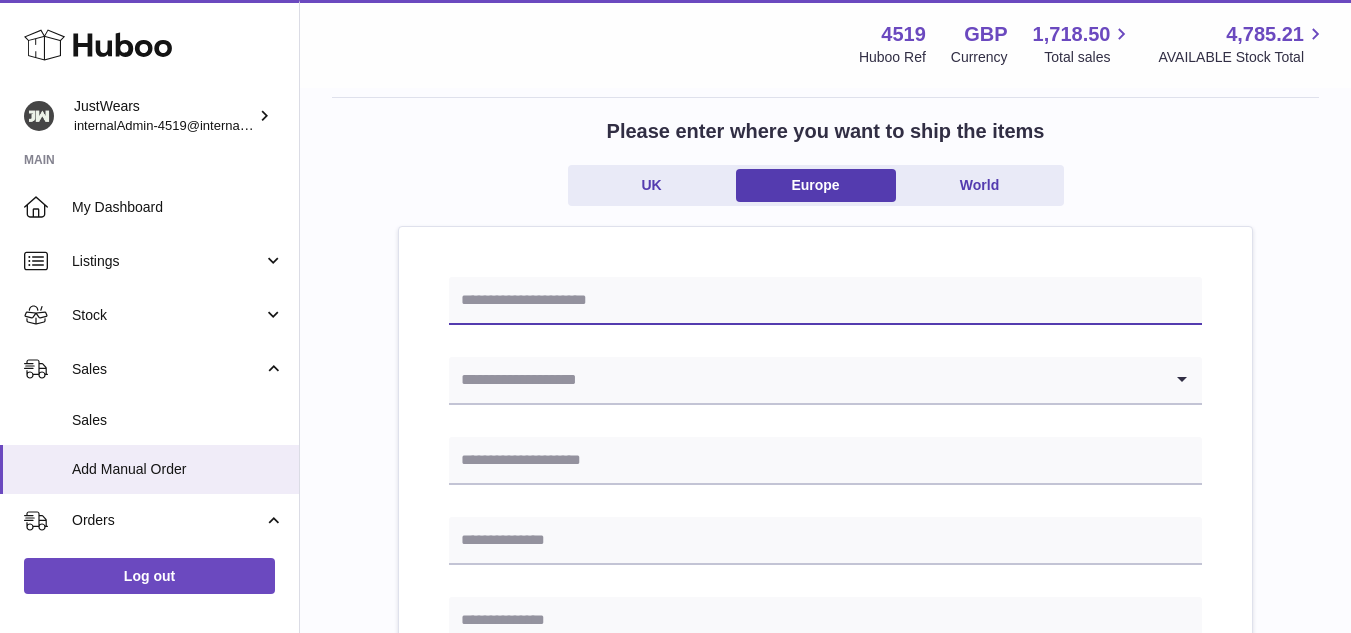 click at bounding box center (825, 301) 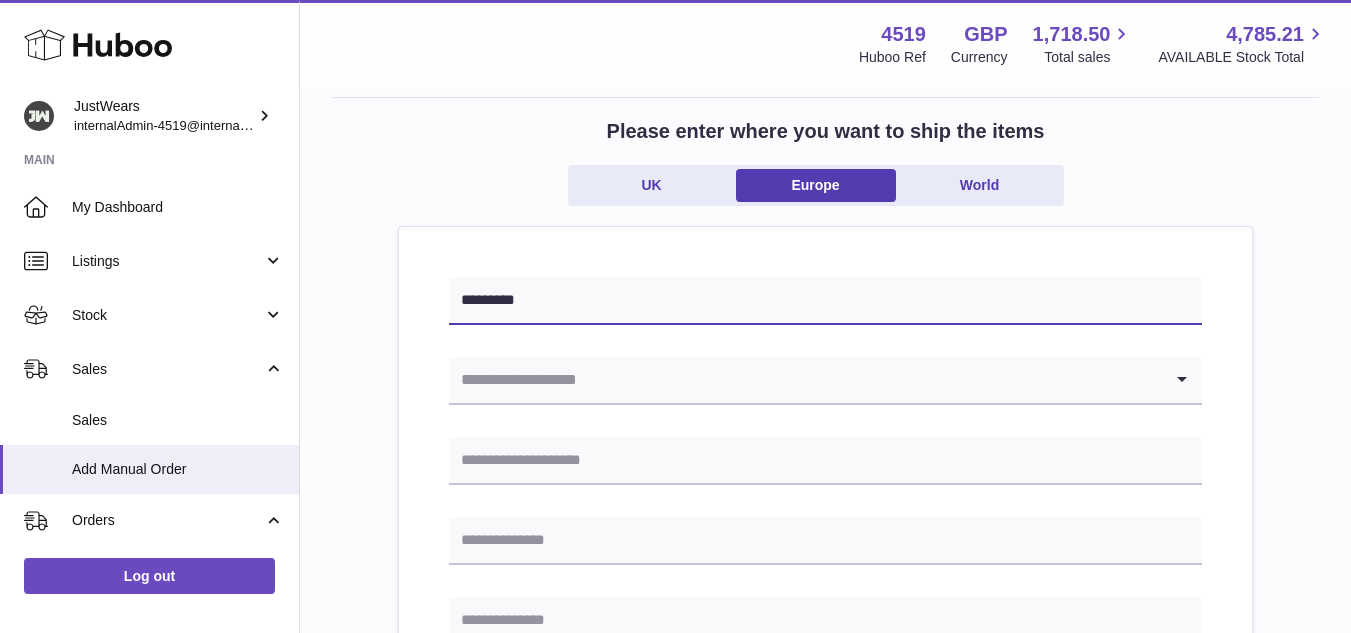 type on "*********" 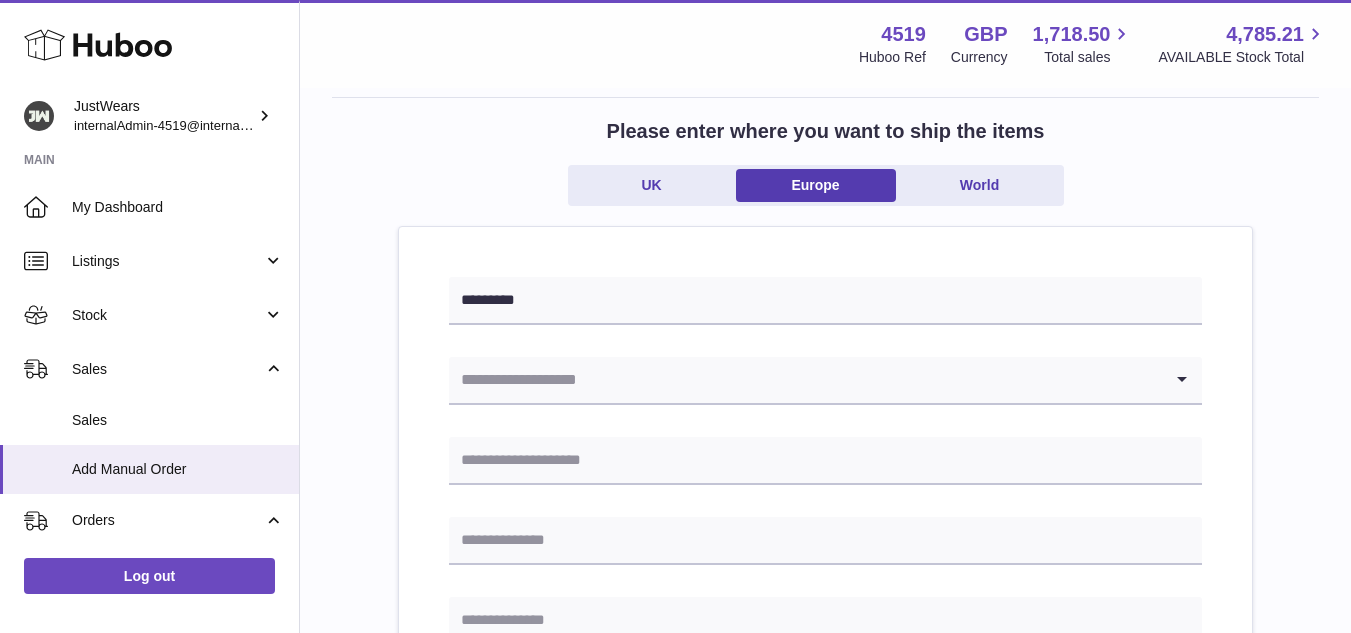 click at bounding box center (805, 380) 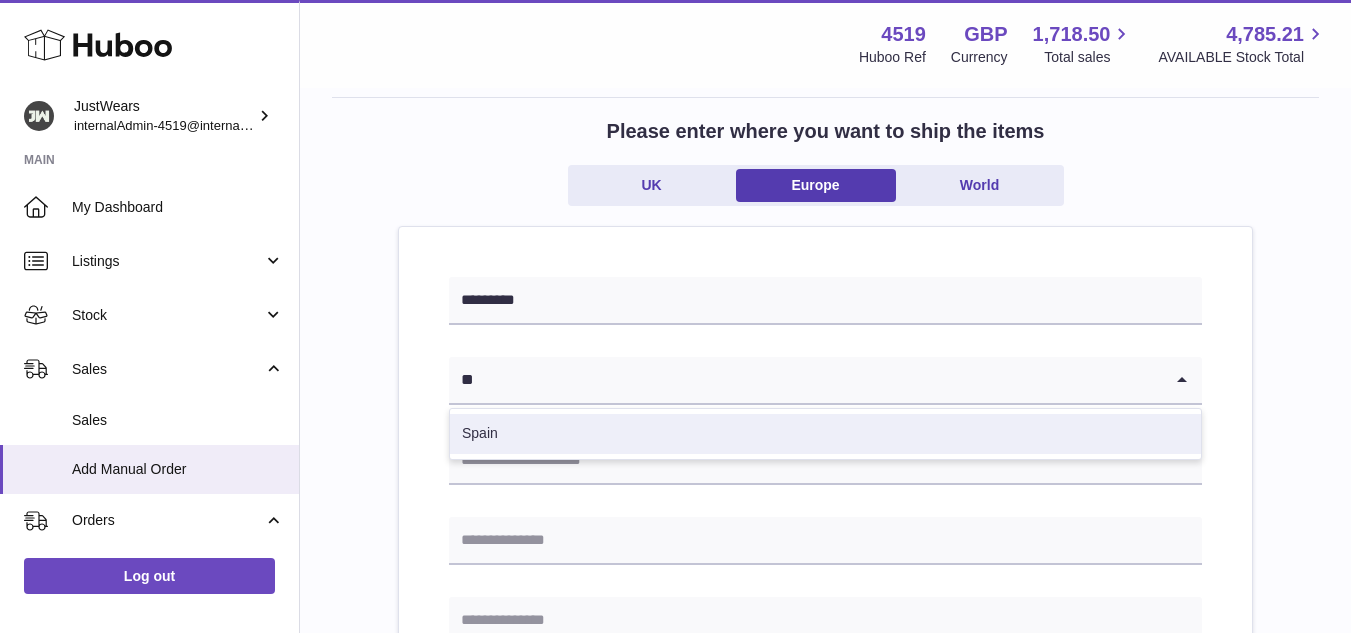 click on "Spain" at bounding box center [825, 434] 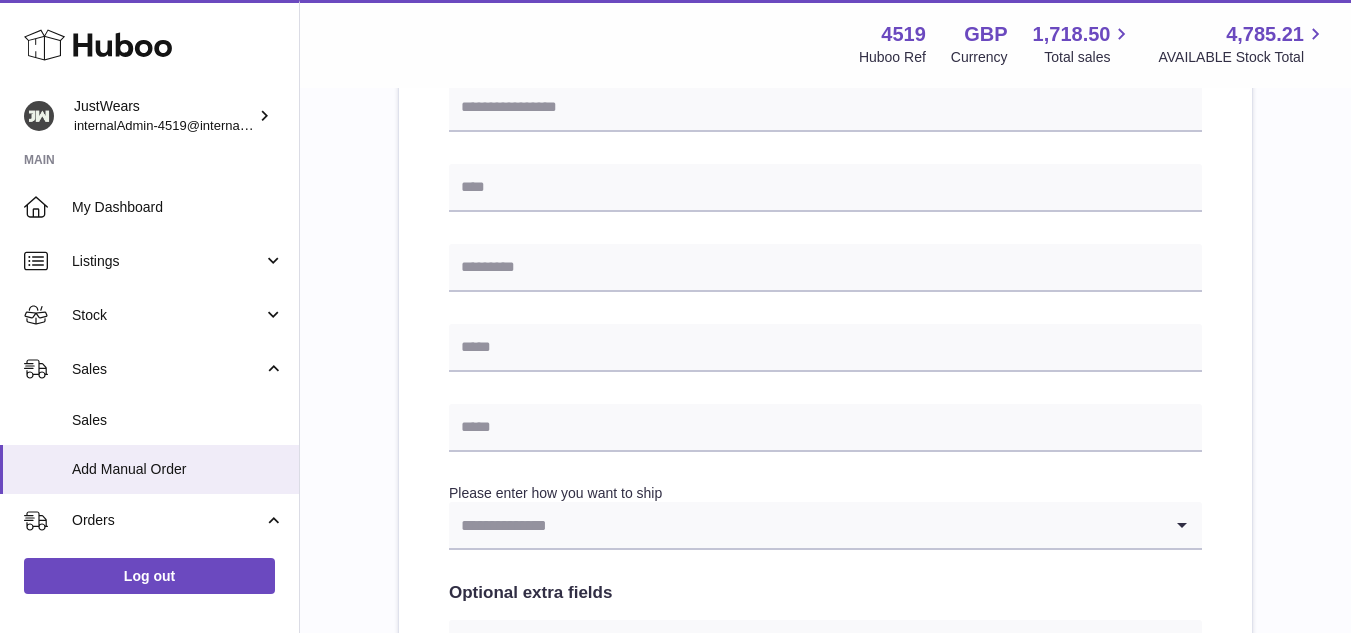 scroll, scrollTop: 800, scrollLeft: 0, axis: vertical 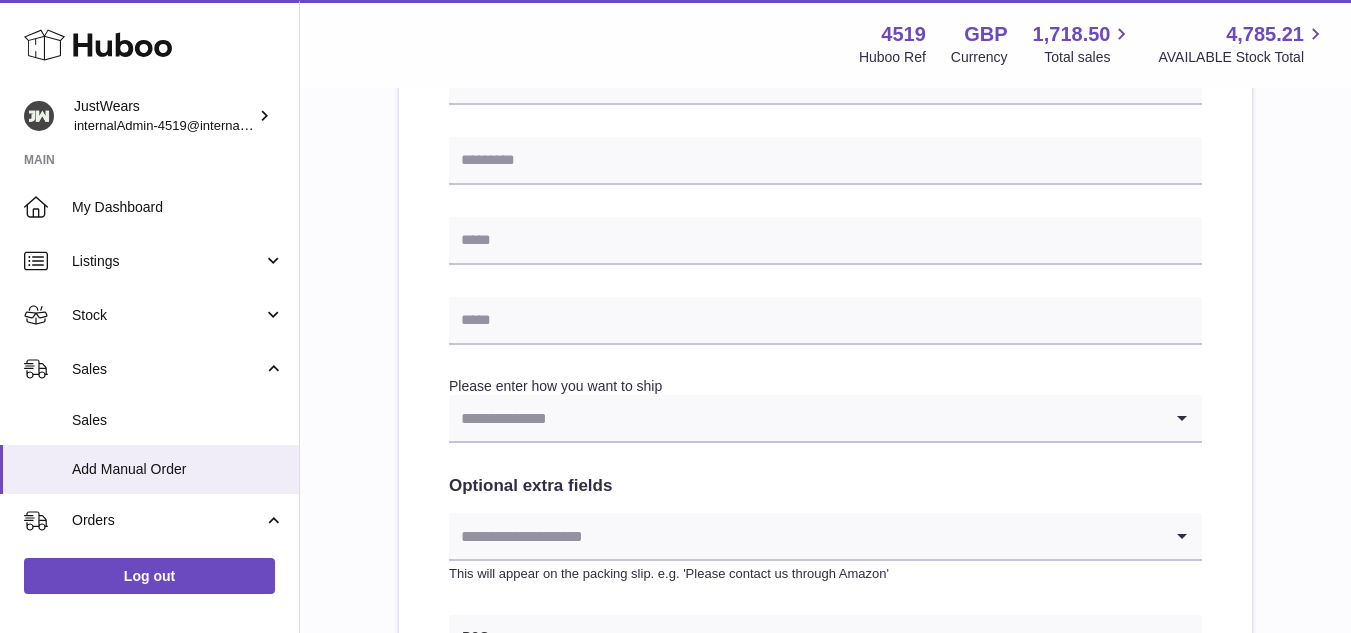 click at bounding box center (805, 418) 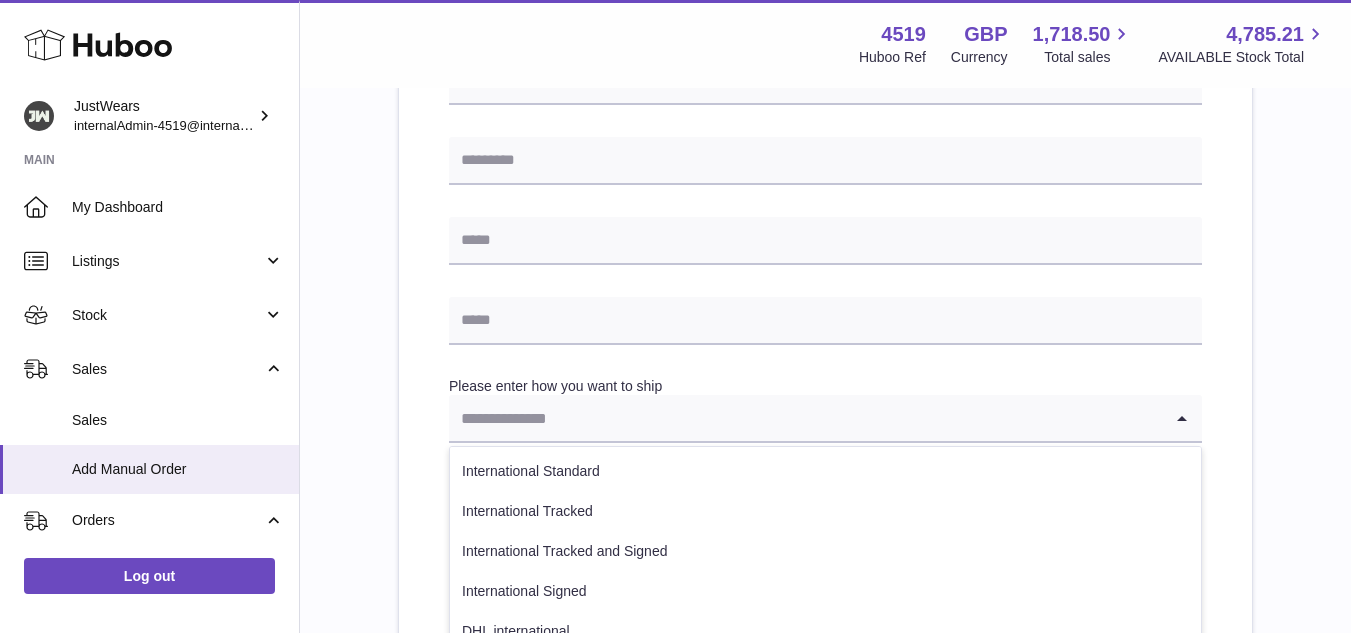 scroll, scrollTop: 900, scrollLeft: 0, axis: vertical 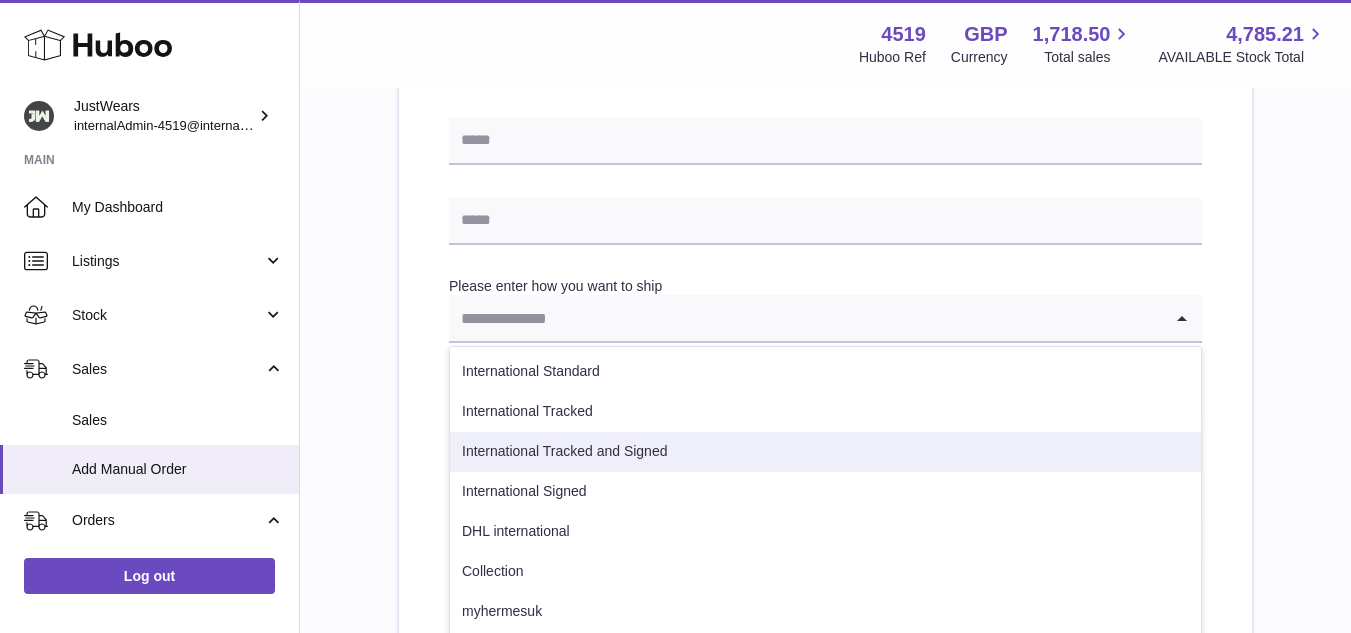 click on "International Tracked and Signed" at bounding box center (825, 452) 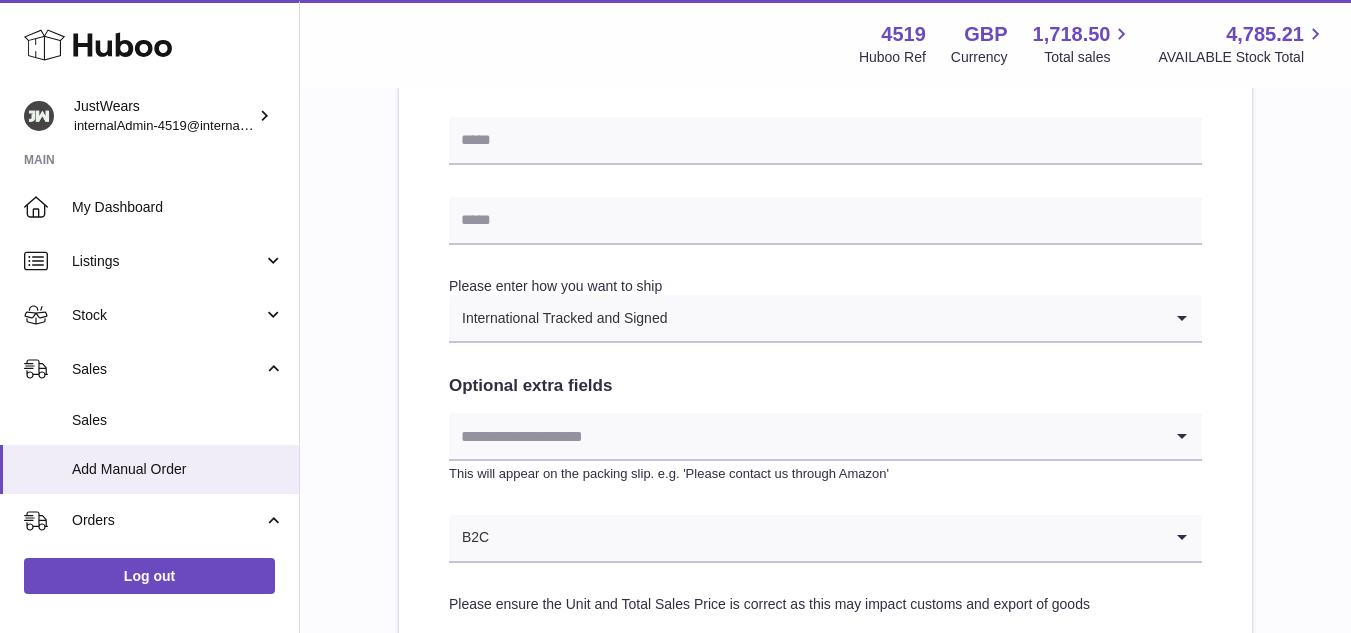 click at bounding box center [915, 318] 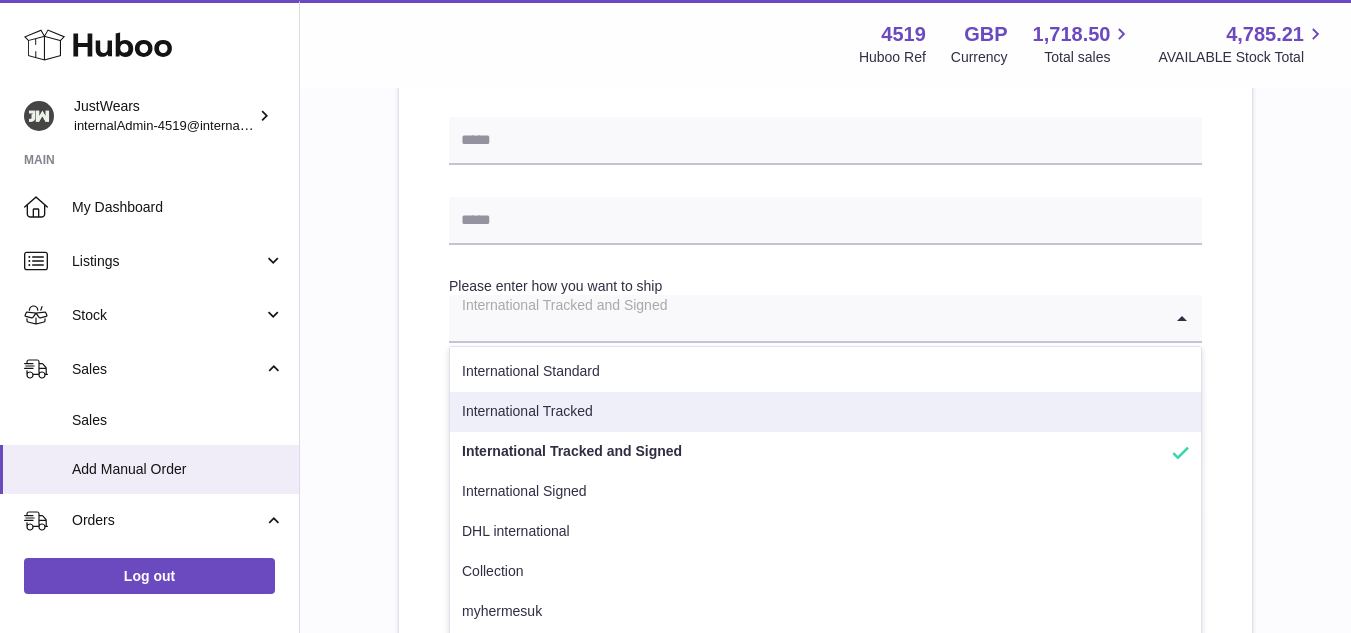 click on "International Tracked" at bounding box center (825, 412) 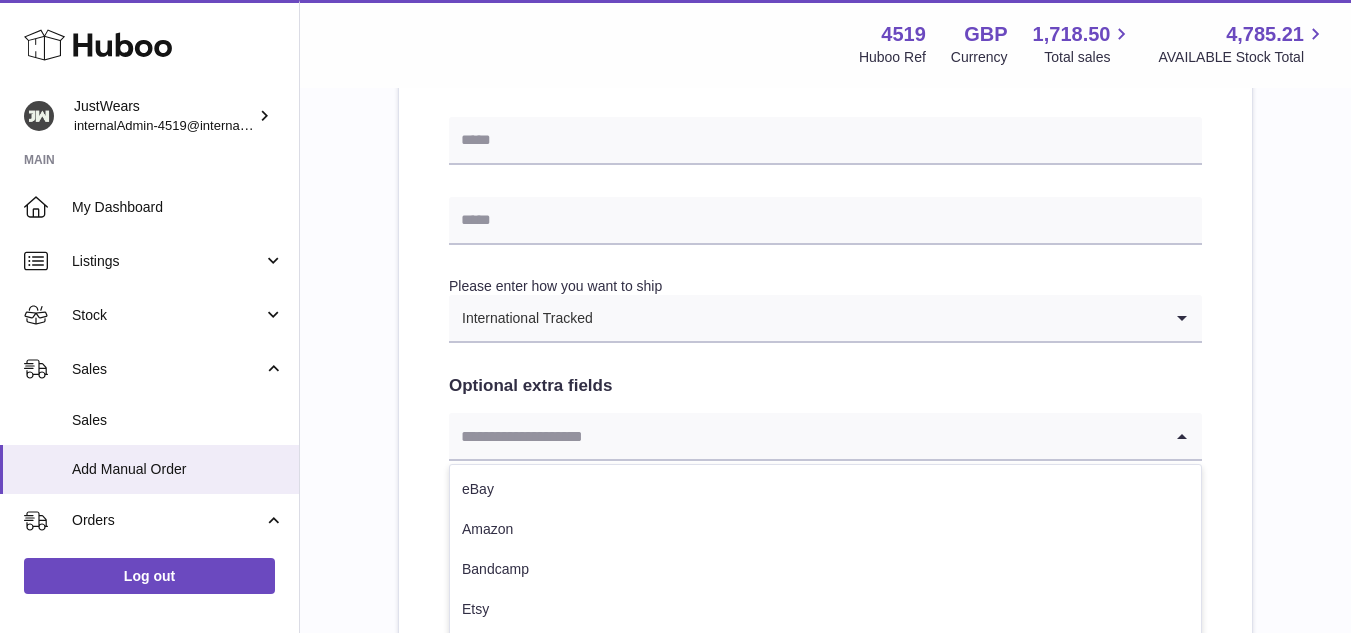 click at bounding box center (805, 436) 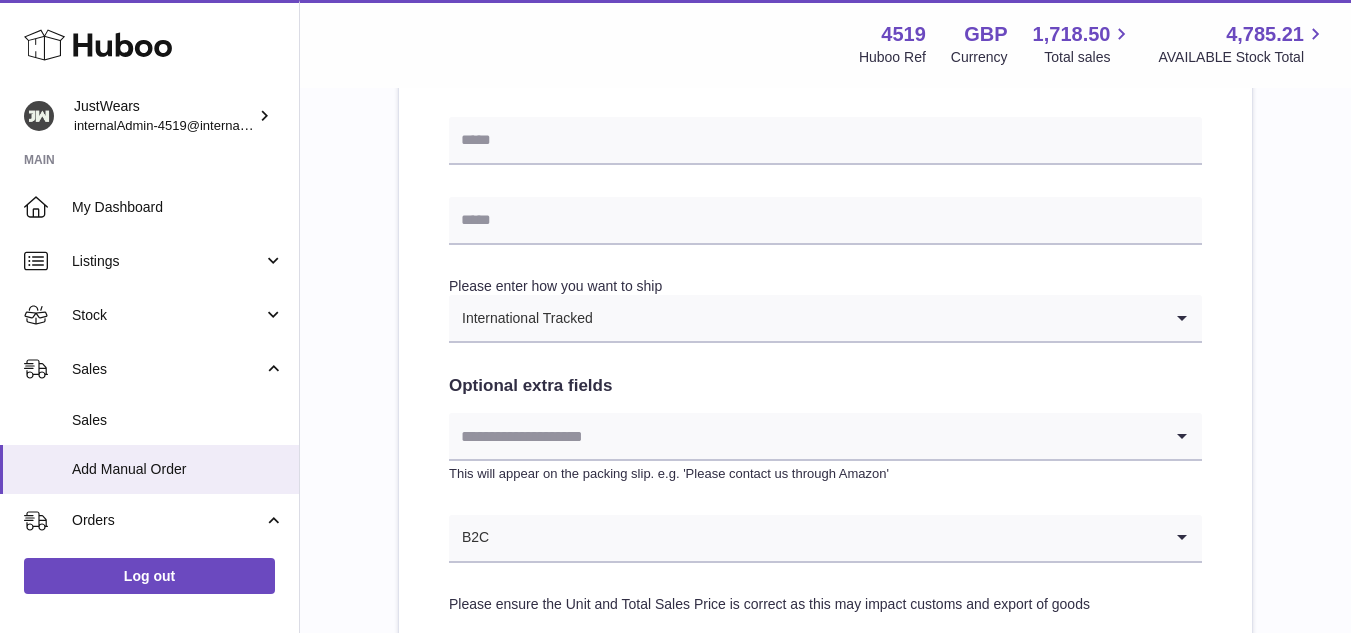 click on "*********
Spain
Loading...
Please enter how you want to ship
International Tracked
Loading...
You require an order to be fulfilled which is going directly to another business or retailer rather than directly to a consumer. Please ensure you have contacted our customer service department for further information relating to any associated costs and (order completion) timescales, before proceeding.
Optional extra fields             Loading...
eBay
Amazon
Bandcamp
Etsy
Fruugo
Other" at bounding box center [825, 81] 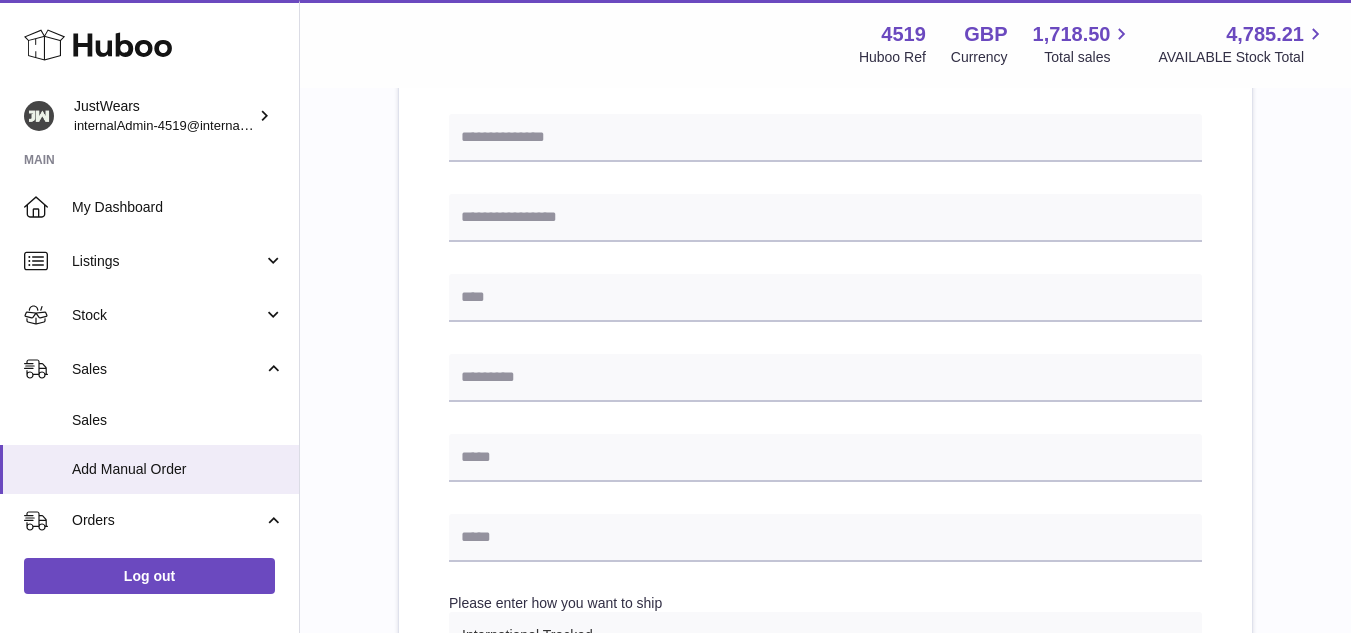 scroll, scrollTop: 300, scrollLeft: 0, axis: vertical 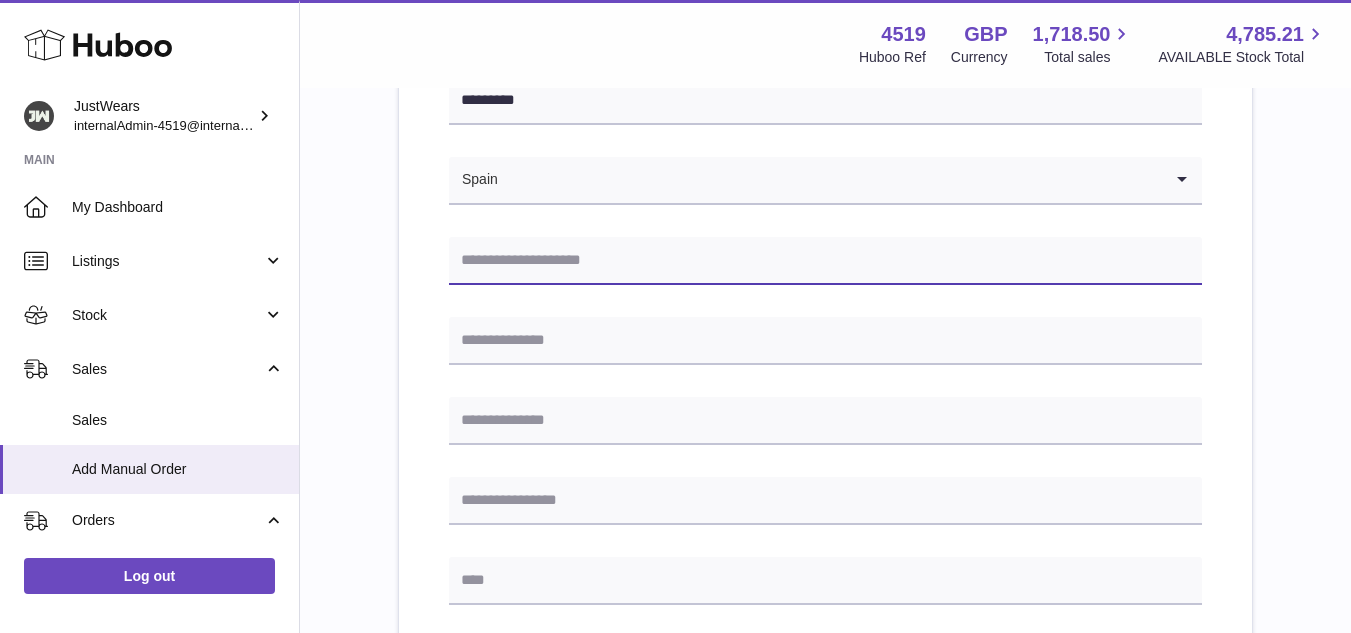 click at bounding box center (825, 261) 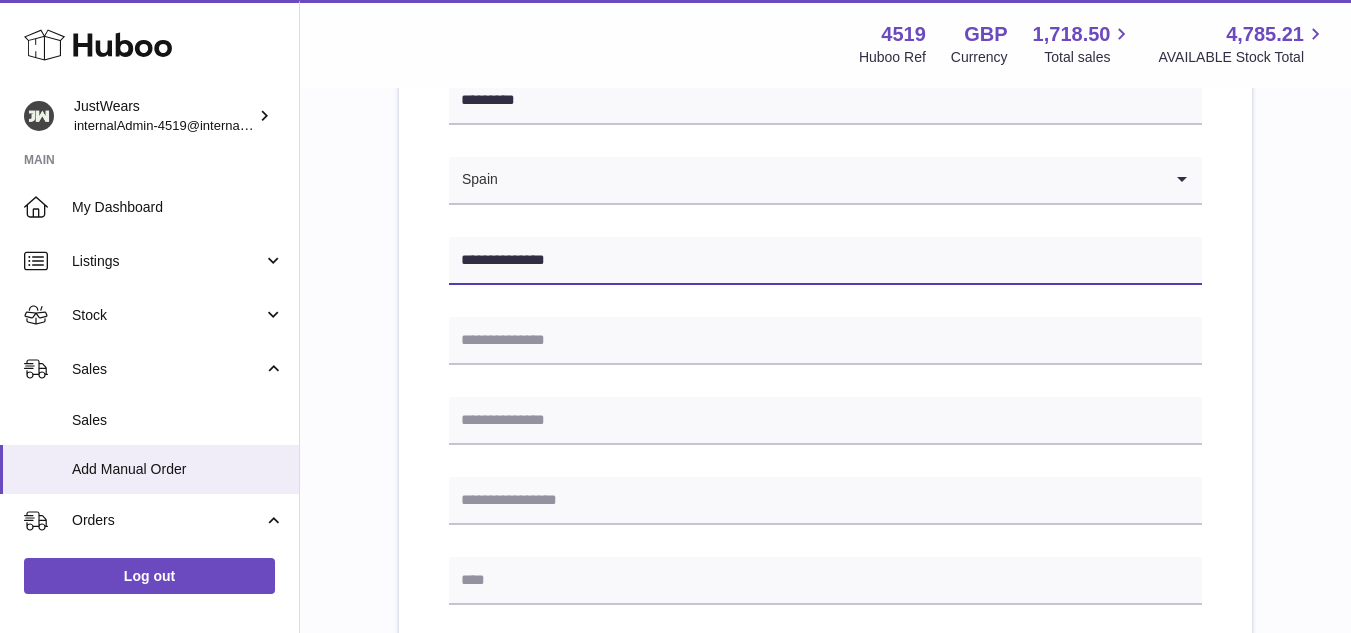 type on "**********" 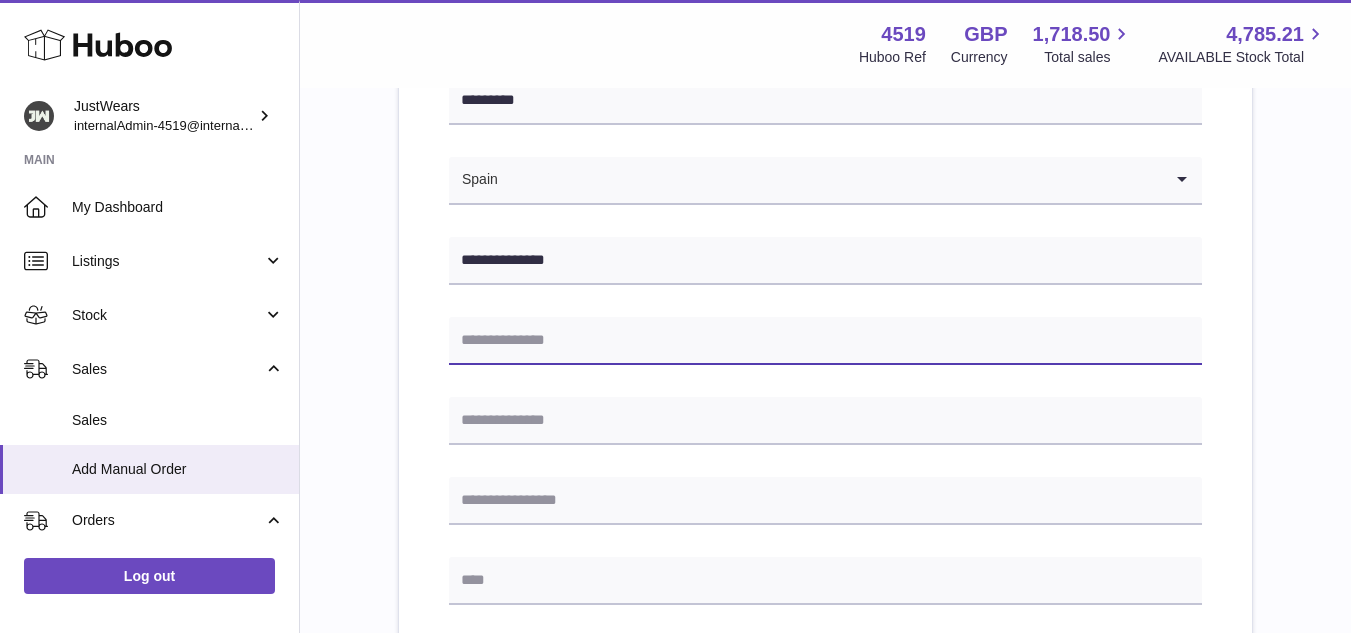 click at bounding box center [825, 341] 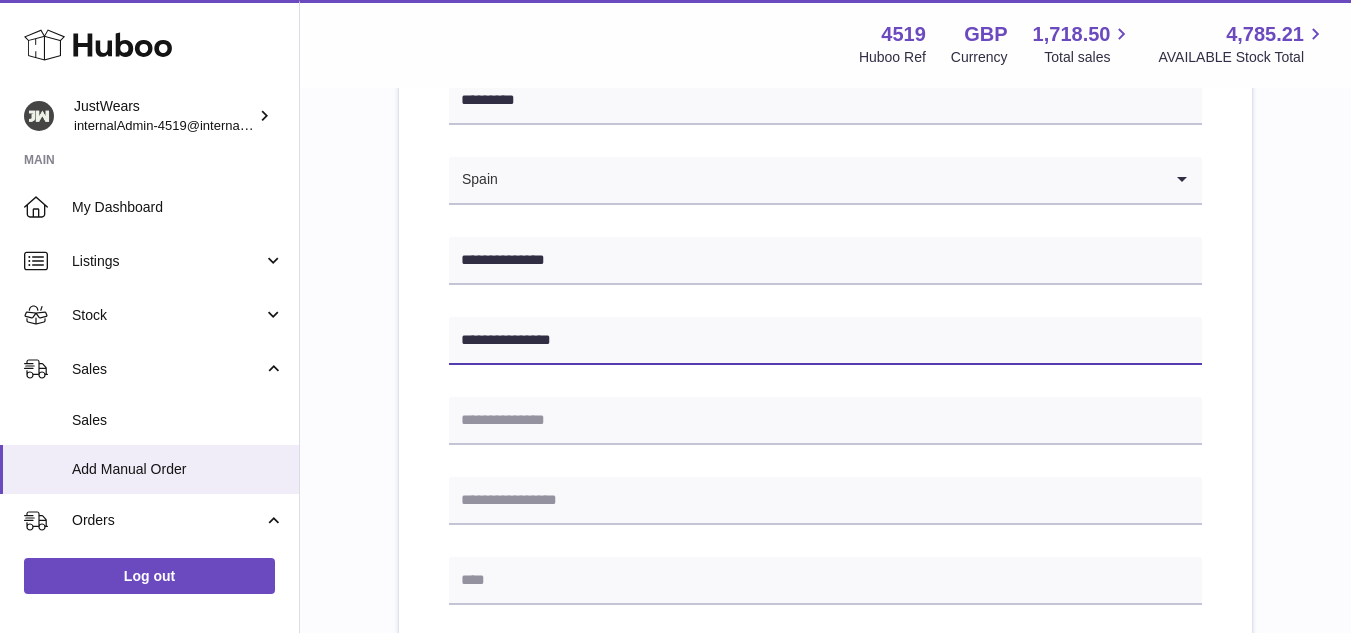 type on "**********" 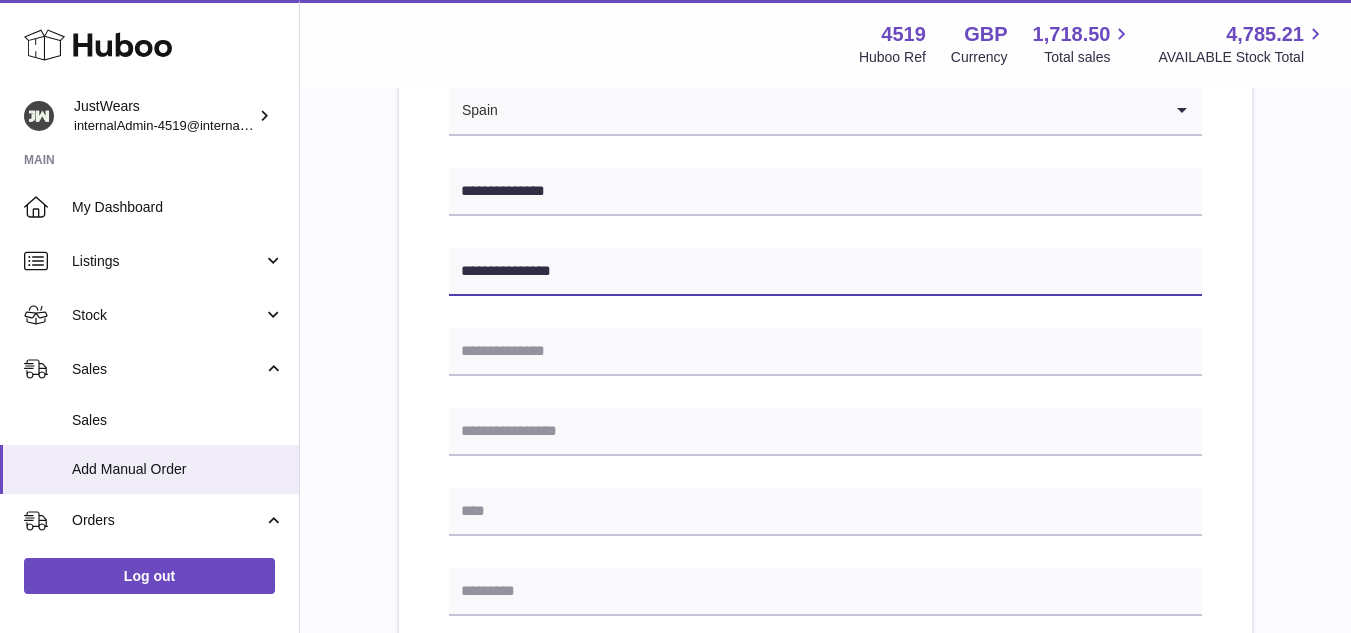 scroll, scrollTop: 400, scrollLeft: 0, axis: vertical 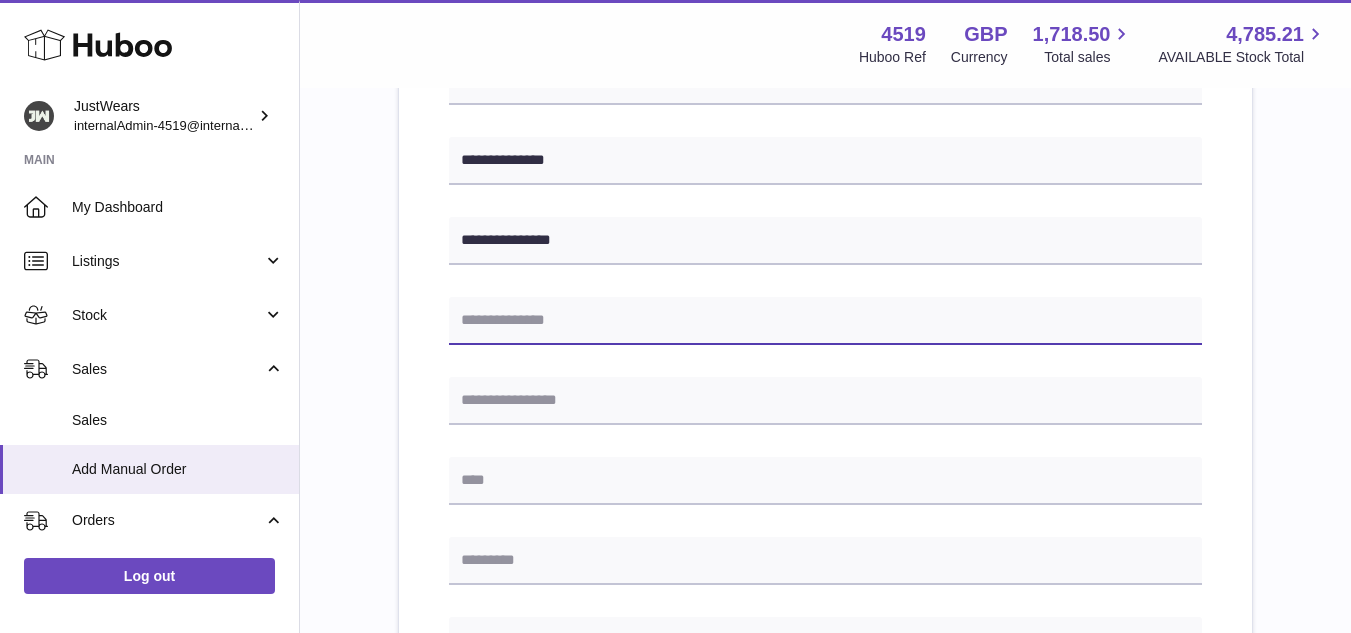 click at bounding box center [825, 321] 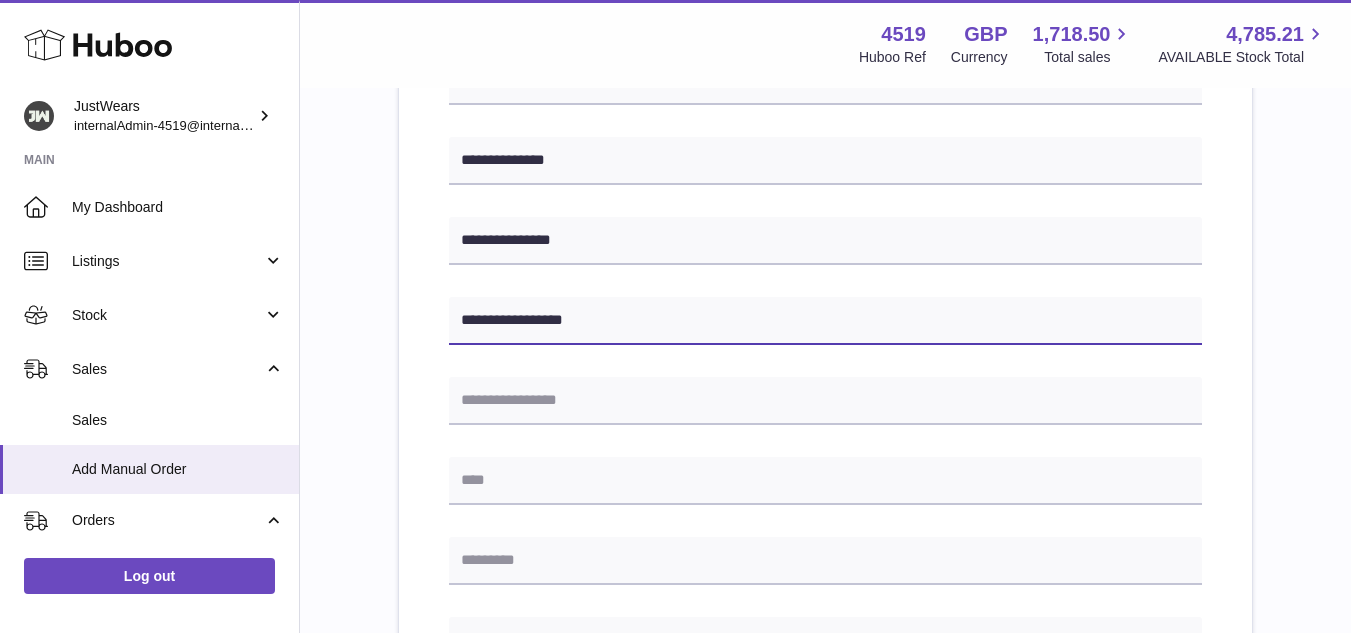 type on "**********" 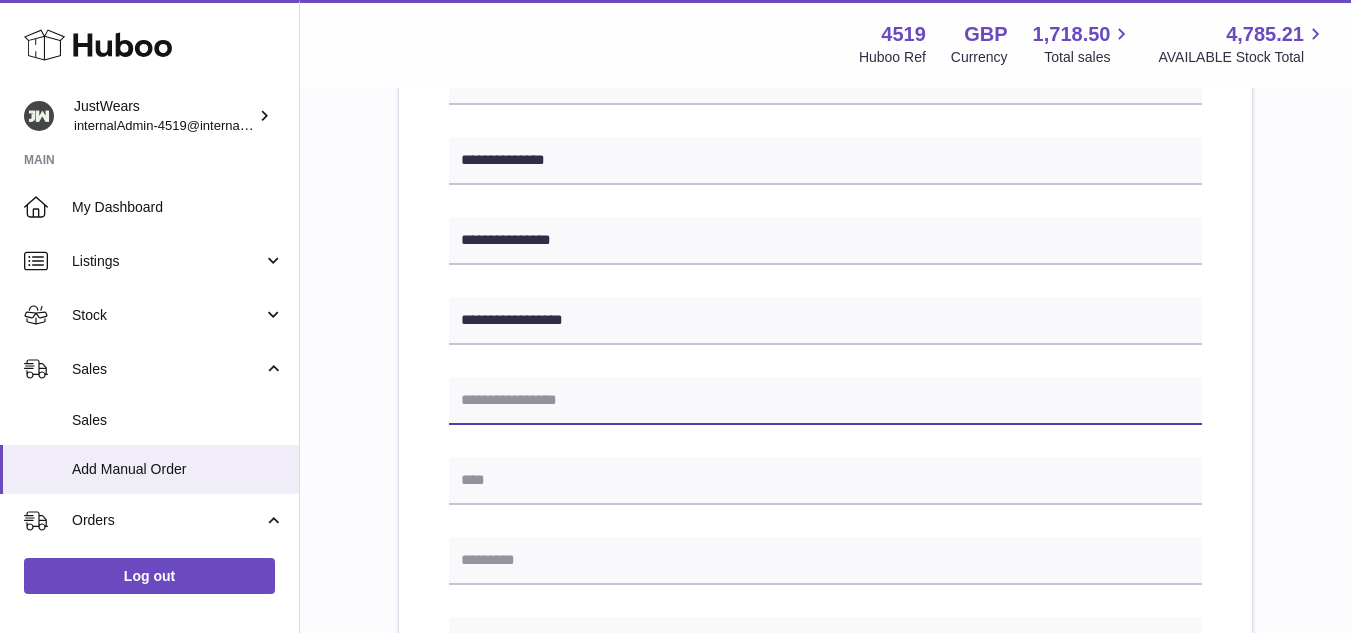 click at bounding box center [825, 401] 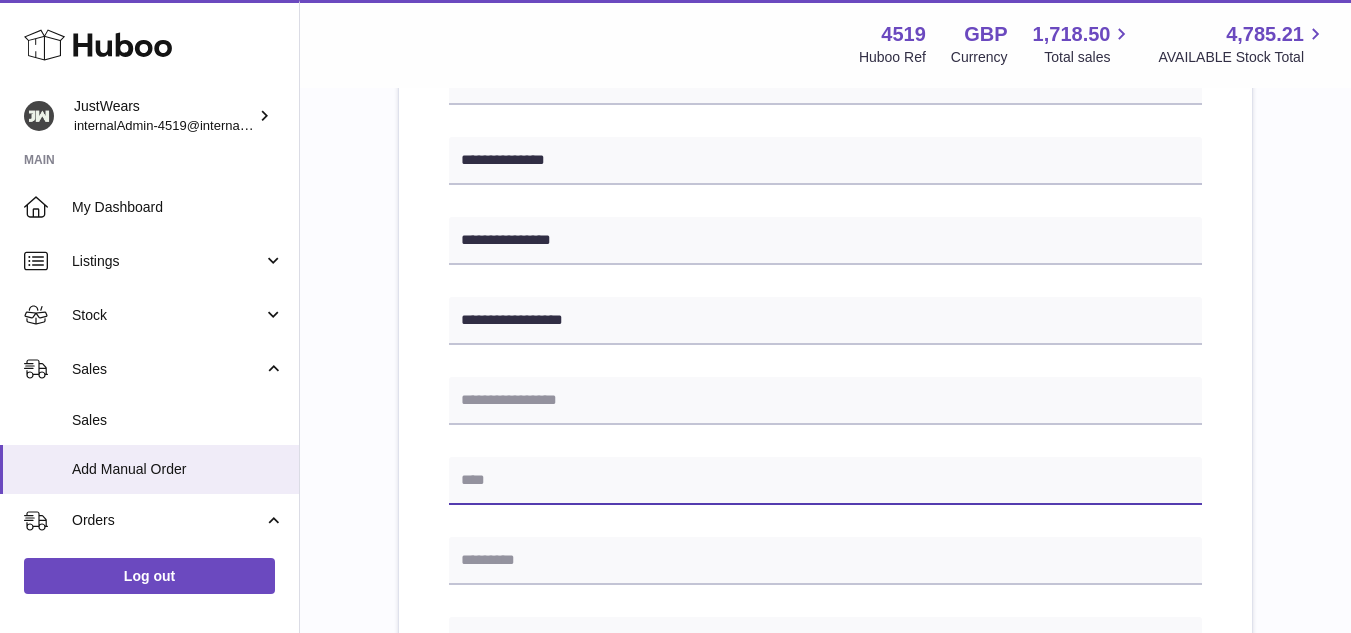 click at bounding box center (825, 481) 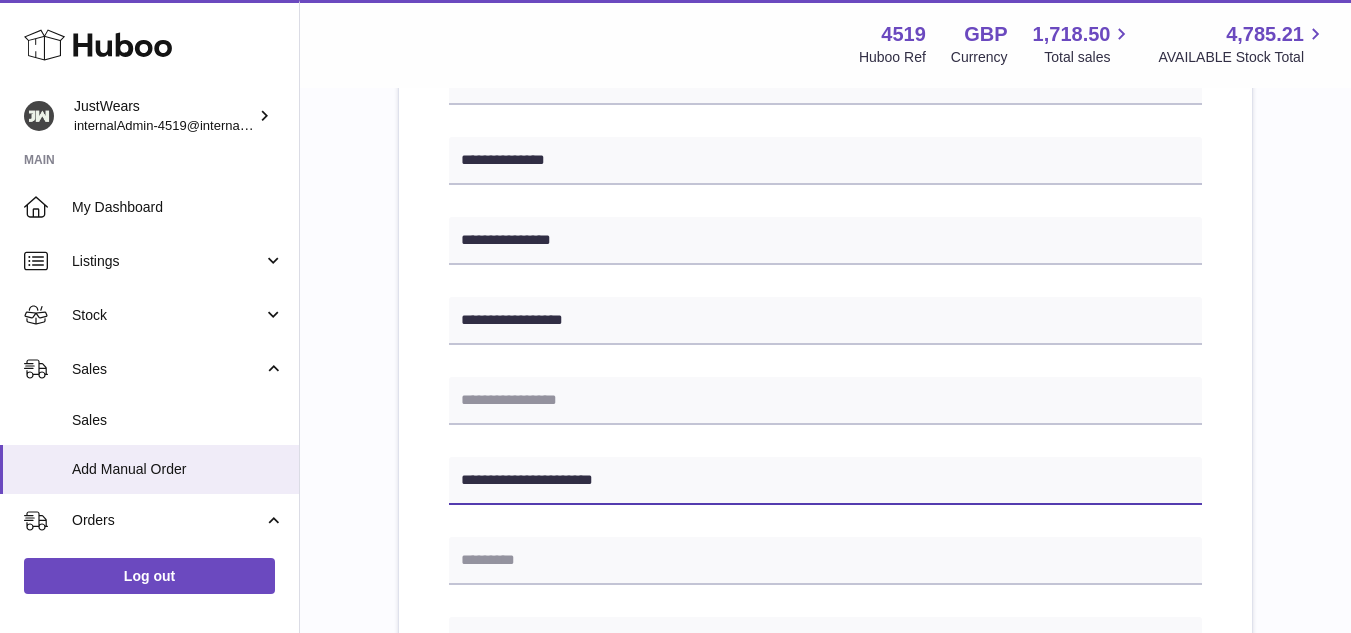 type on "**********" 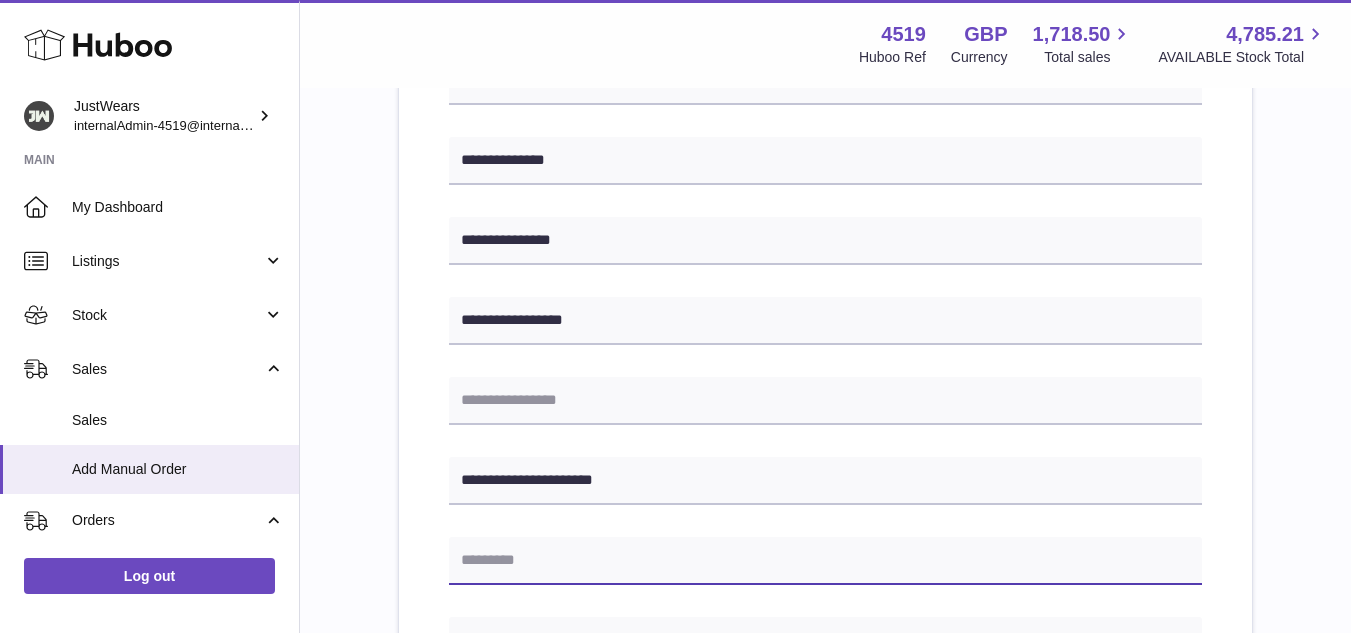 click at bounding box center (825, 561) 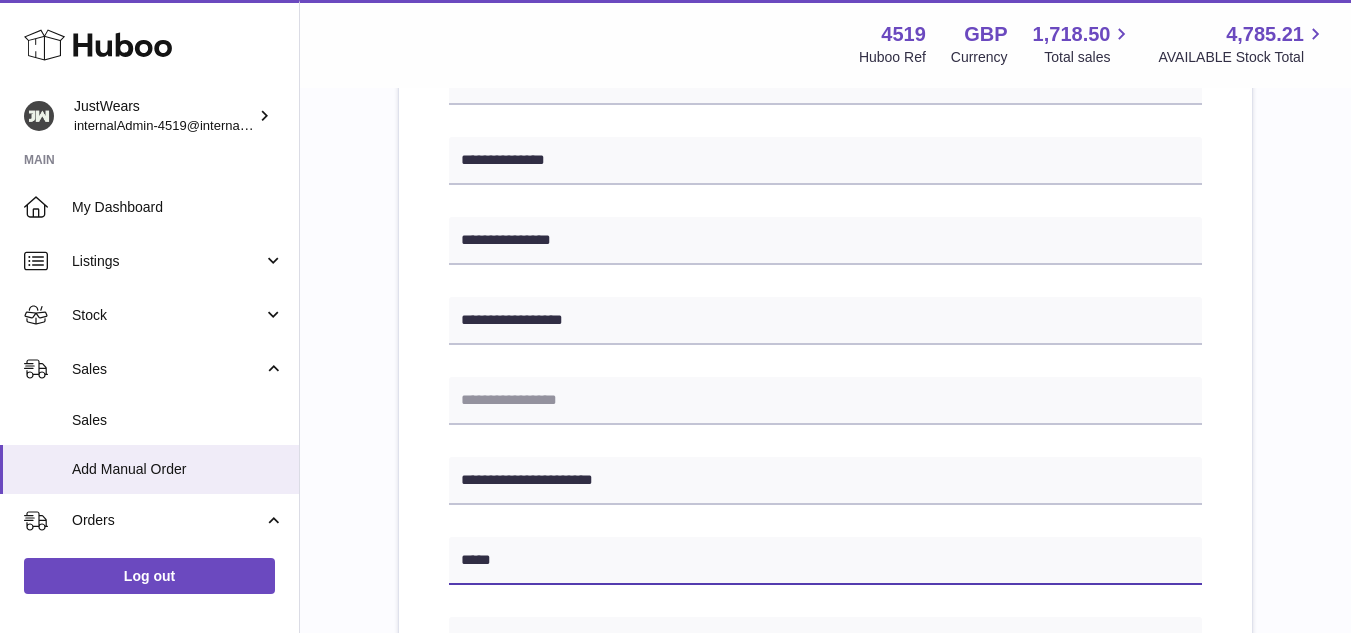 type on "*****" 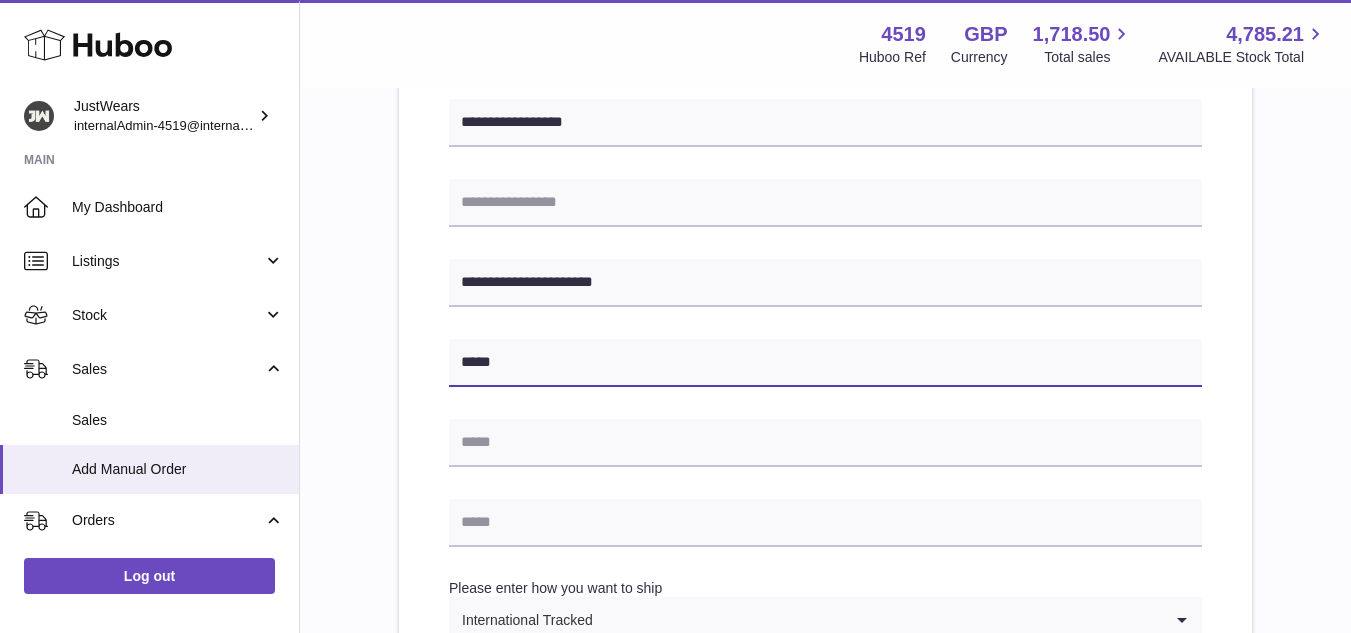 scroll, scrollTop: 600, scrollLeft: 0, axis: vertical 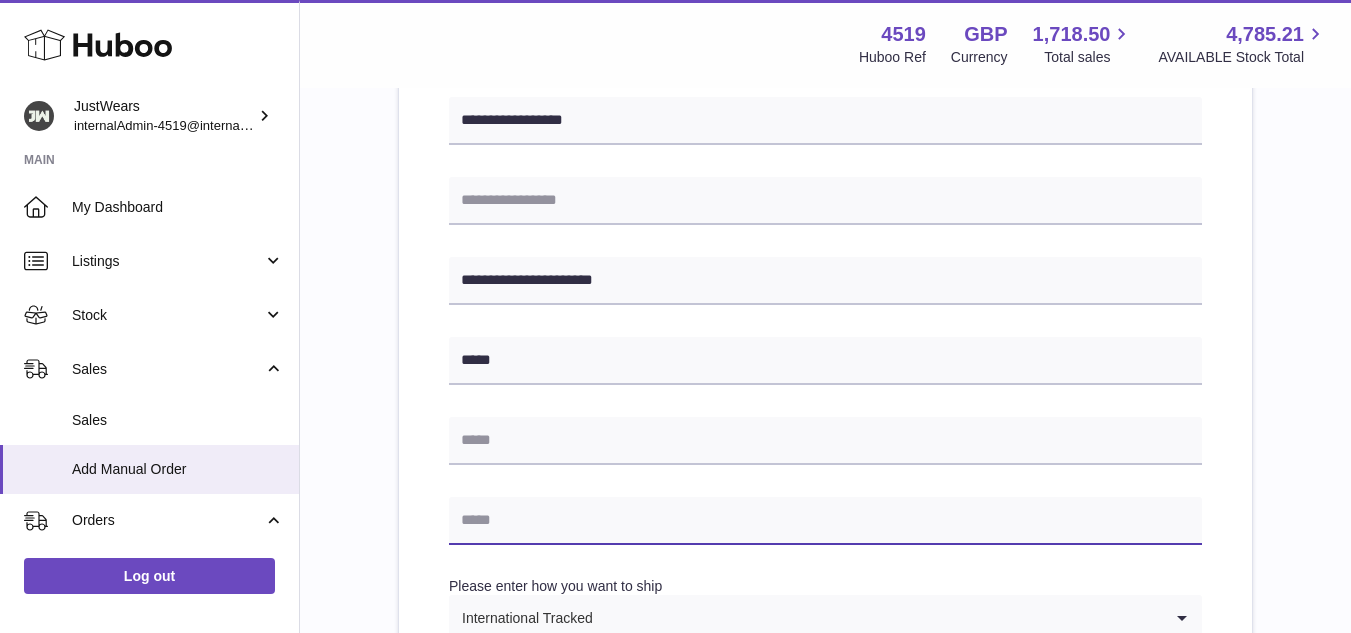 click at bounding box center (825, 521) 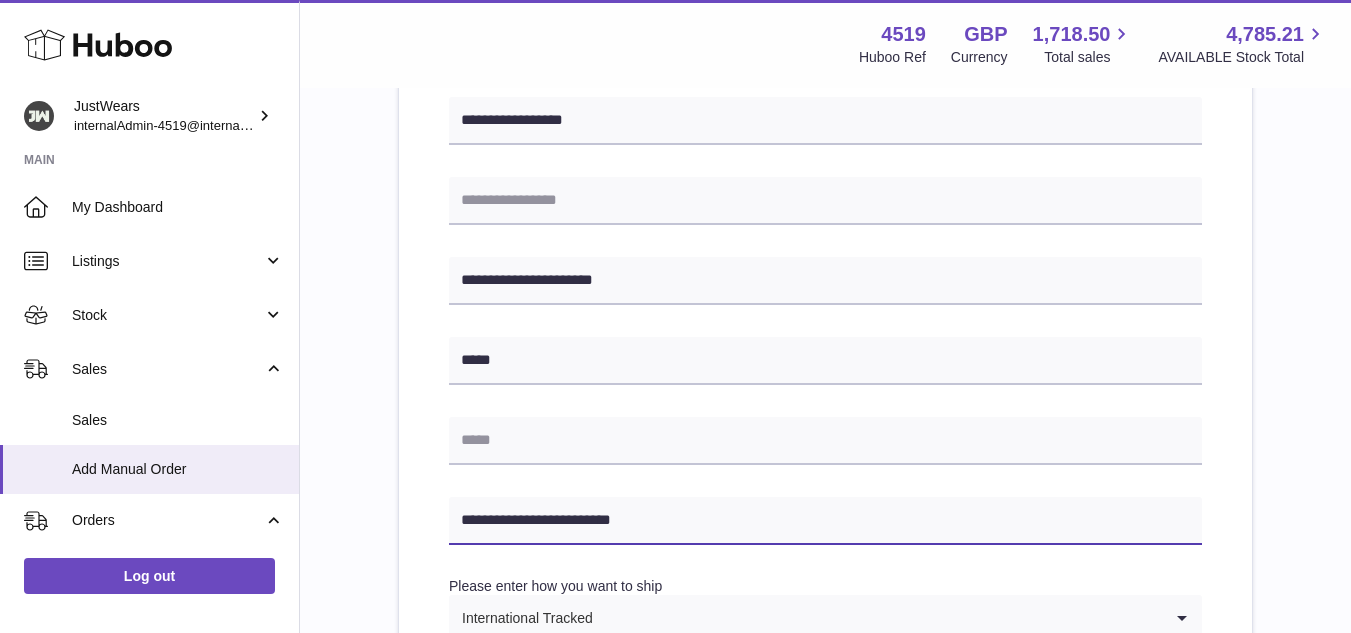 type on "**********" 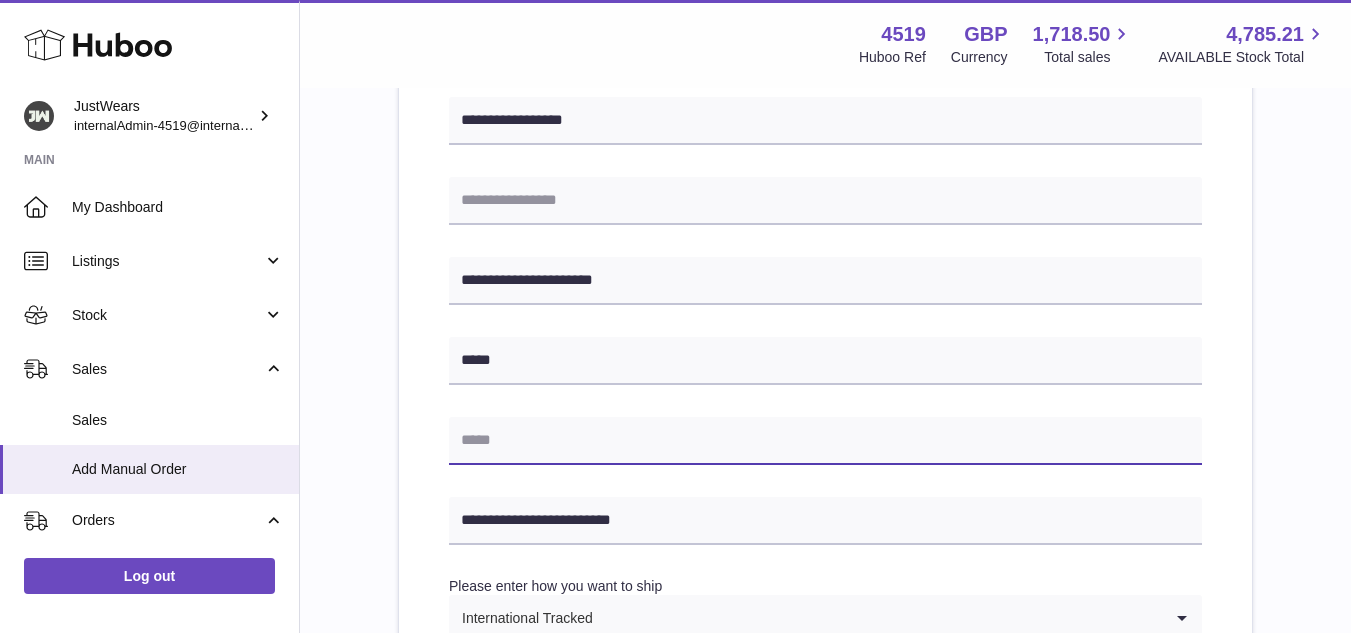 click at bounding box center (825, 441) 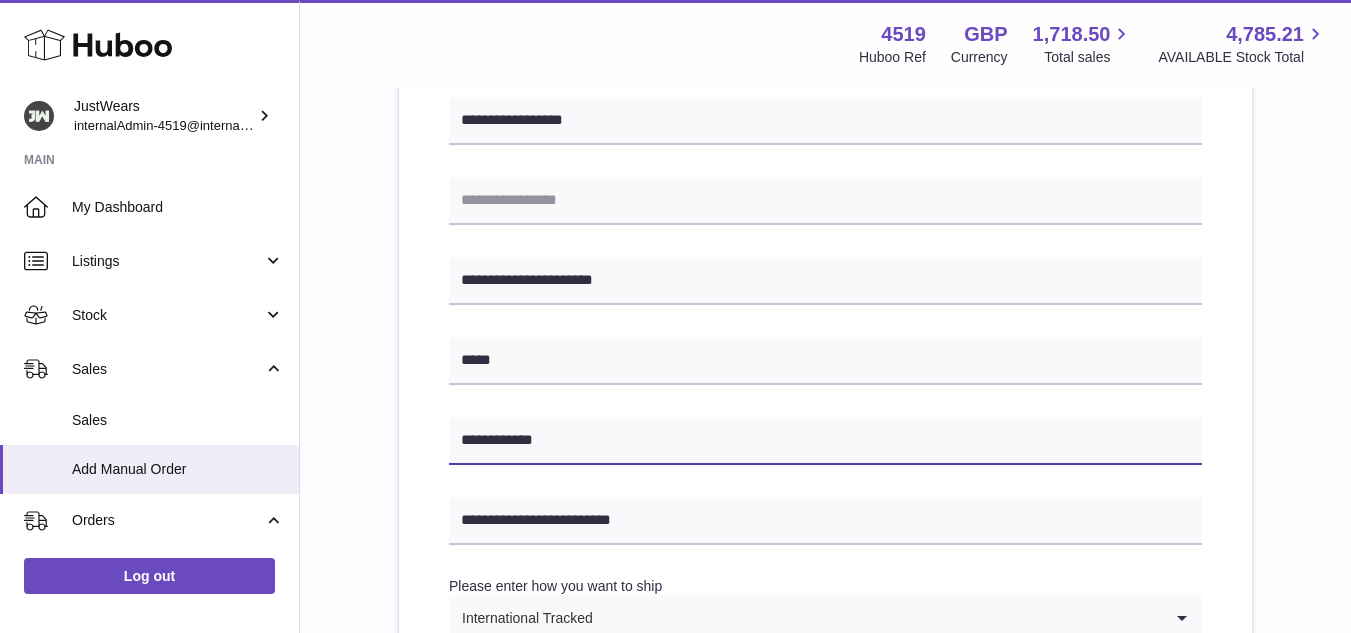 type on "**********" 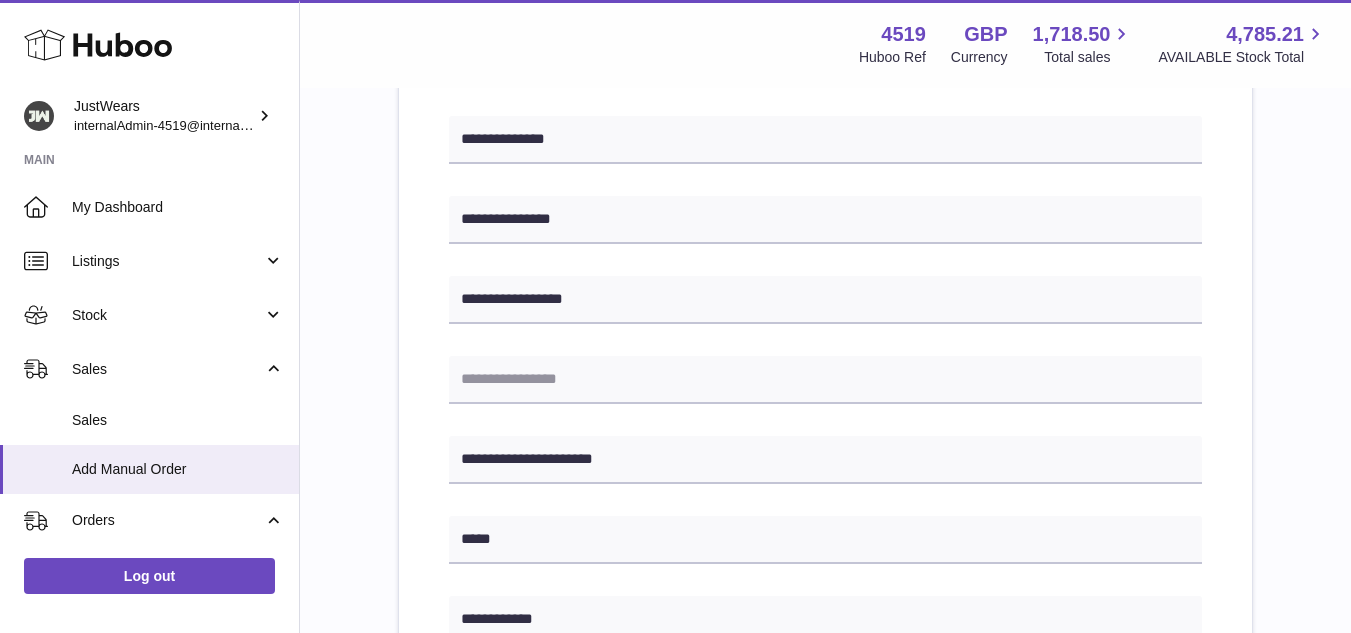 scroll, scrollTop: 600, scrollLeft: 0, axis: vertical 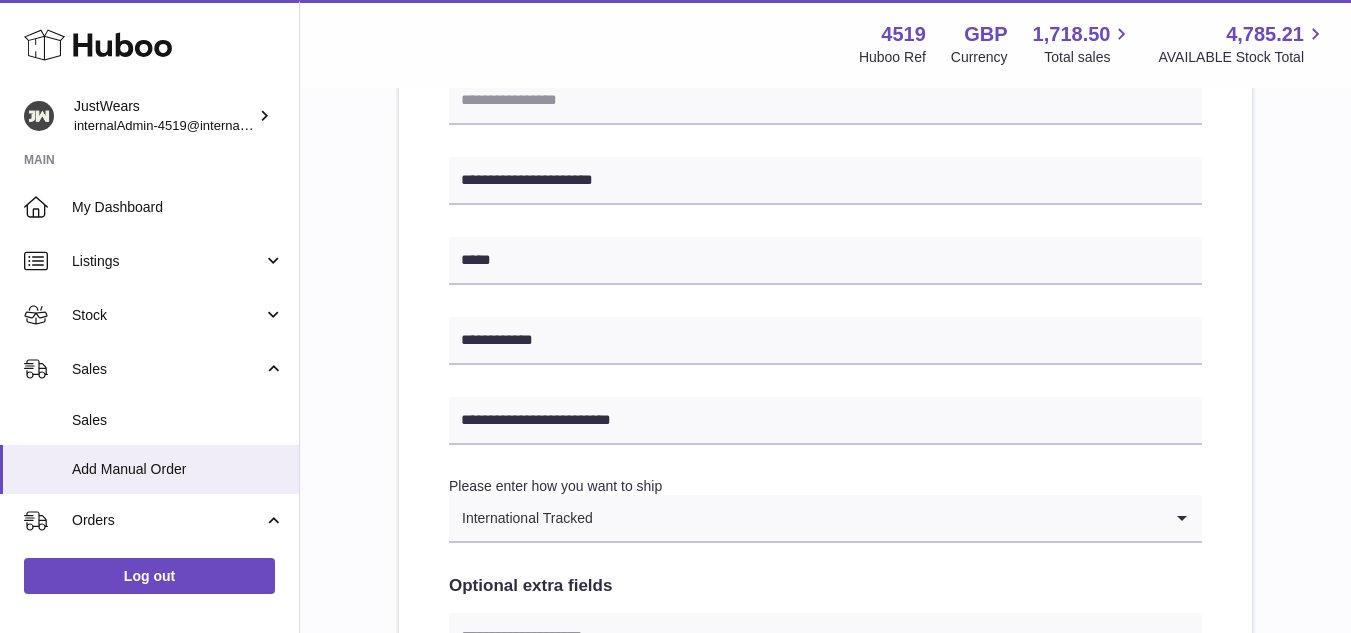 click at bounding box center [878, 518] 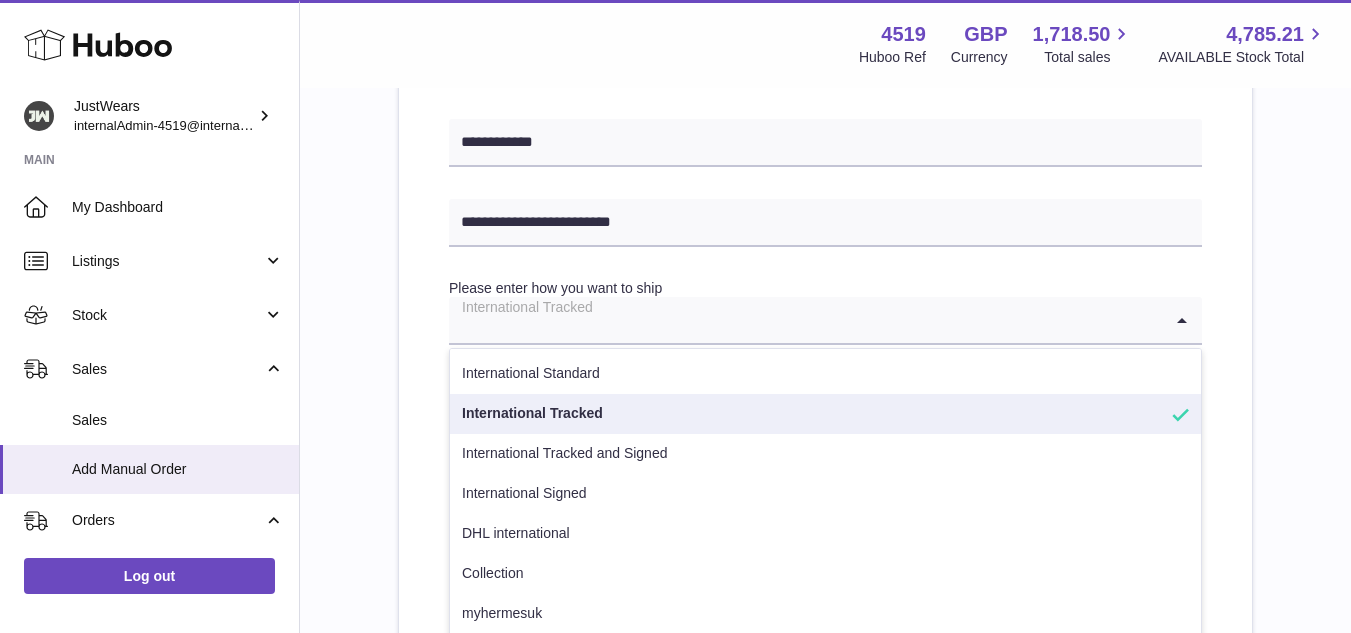 scroll, scrollTop: 900, scrollLeft: 0, axis: vertical 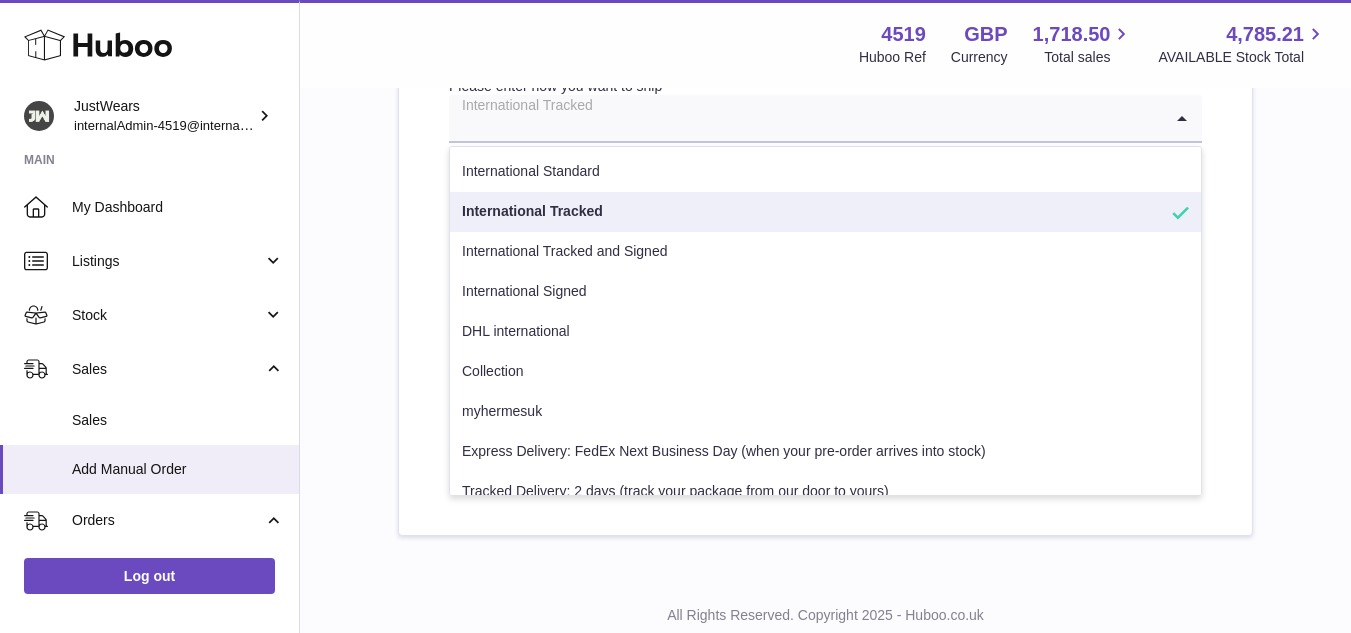 click on "International Tracked" at bounding box center (825, 212) 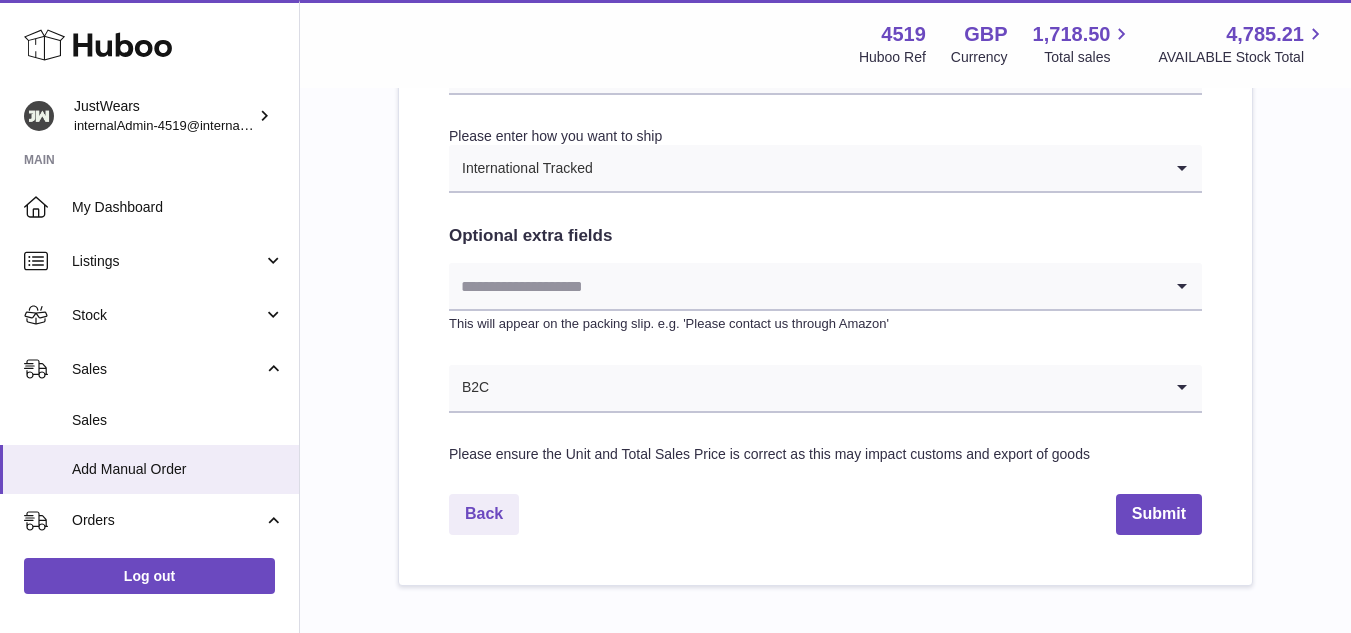 scroll, scrollTop: 1160, scrollLeft: 0, axis: vertical 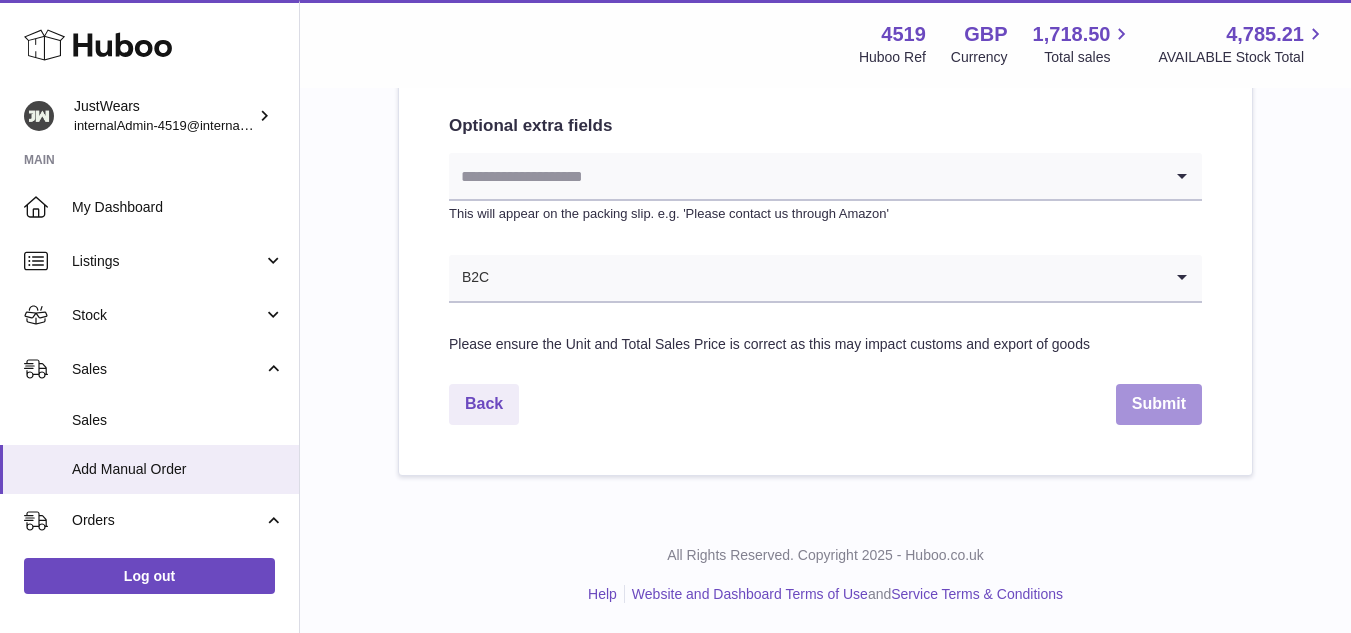 click on "Submit" at bounding box center [1159, 404] 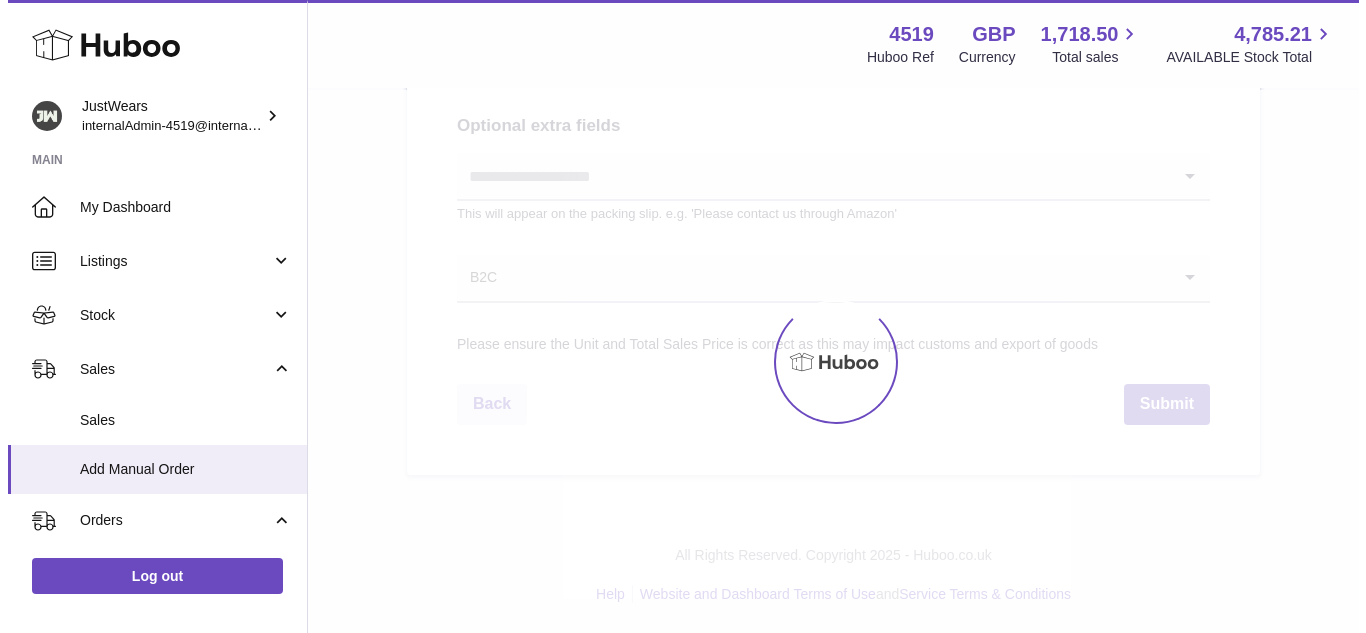 scroll, scrollTop: 0, scrollLeft: 0, axis: both 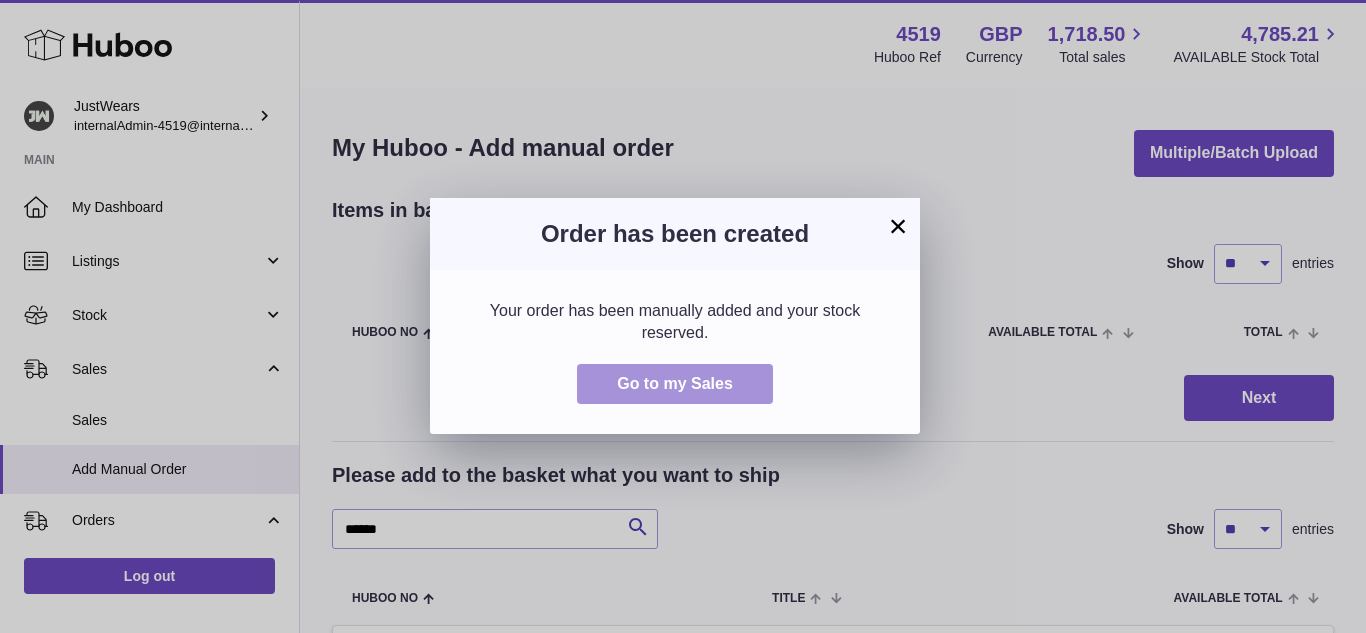 click on "Go to my Sales" at bounding box center [675, 383] 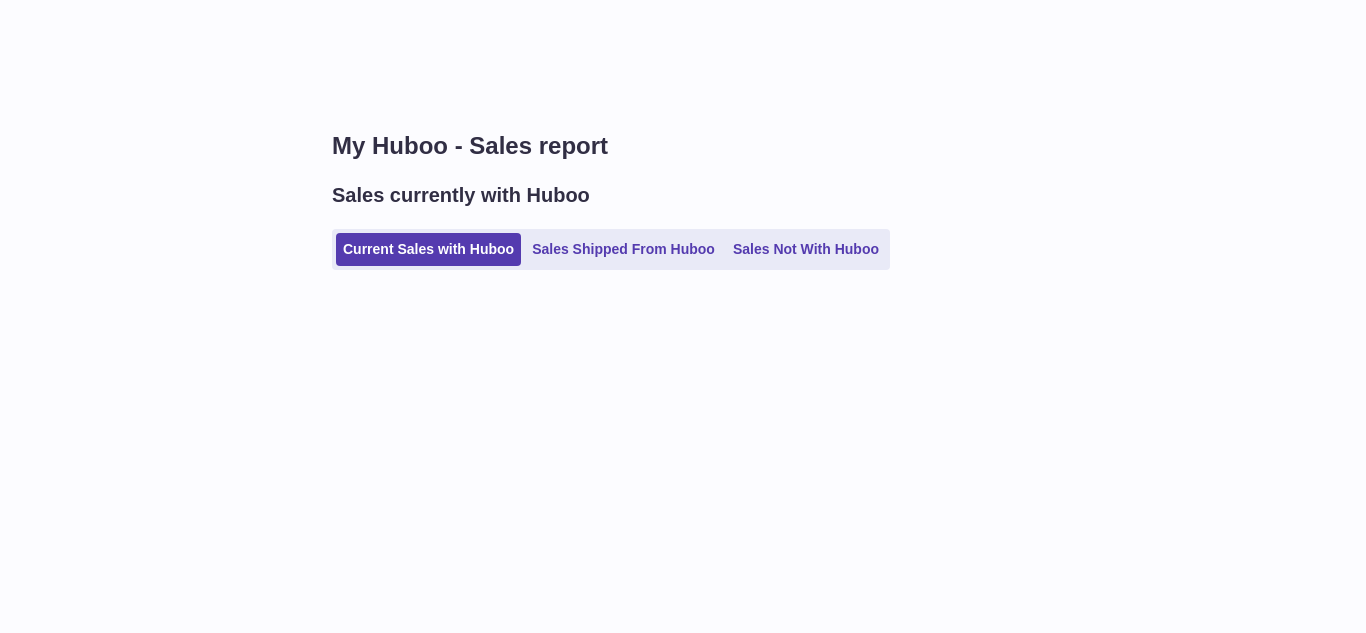 scroll, scrollTop: 0, scrollLeft: 0, axis: both 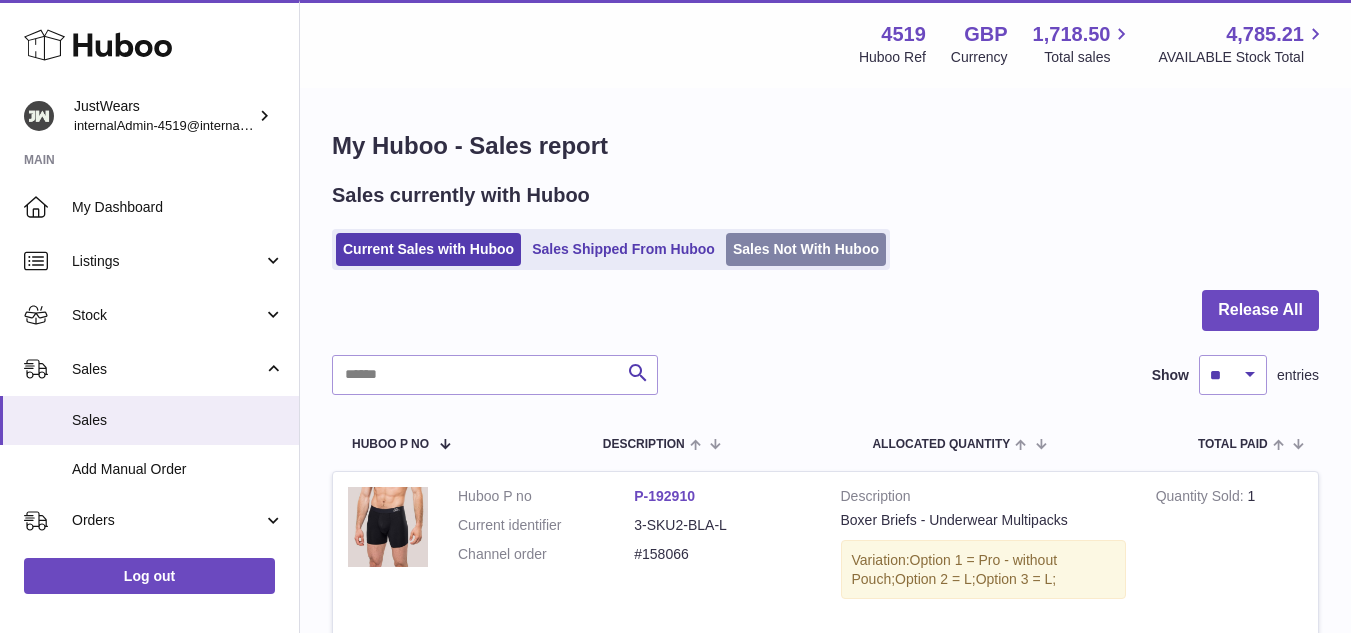 click on "Sales Not With Huboo" at bounding box center (806, 249) 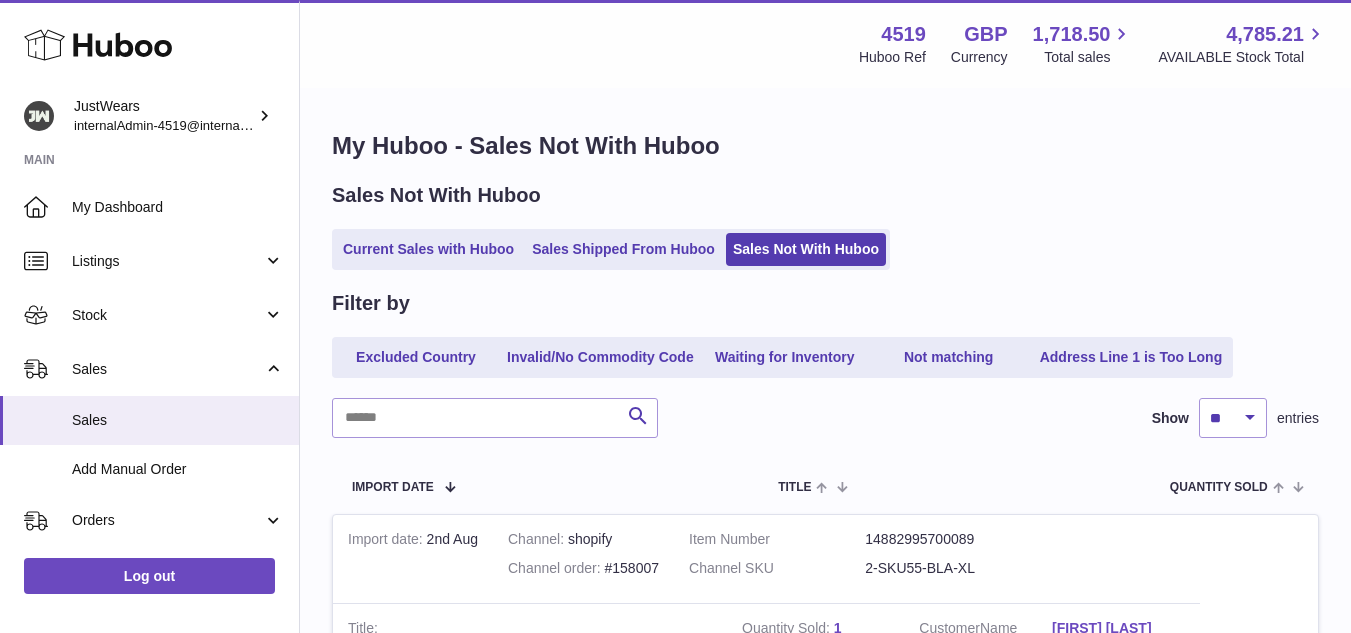 scroll, scrollTop: 0, scrollLeft: 0, axis: both 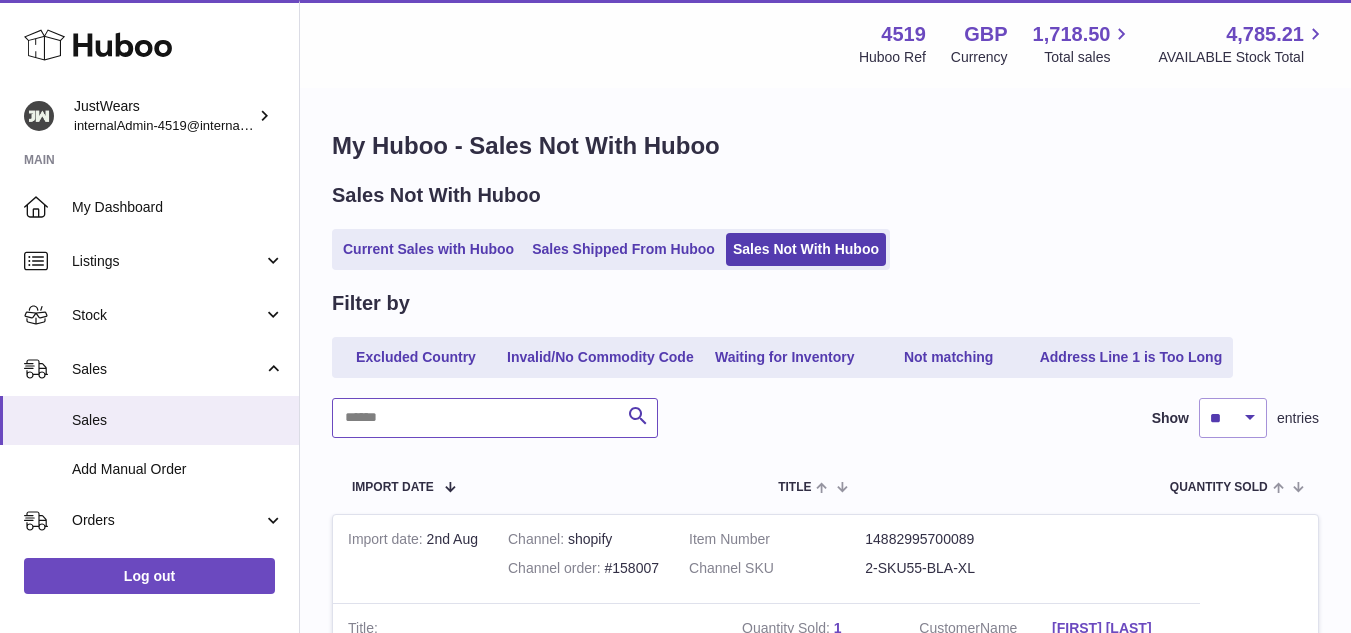 click at bounding box center [495, 418] 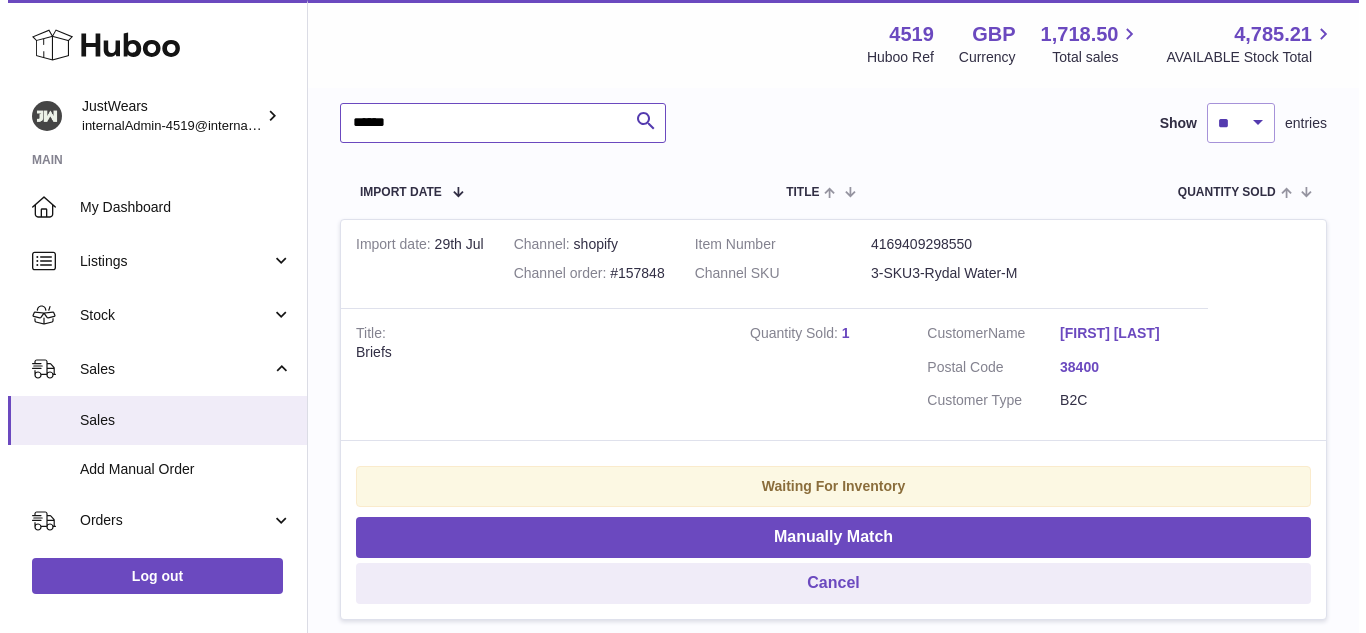 scroll, scrollTop: 300, scrollLeft: 0, axis: vertical 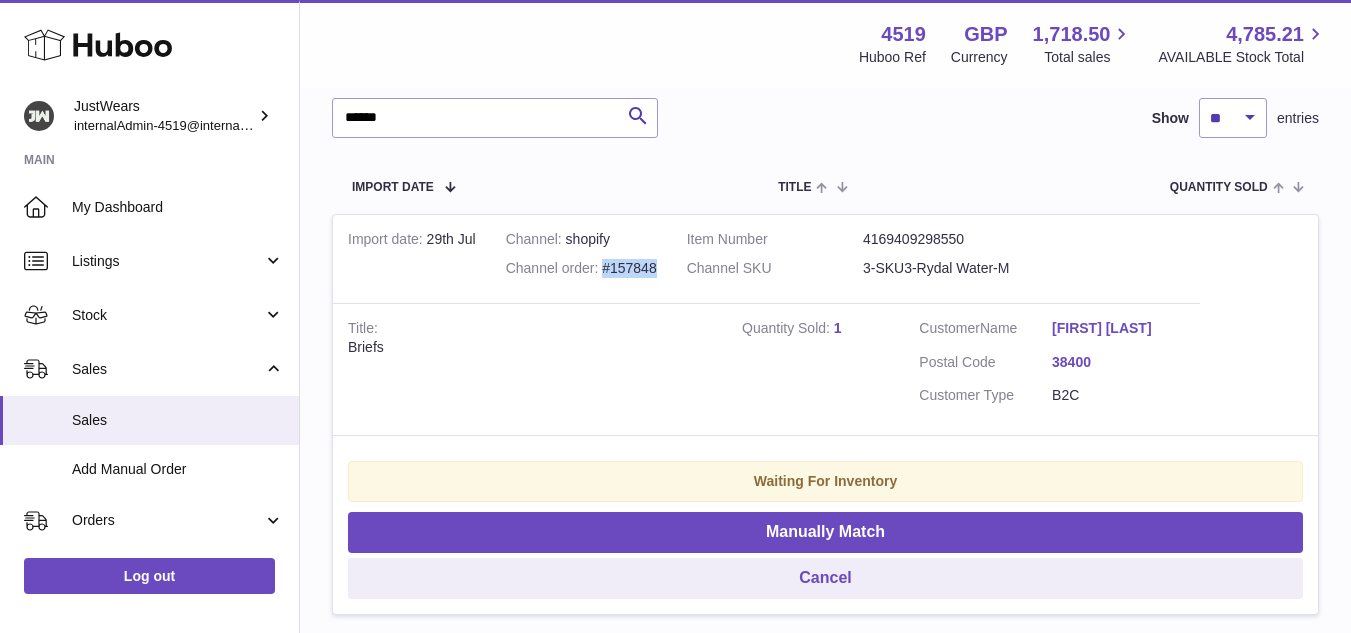 drag, startPoint x: 633, startPoint y: 270, endPoint x: 690, endPoint y: 270, distance: 57 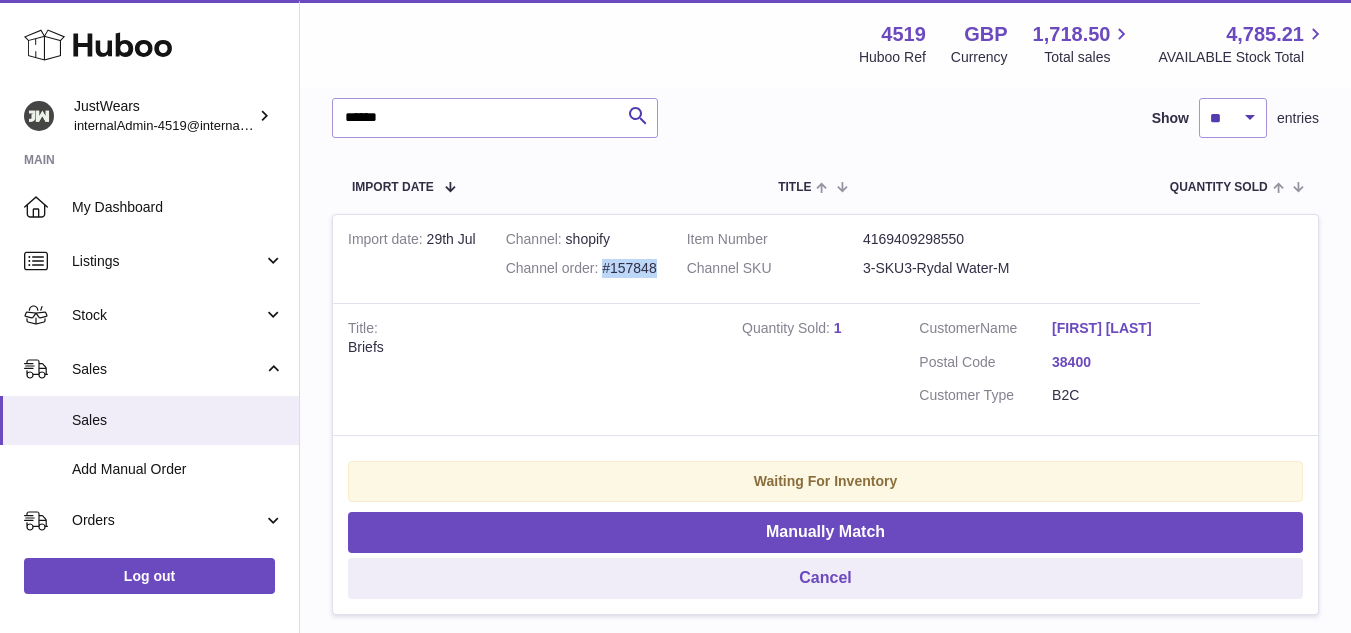click on "[FIRST] [LAST]" at bounding box center (1118, 328) 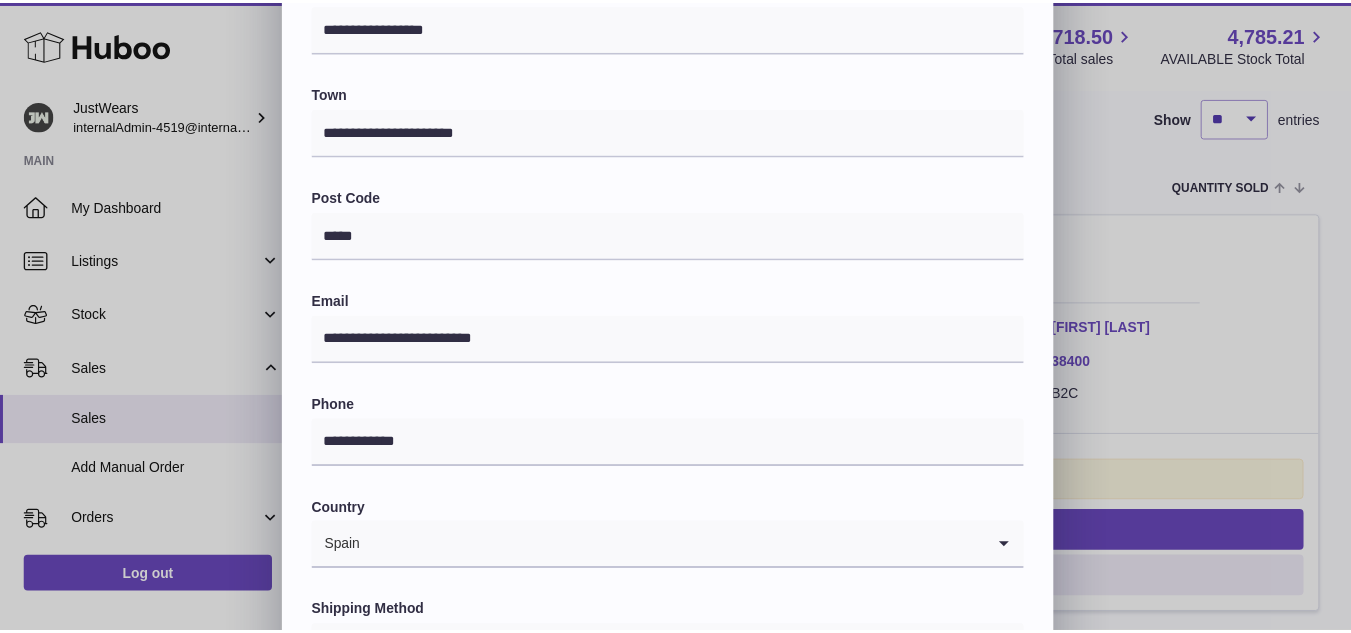 scroll, scrollTop: 269, scrollLeft: 0, axis: vertical 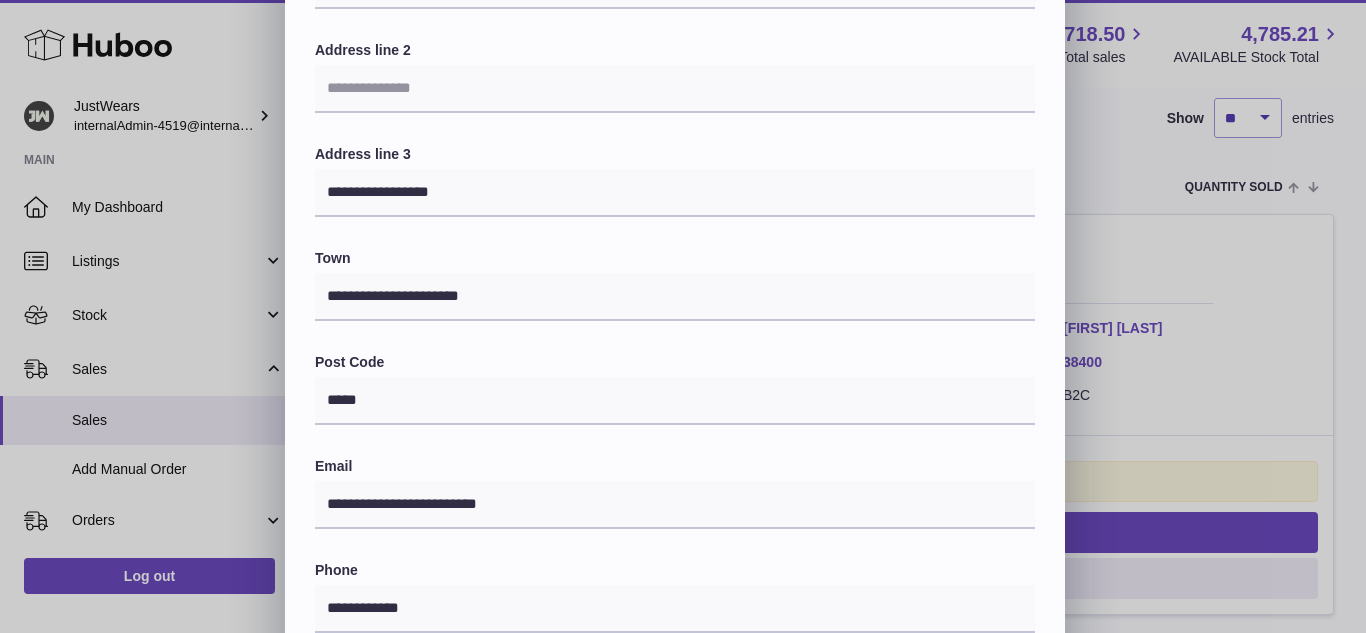 click on "**********" at bounding box center (683, 331) 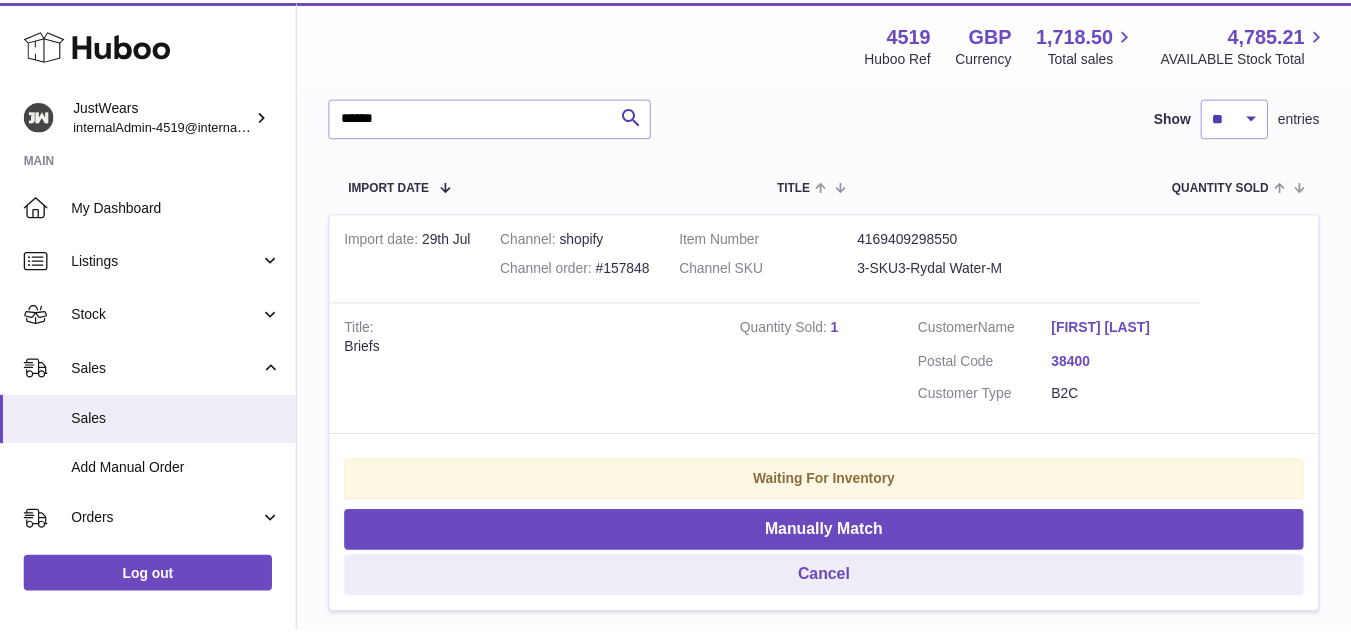 scroll, scrollTop: 0, scrollLeft: 0, axis: both 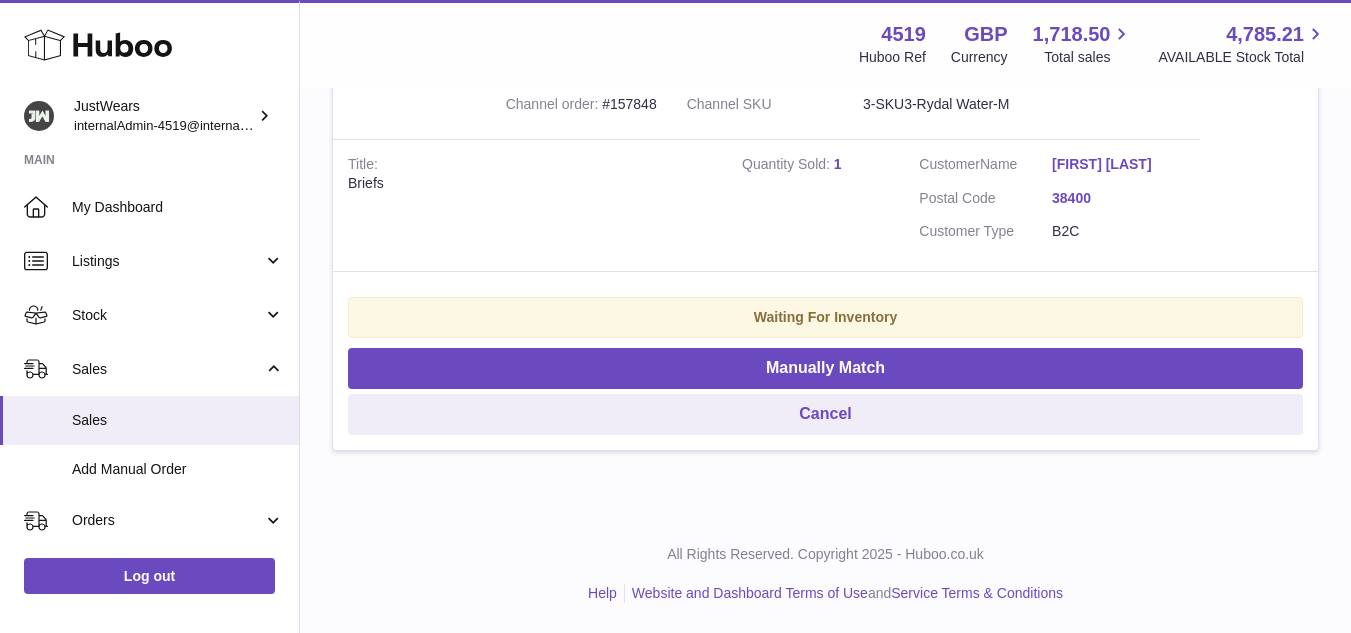 click on "Abel Fernandez" at bounding box center (1118, 164) 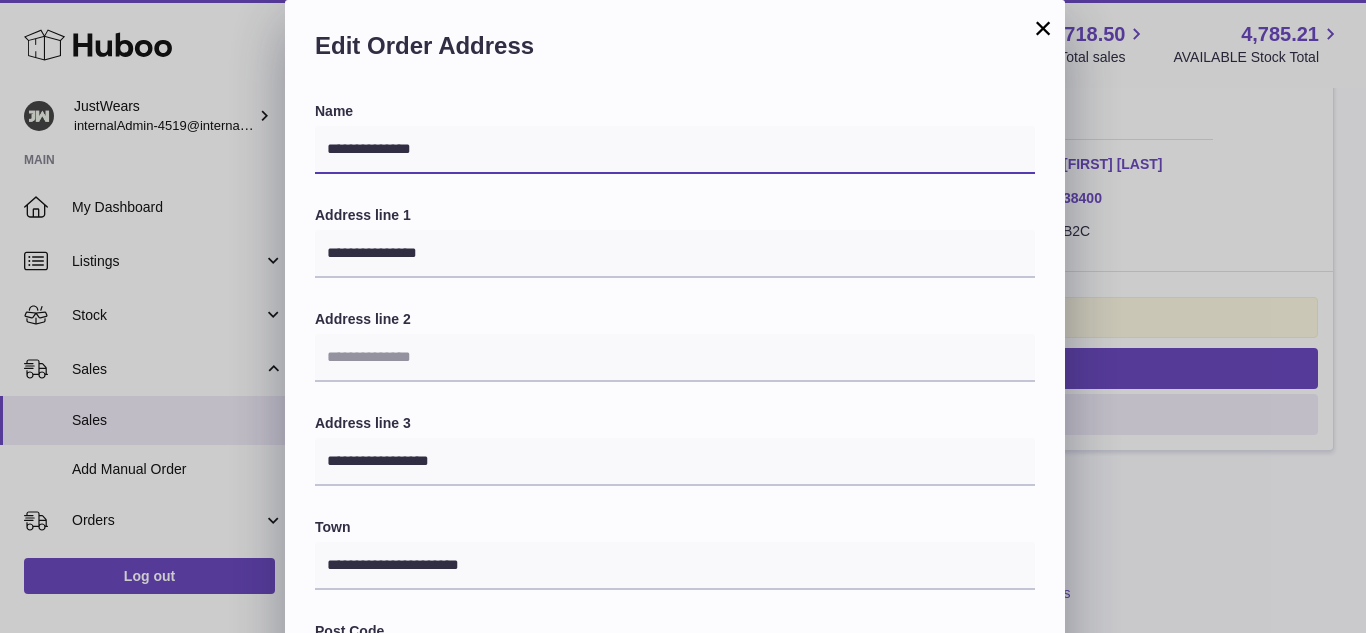 click on "**********" at bounding box center (675, 150) 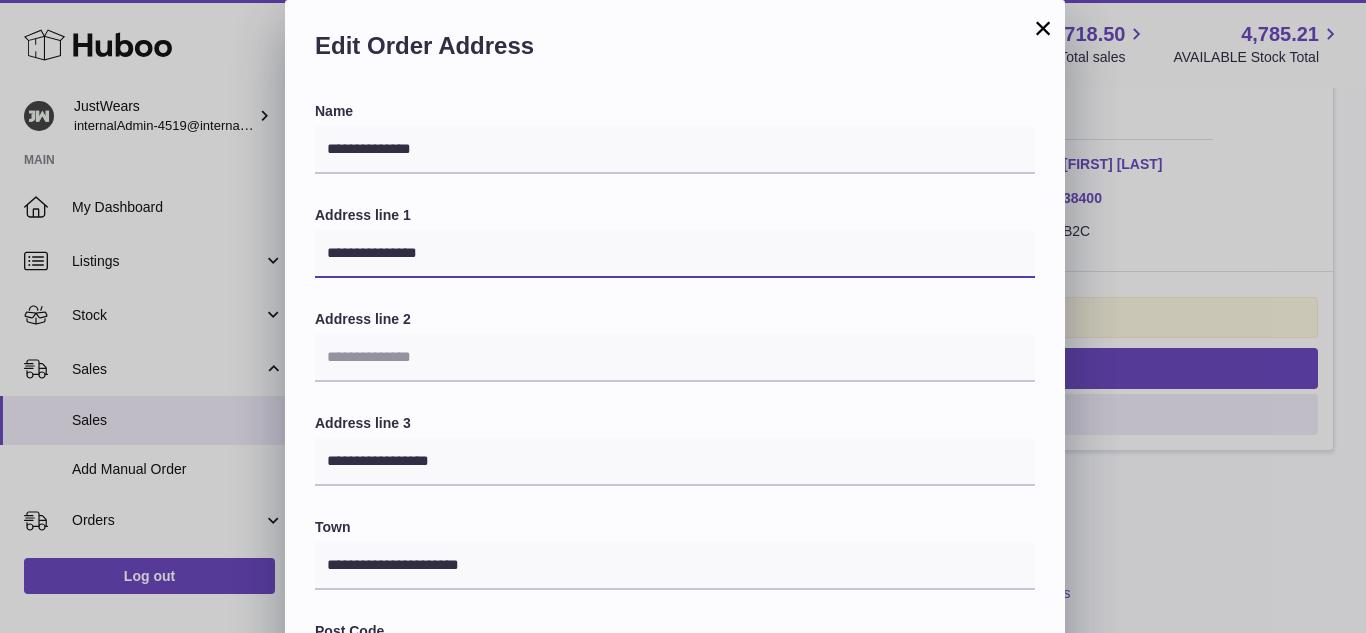 click on "**********" at bounding box center [675, 254] 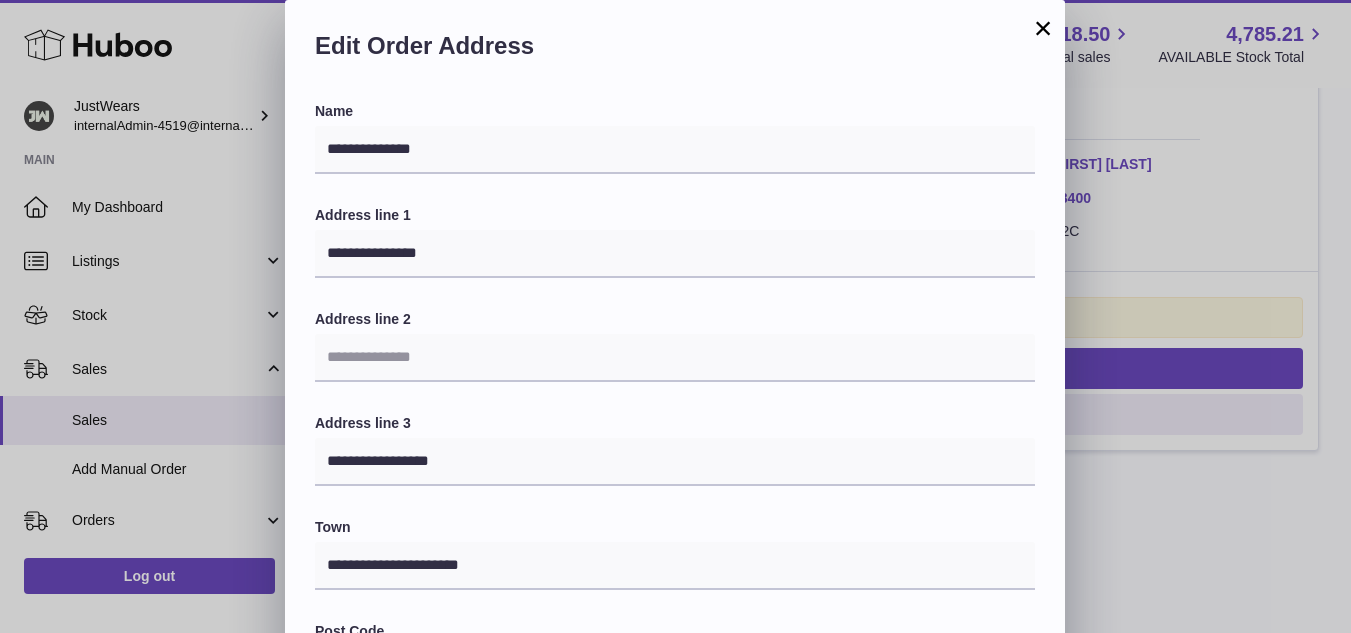 click on "**********" at bounding box center (675, 600) 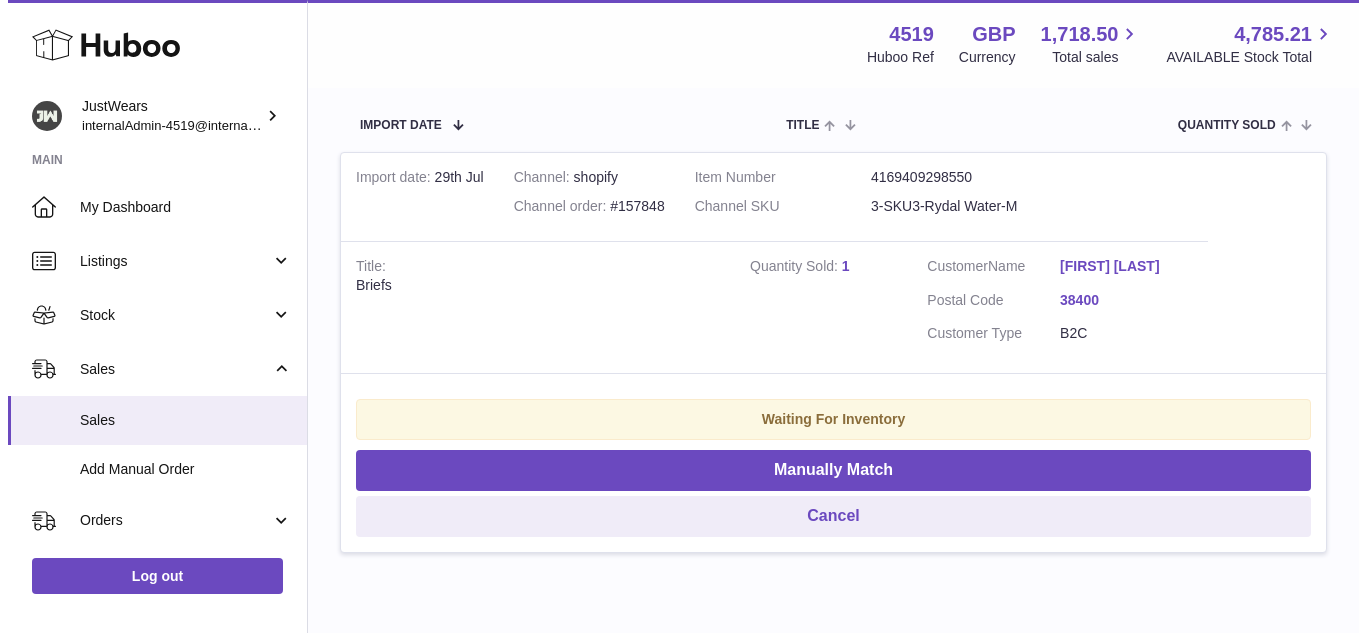 scroll, scrollTop: 264, scrollLeft: 0, axis: vertical 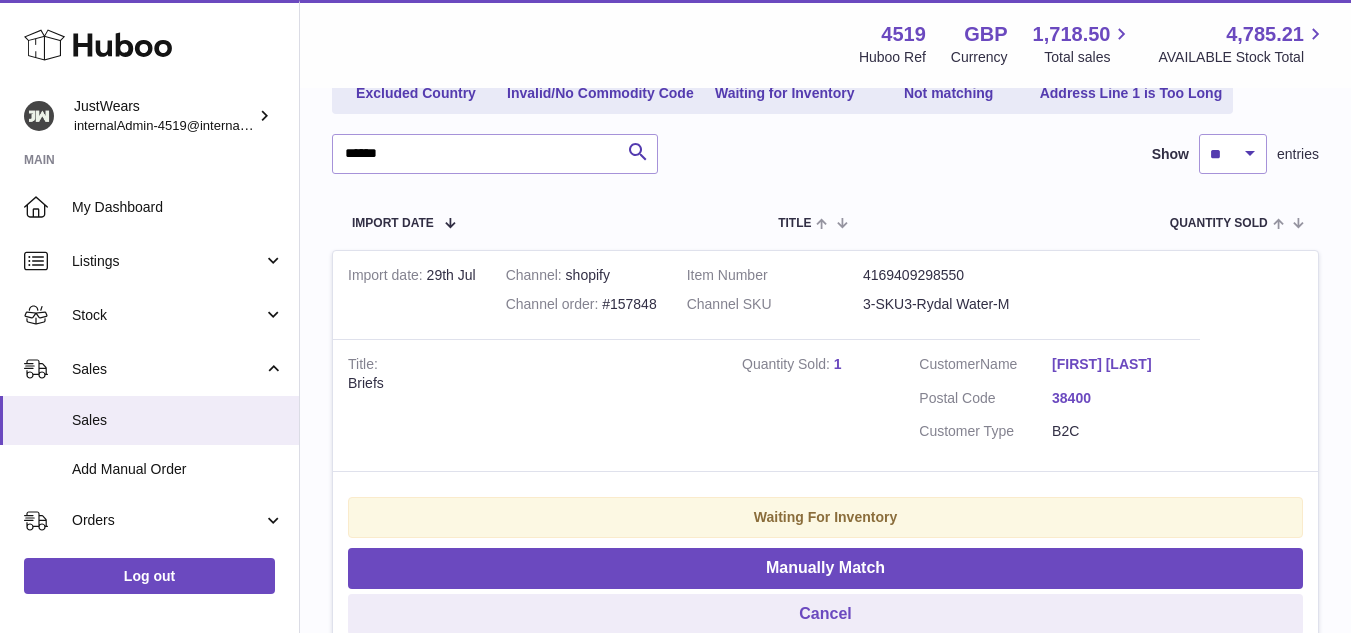 click on "Abel Fernandez" at bounding box center (1118, 364) 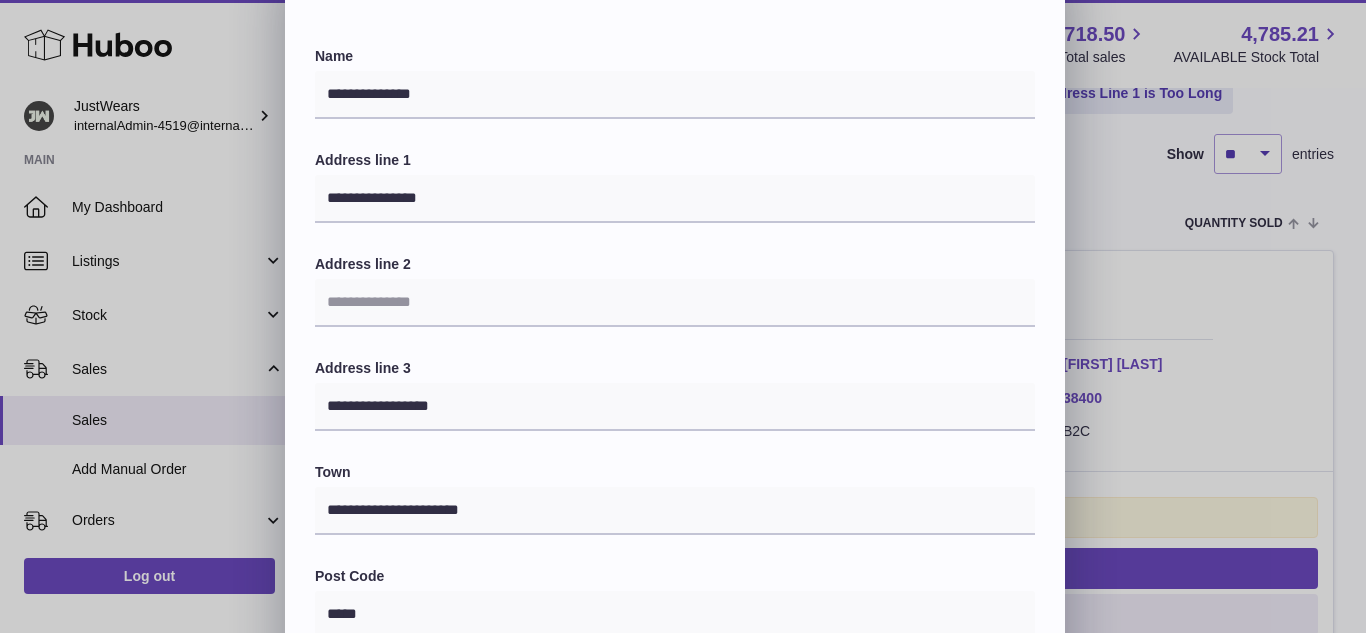 scroll, scrollTop: 100, scrollLeft: 0, axis: vertical 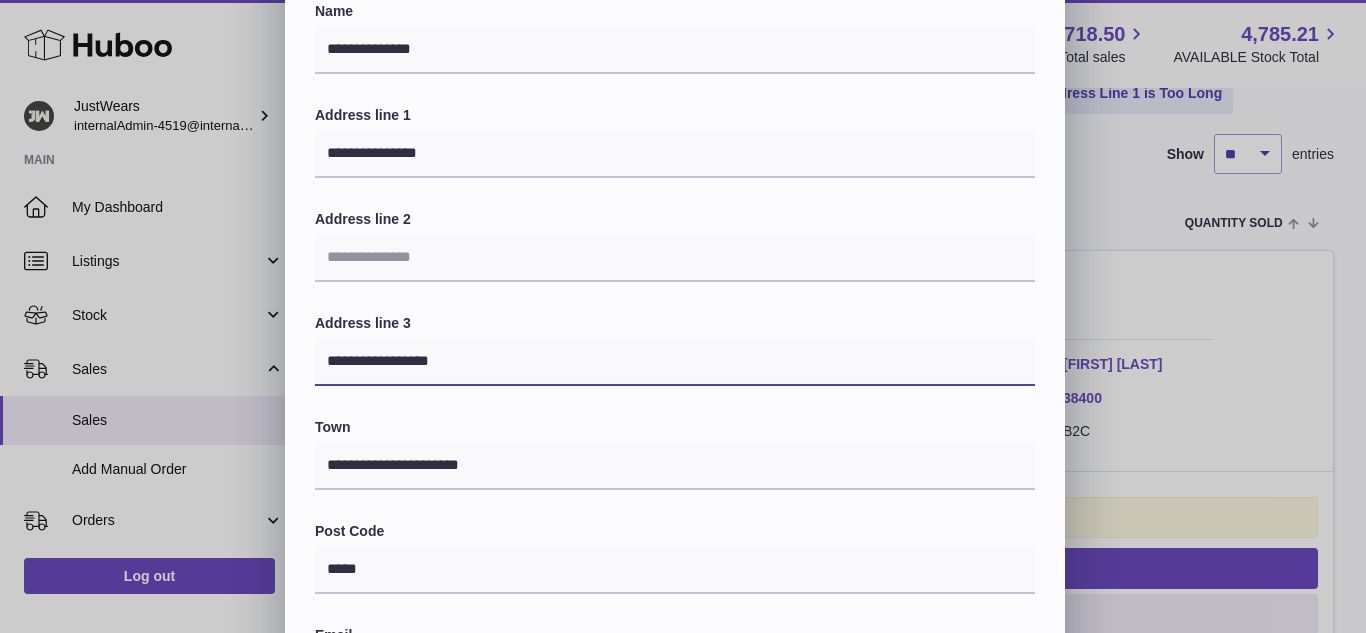 click on "**********" at bounding box center [675, 362] 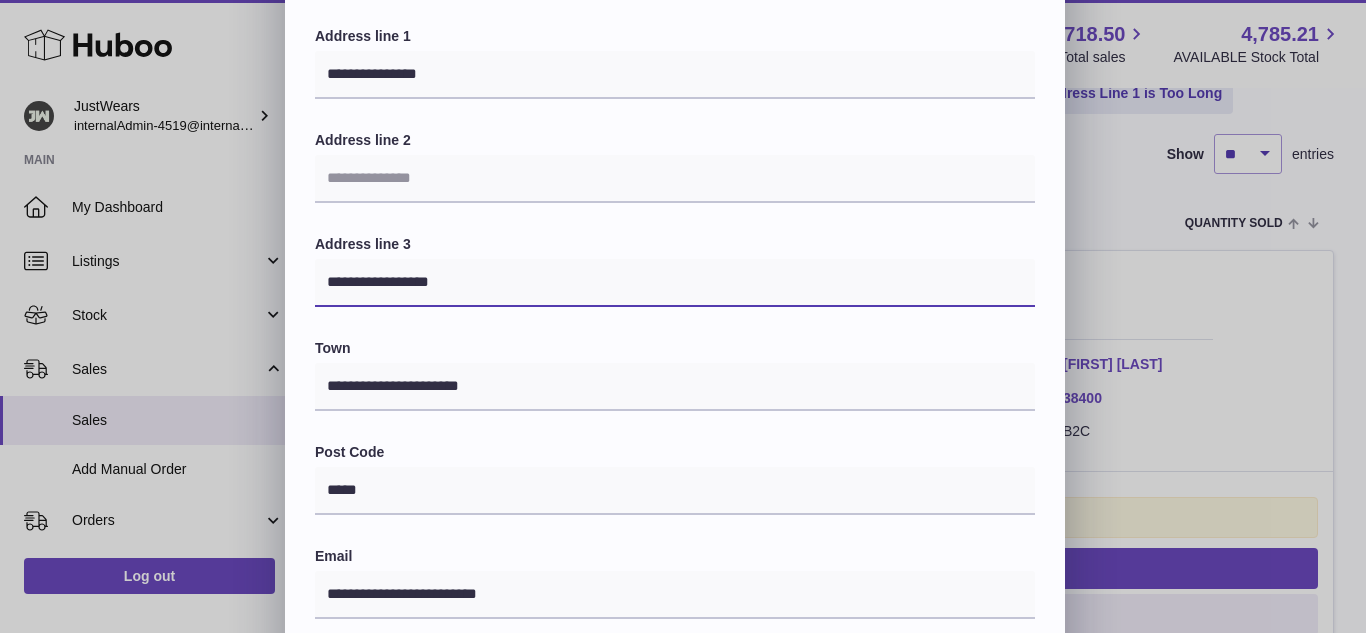 scroll, scrollTop: 300, scrollLeft: 0, axis: vertical 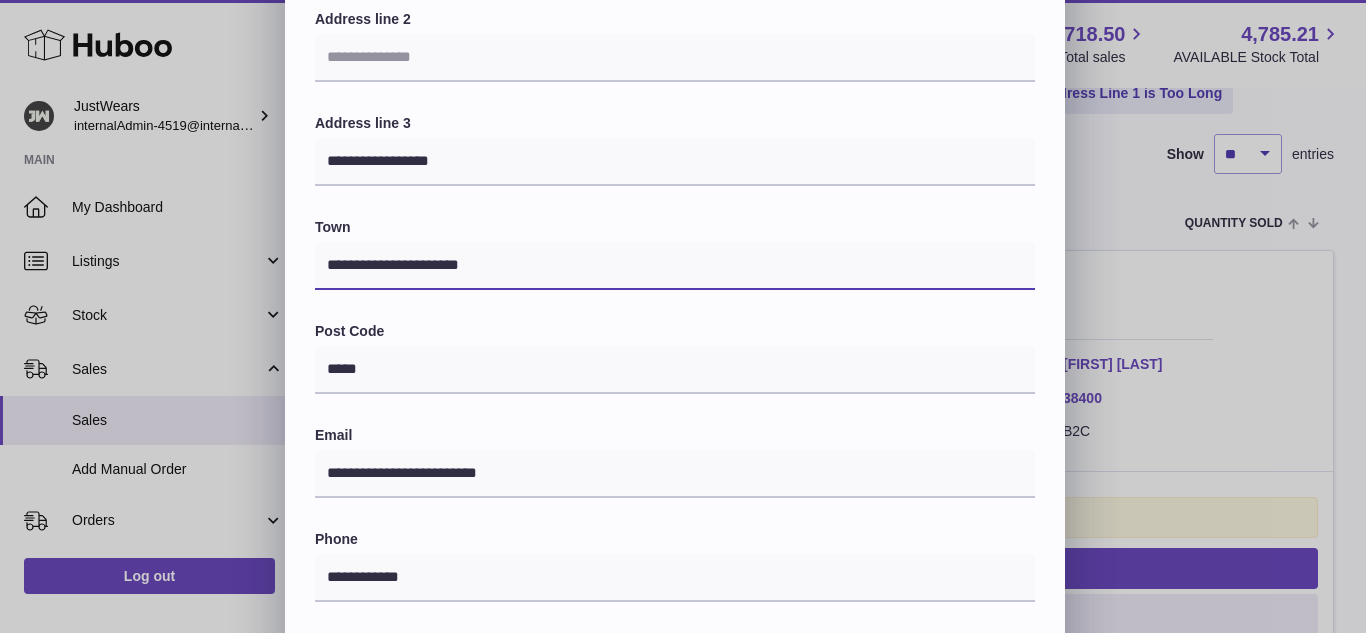 click on "**********" at bounding box center (675, 266) 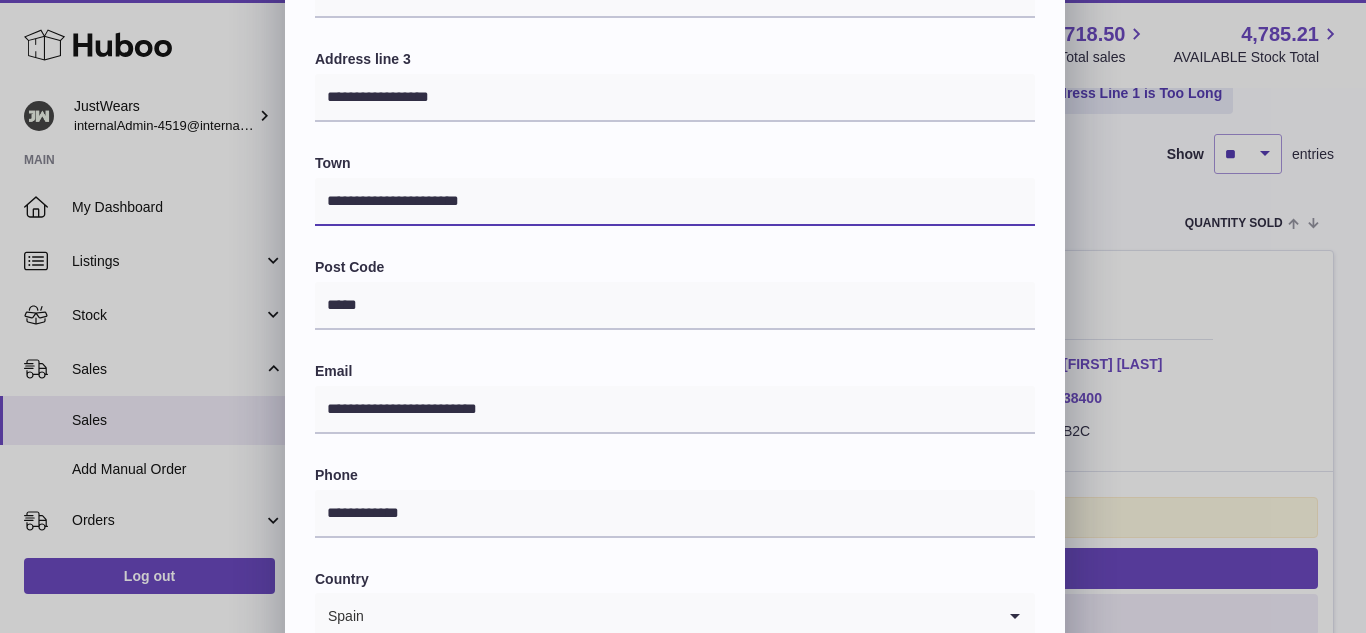 scroll, scrollTop: 400, scrollLeft: 0, axis: vertical 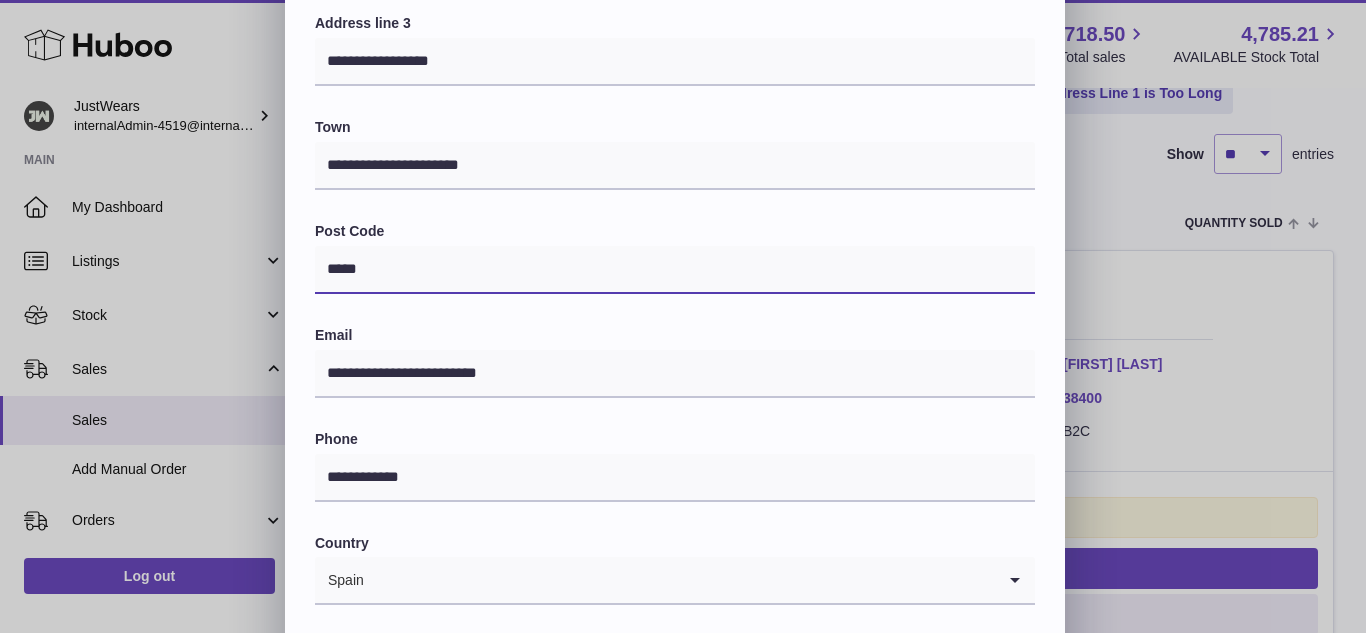 click on "*****" at bounding box center [675, 270] 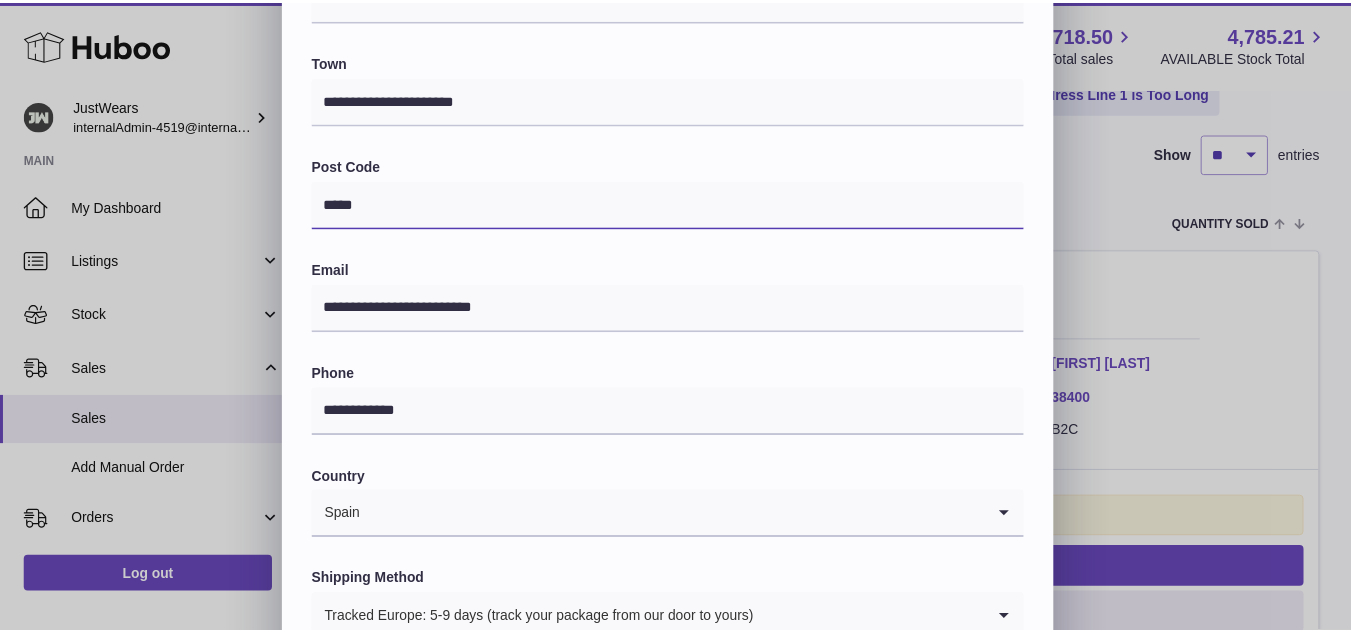 scroll, scrollTop: 569, scrollLeft: 0, axis: vertical 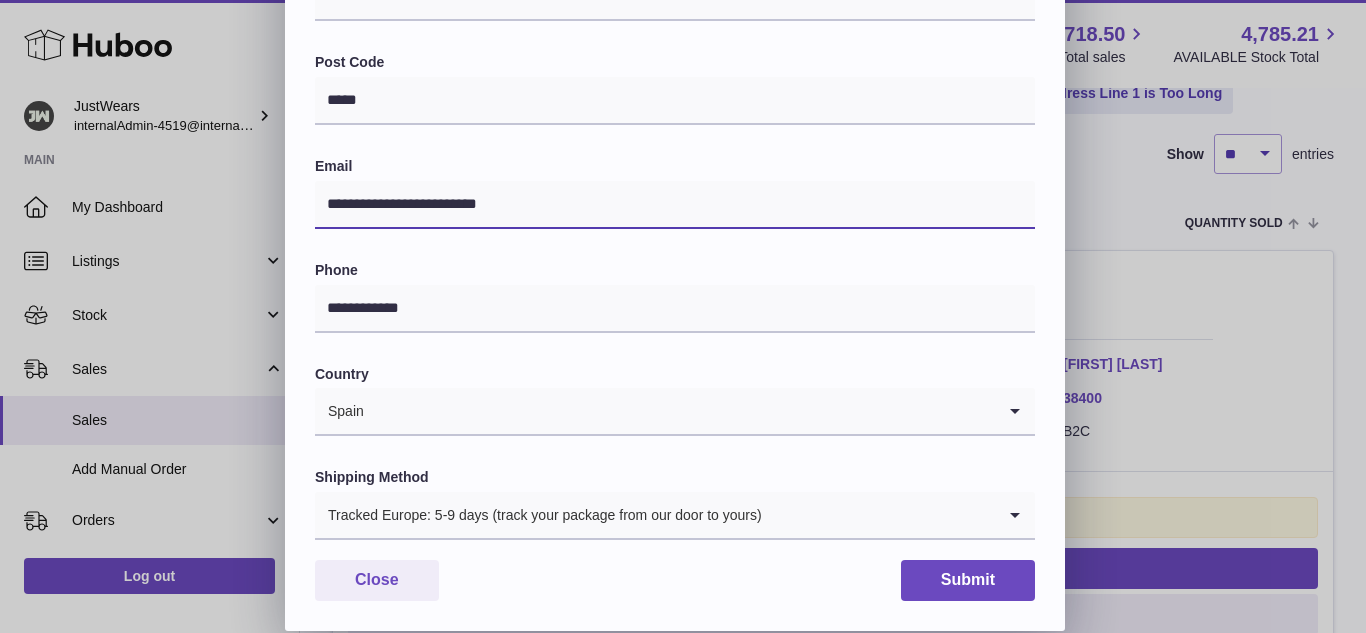 click on "**********" at bounding box center (675, 205) 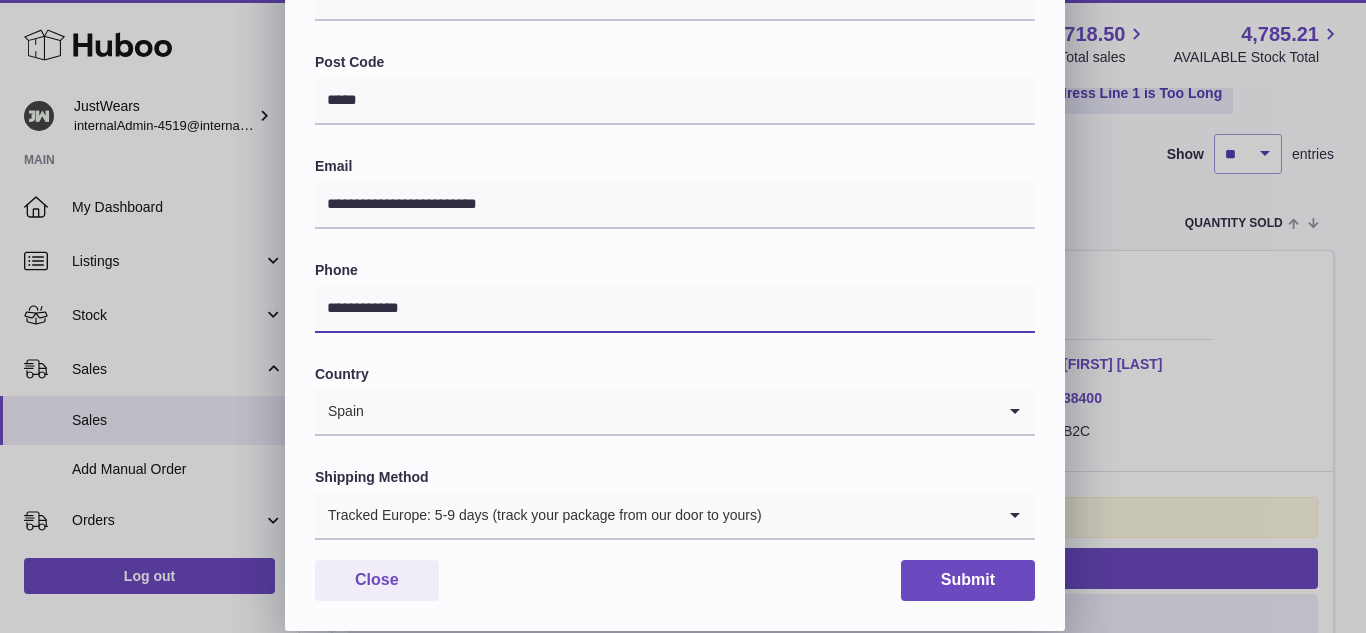 click on "**********" at bounding box center (675, 309) 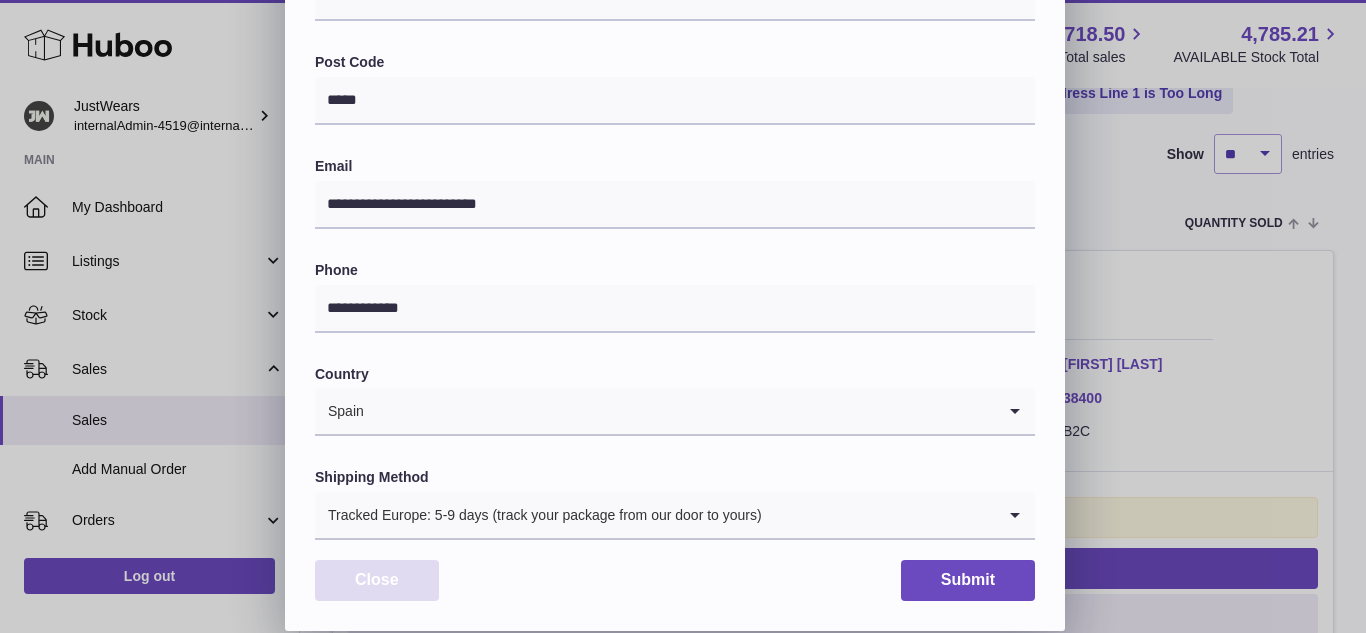 click on "Close" at bounding box center [377, 580] 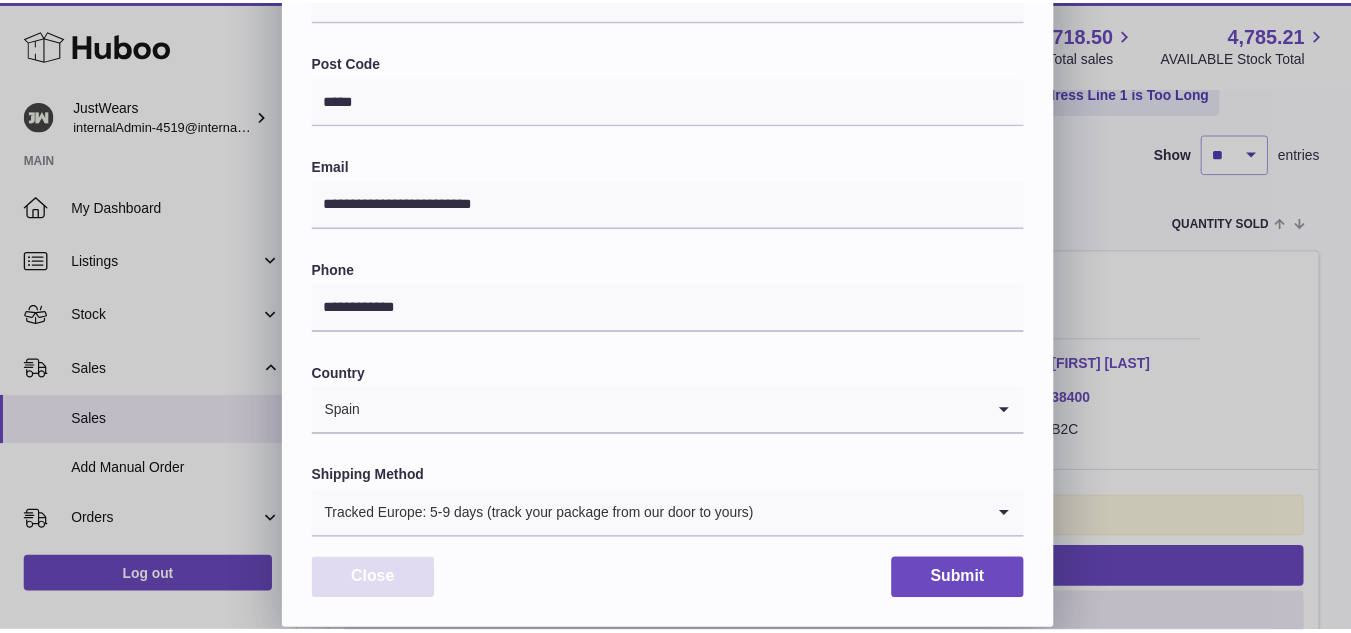 scroll, scrollTop: 0, scrollLeft: 0, axis: both 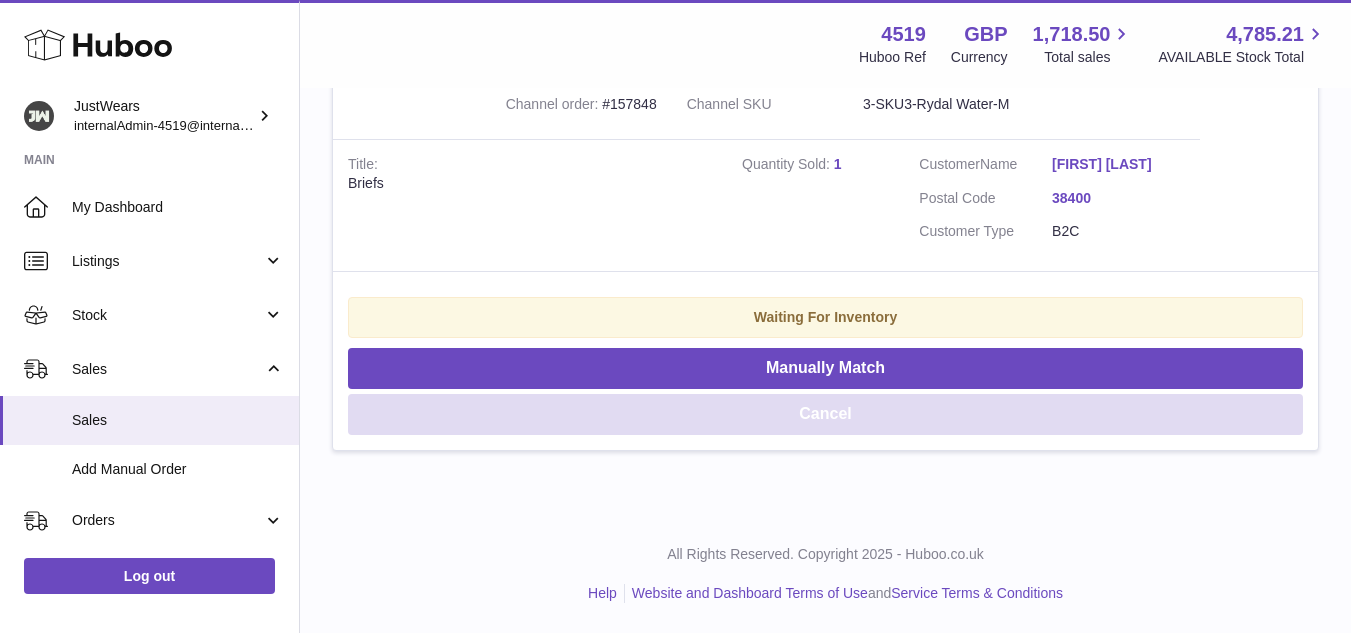 click on "Cancel" at bounding box center (825, 414) 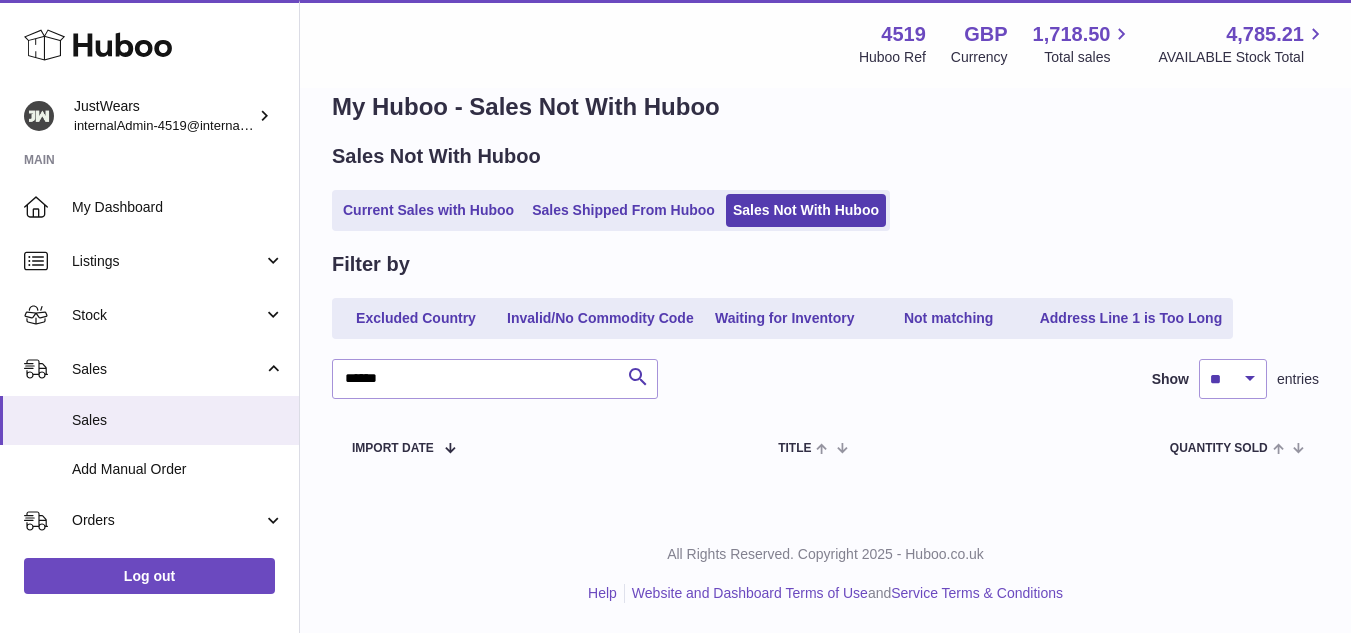 scroll, scrollTop: 39, scrollLeft: 0, axis: vertical 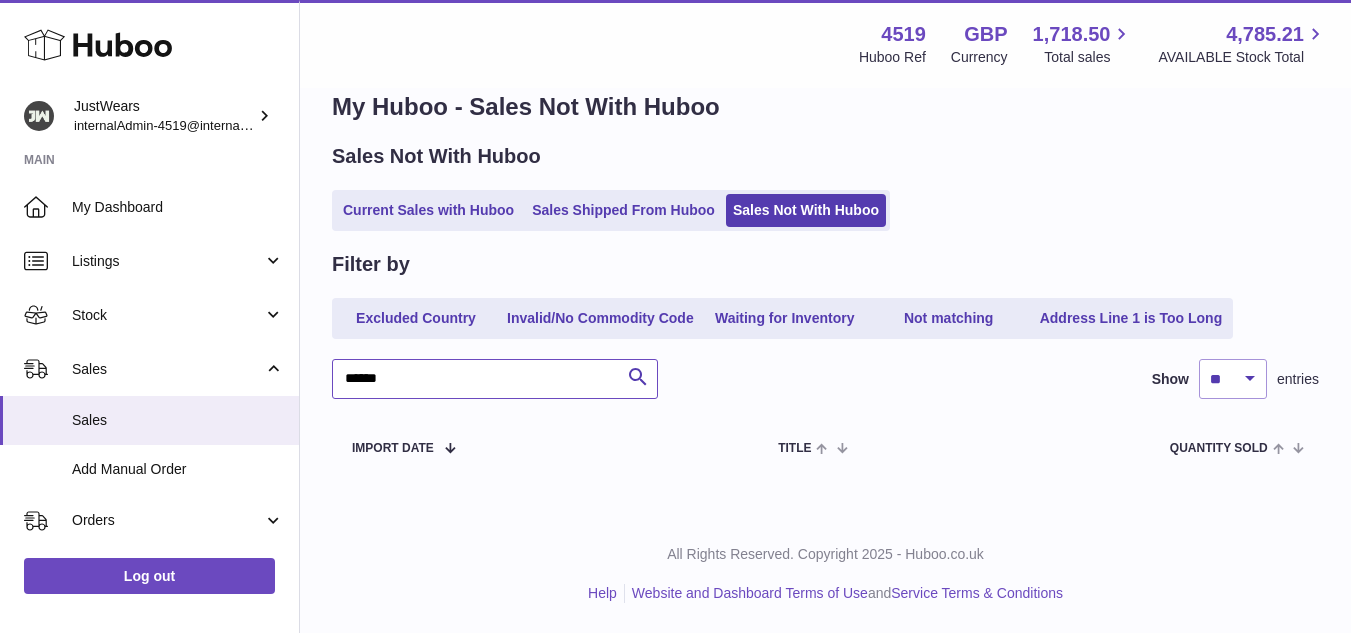 click on "******" at bounding box center [495, 379] 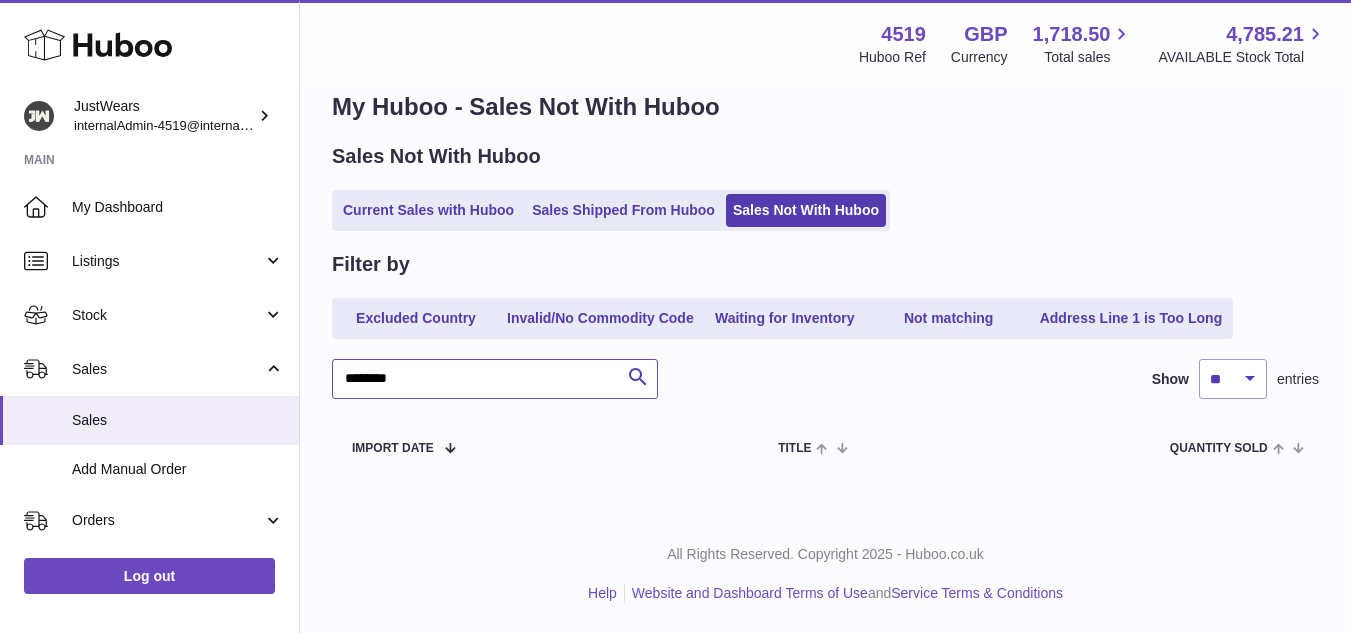 type on "********" 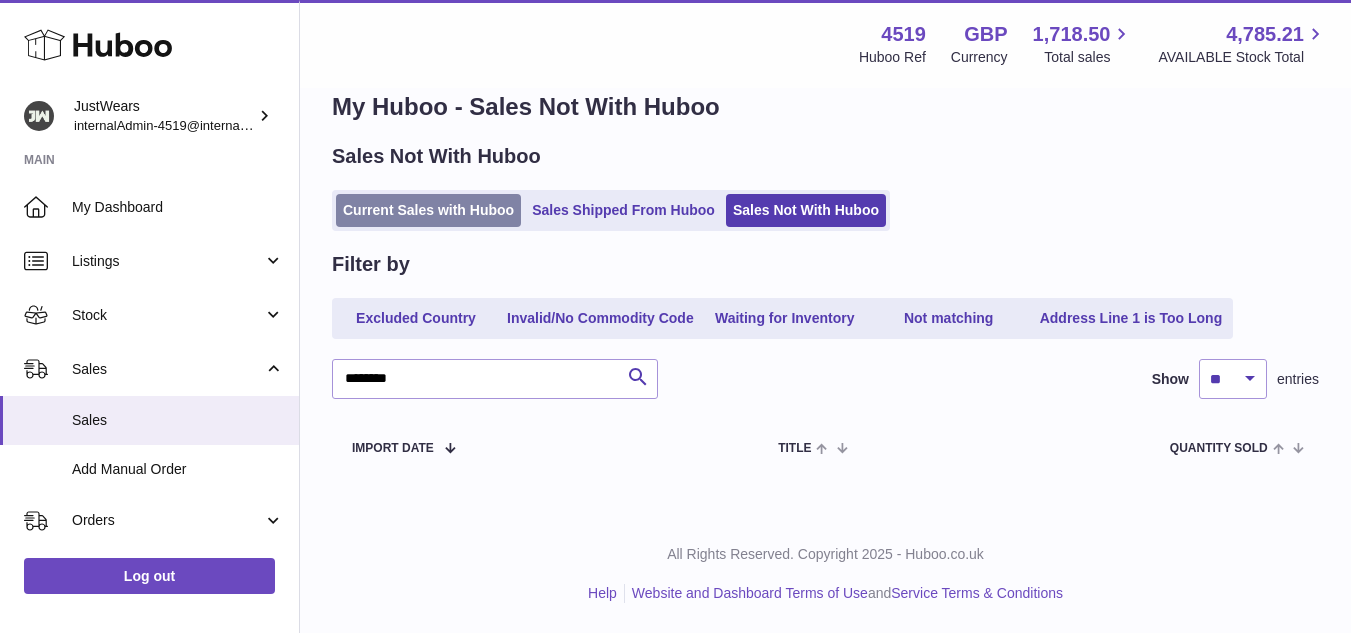 click on "Current Sales with Huboo" at bounding box center (428, 210) 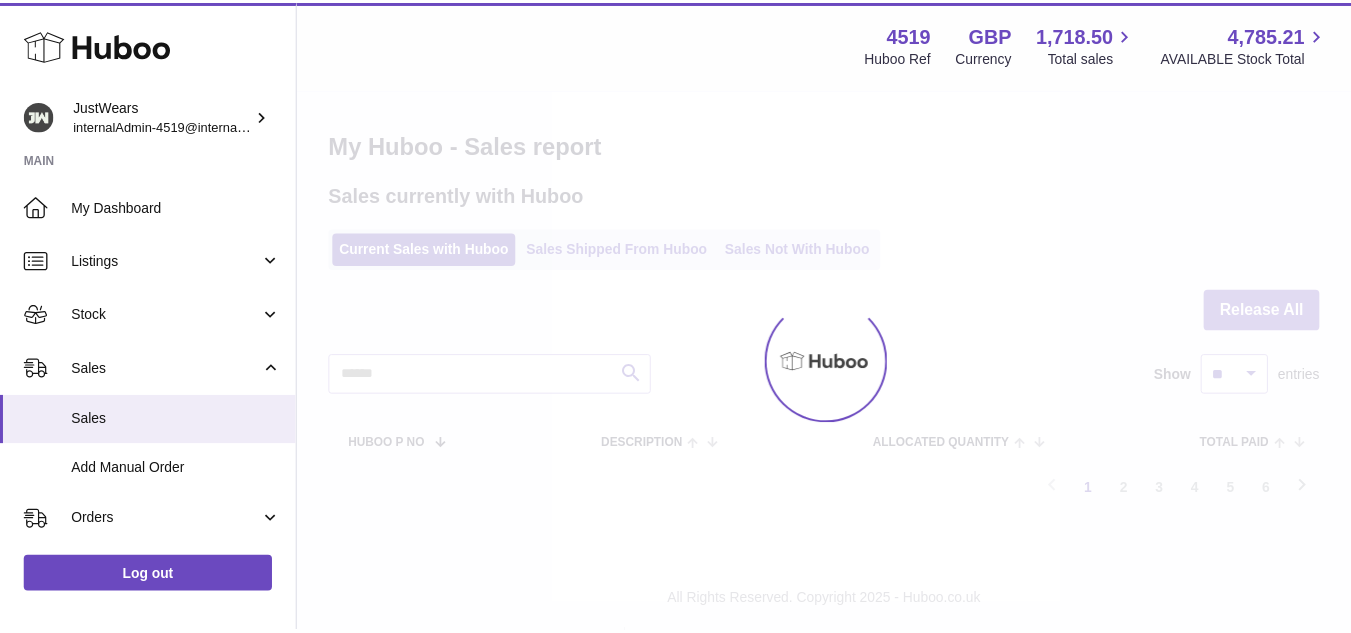 scroll, scrollTop: 0, scrollLeft: 0, axis: both 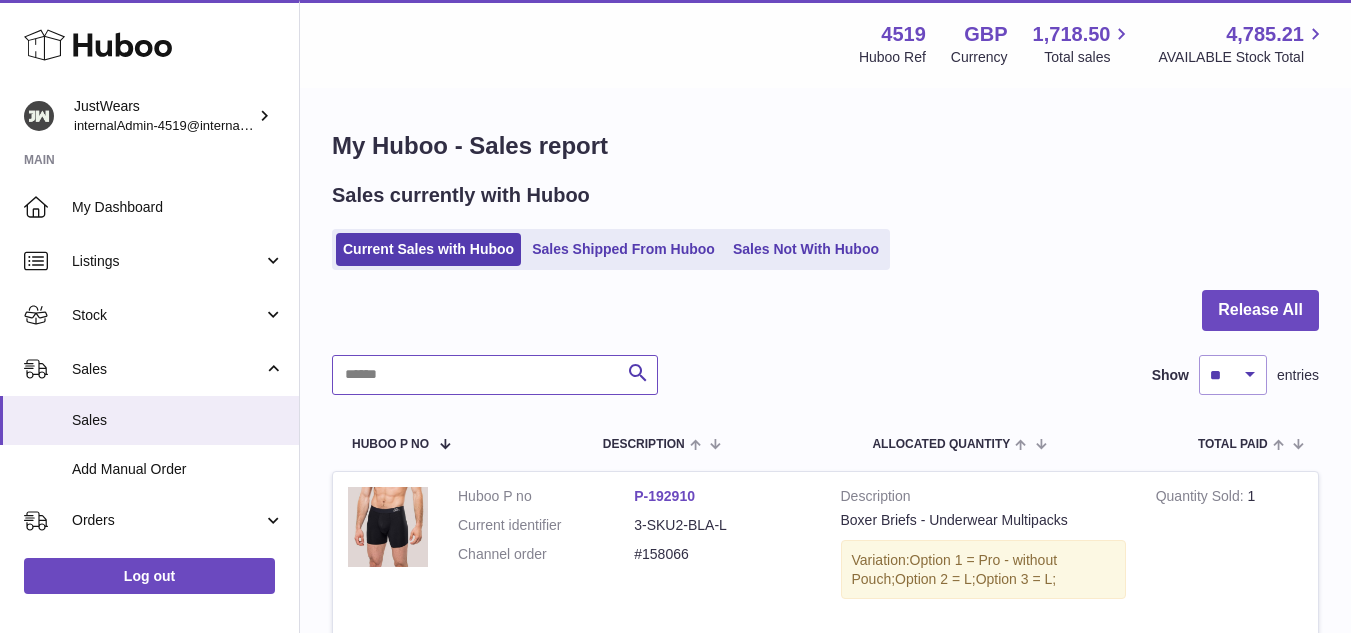 click at bounding box center [495, 375] 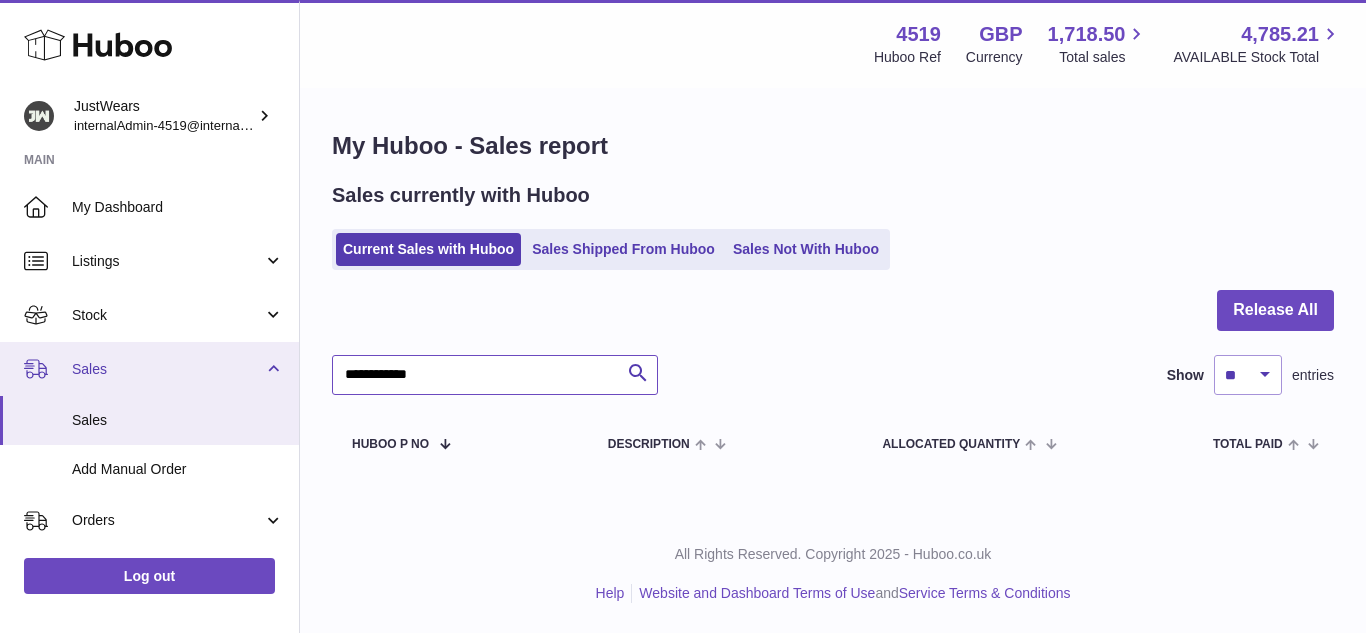 drag, startPoint x: 468, startPoint y: 371, endPoint x: 165, endPoint y: 370, distance: 303.00165 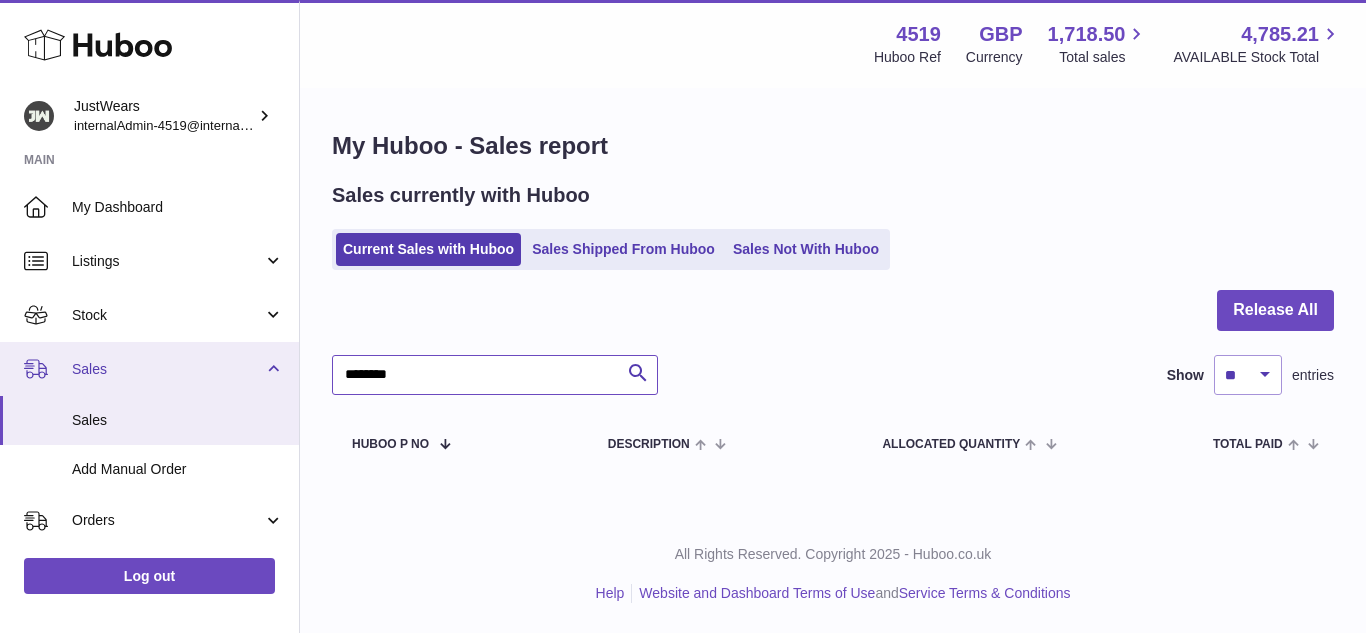 type on "********" 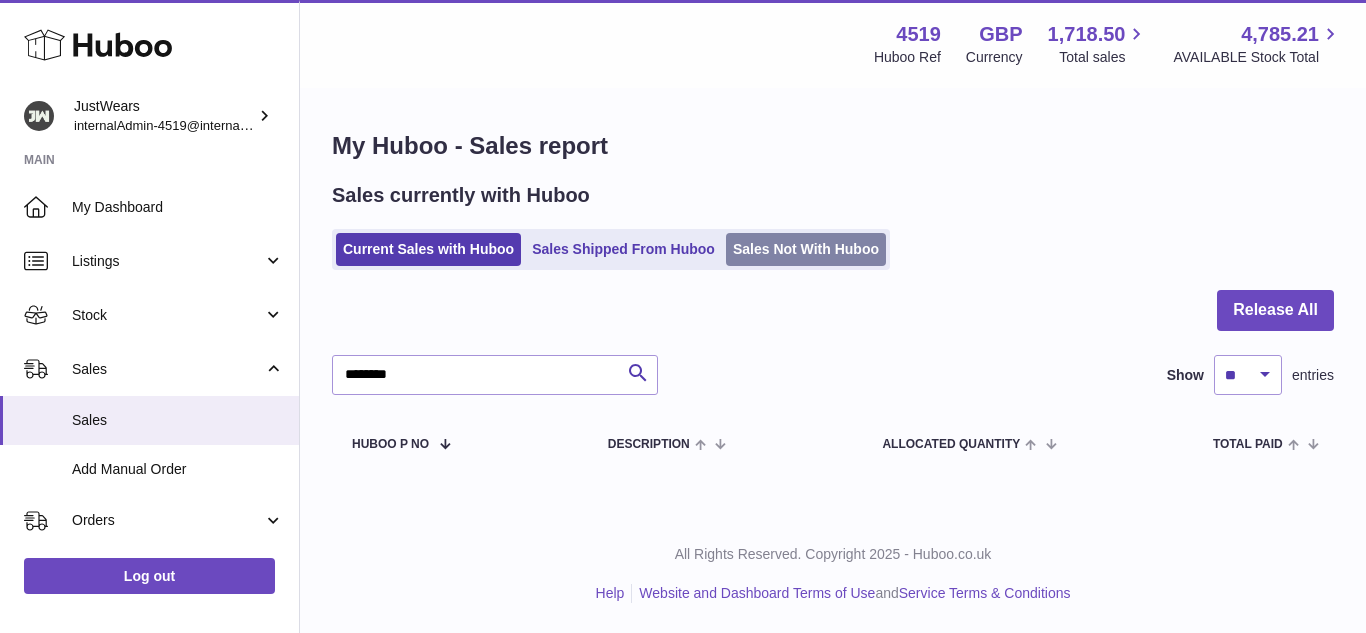 click on "Sales Not With Huboo" at bounding box center [806, 249] 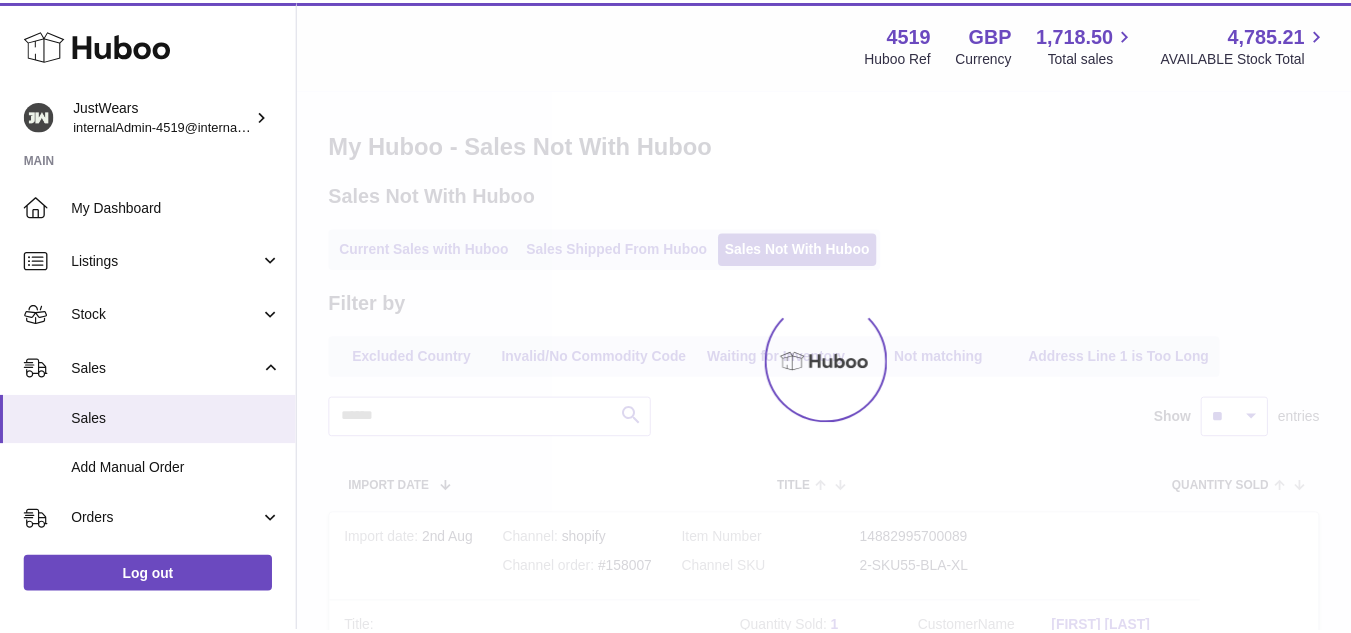 scroll, scrollTop: 0, scrollLeft: 0, axis: both 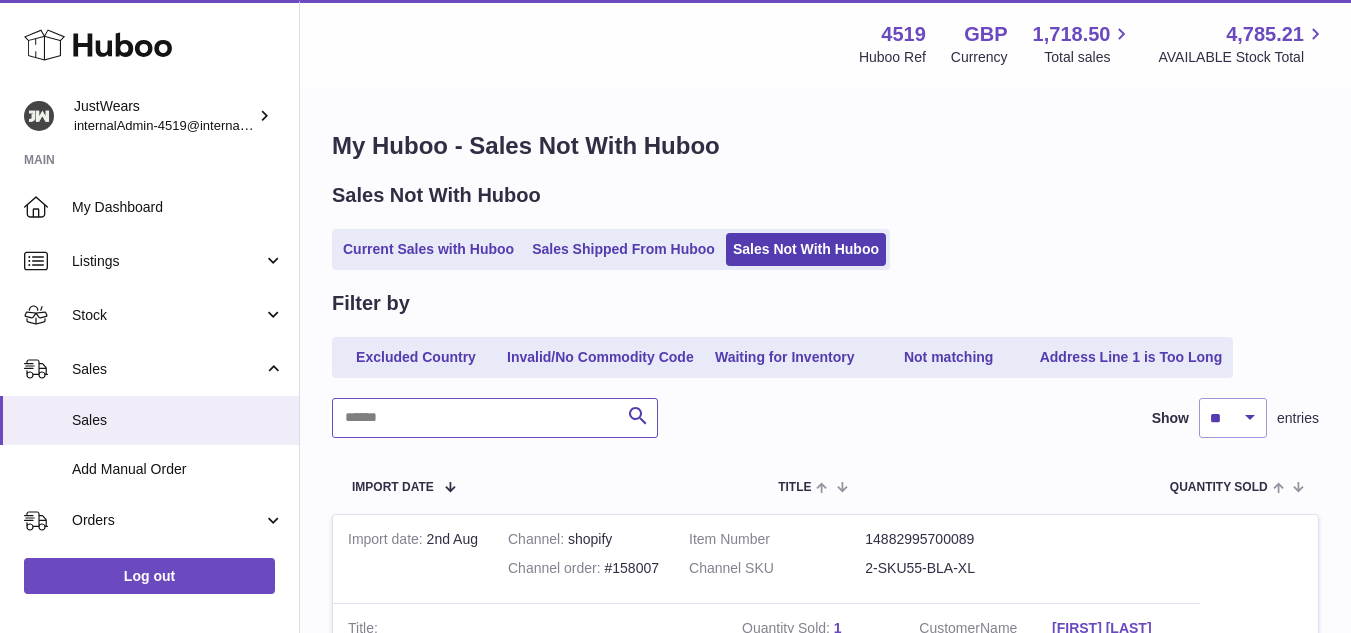 click at bounding box center (495, 418) 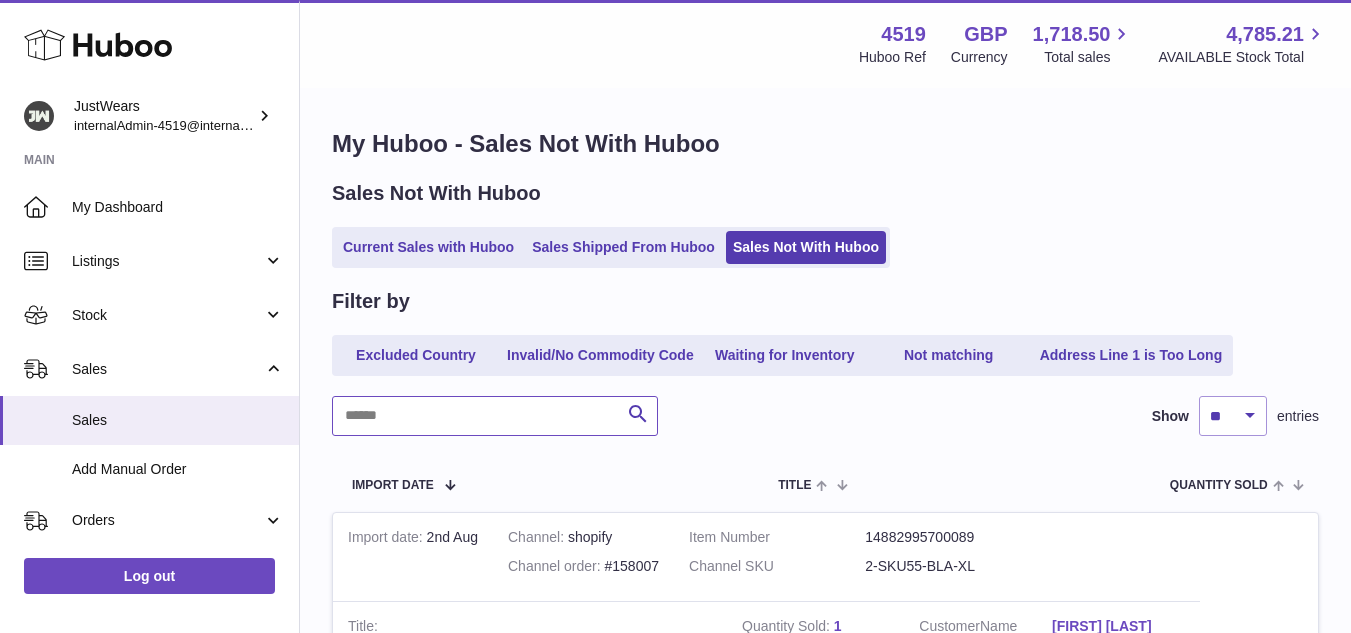 scroll, scrollTop: 0, scrollLeft: 0, axis: both 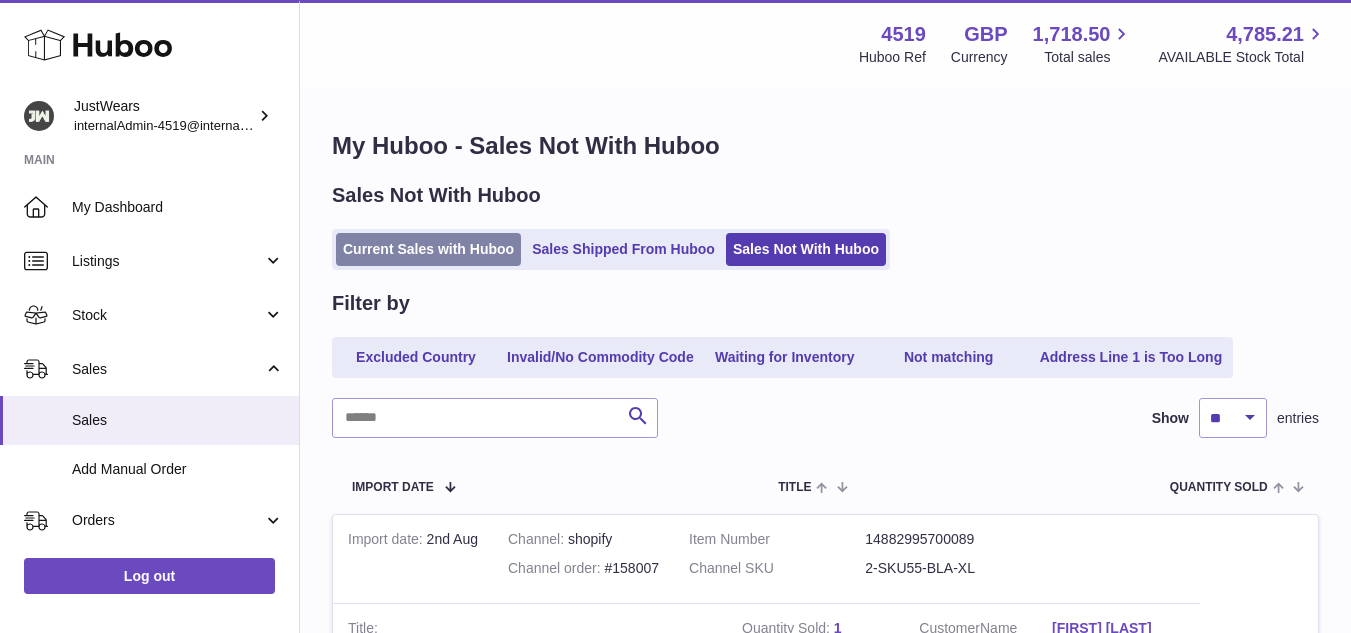 click on "Current Sales with Huboo" at bounding box center (428, 249) 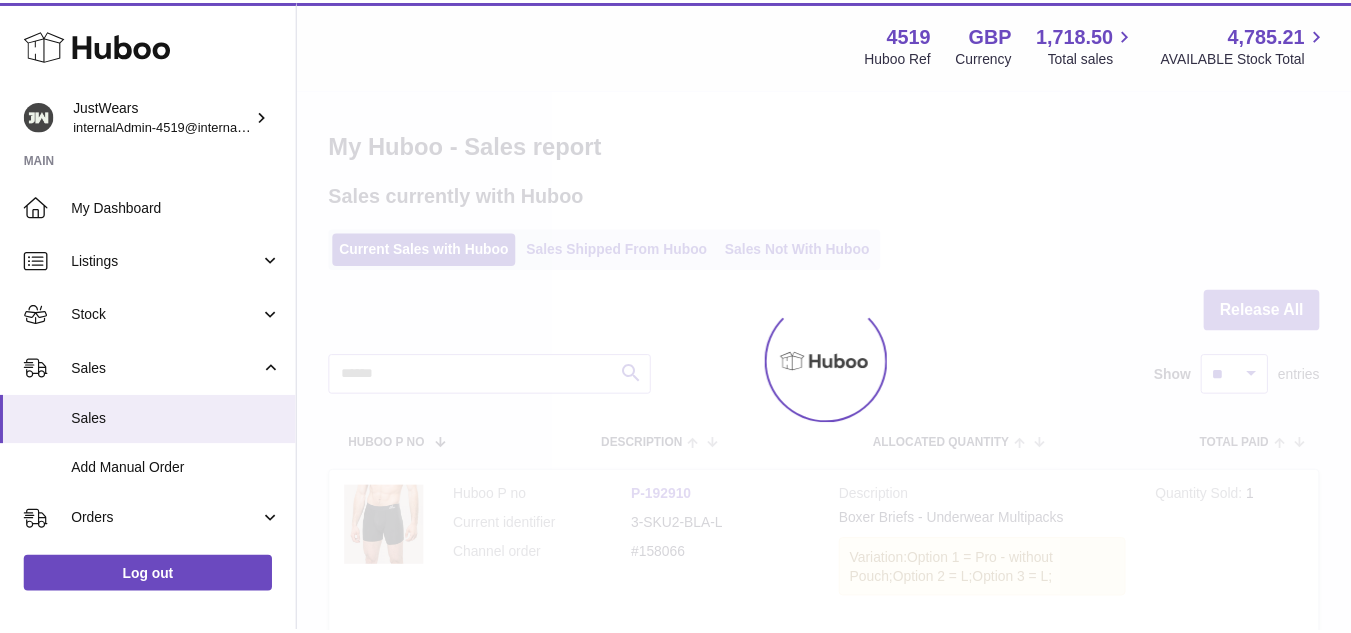 scroll, scrollTop: 0, scrollLeft: 0, axis: both 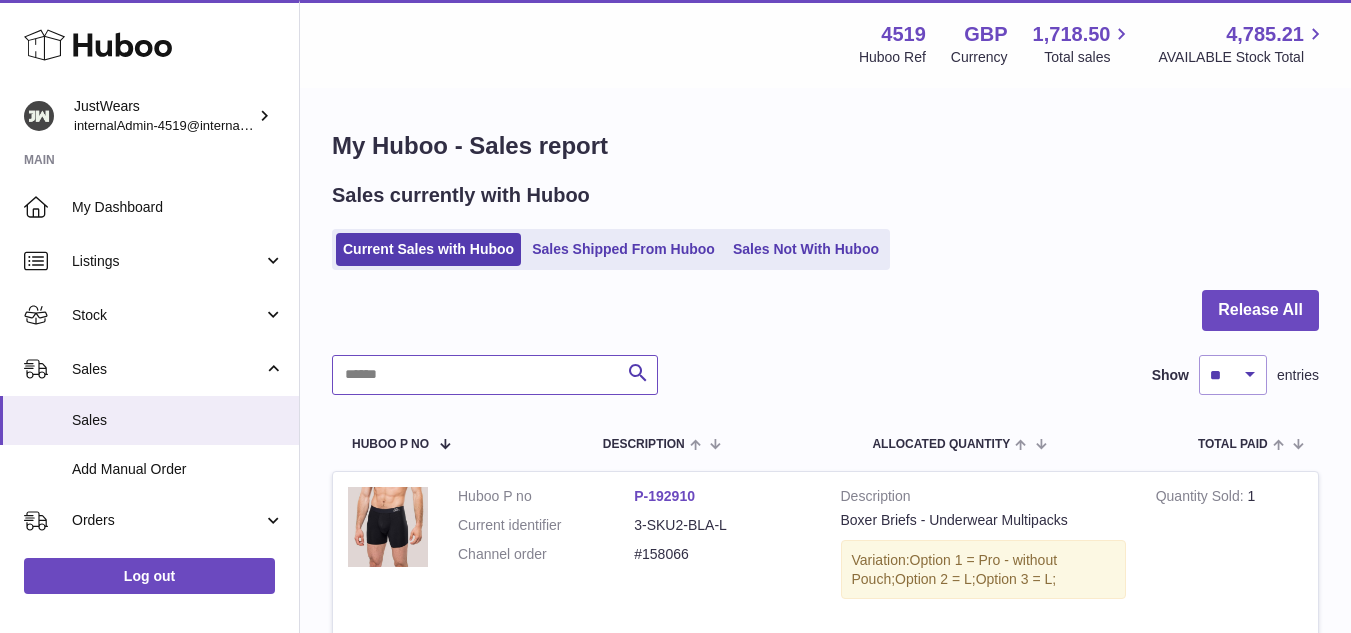 click at bounding box center [495, 375] 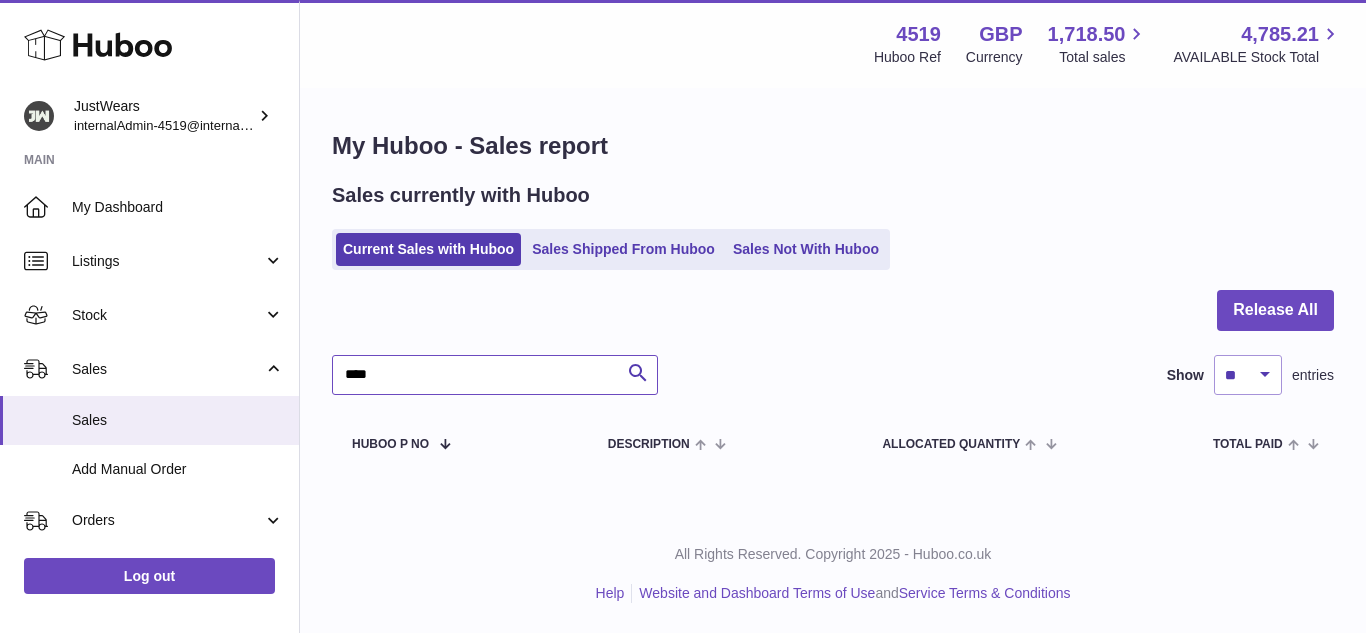type on "****" 